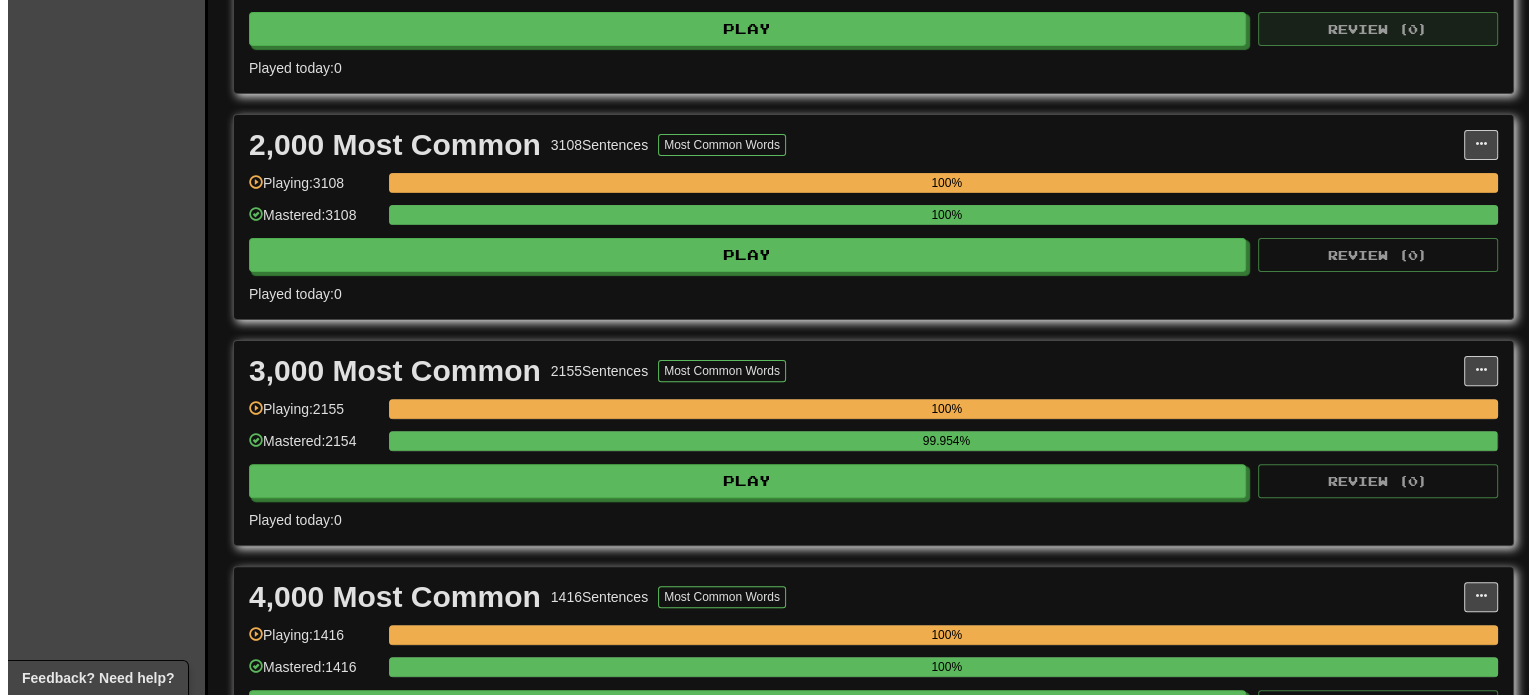scroll, scrollTop: 700, scrollLeft: 0, axis: vertical 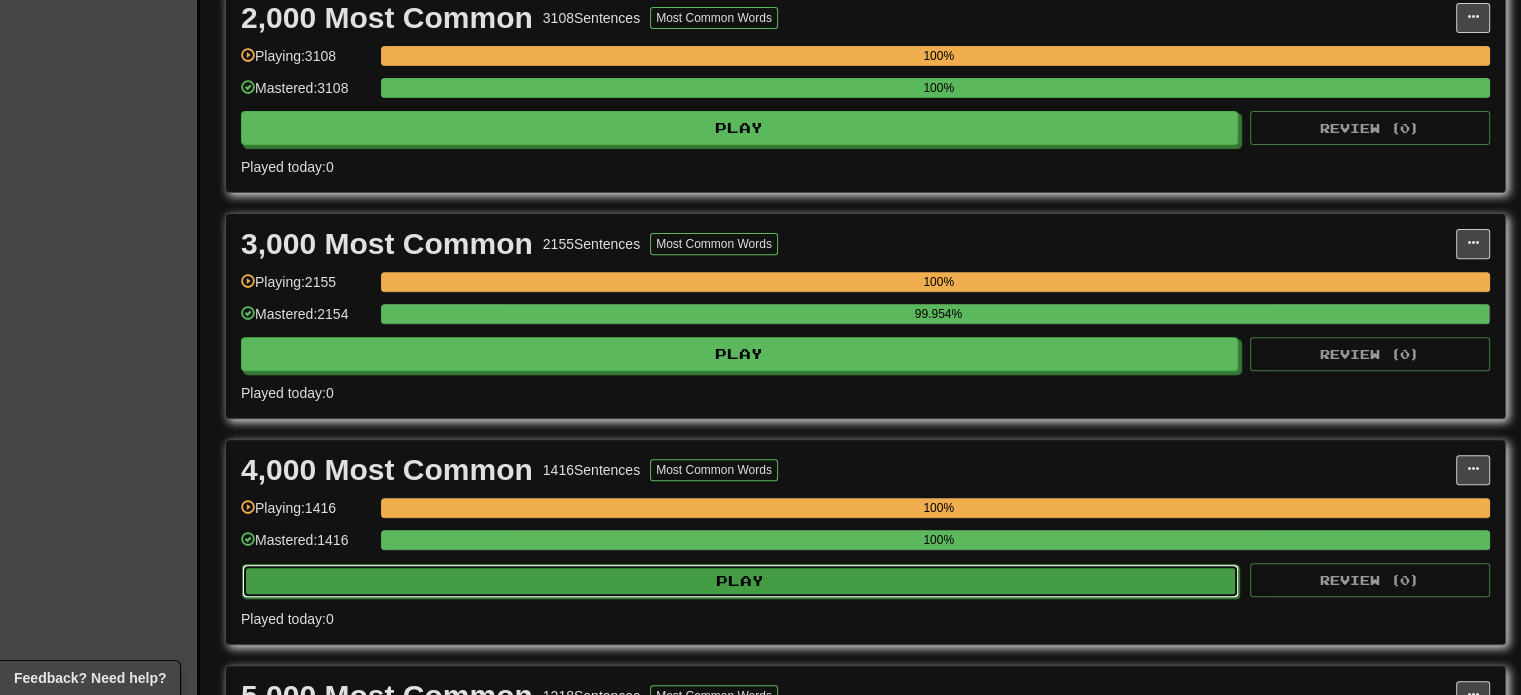 click on "Play" at bounding box center (740, 581) 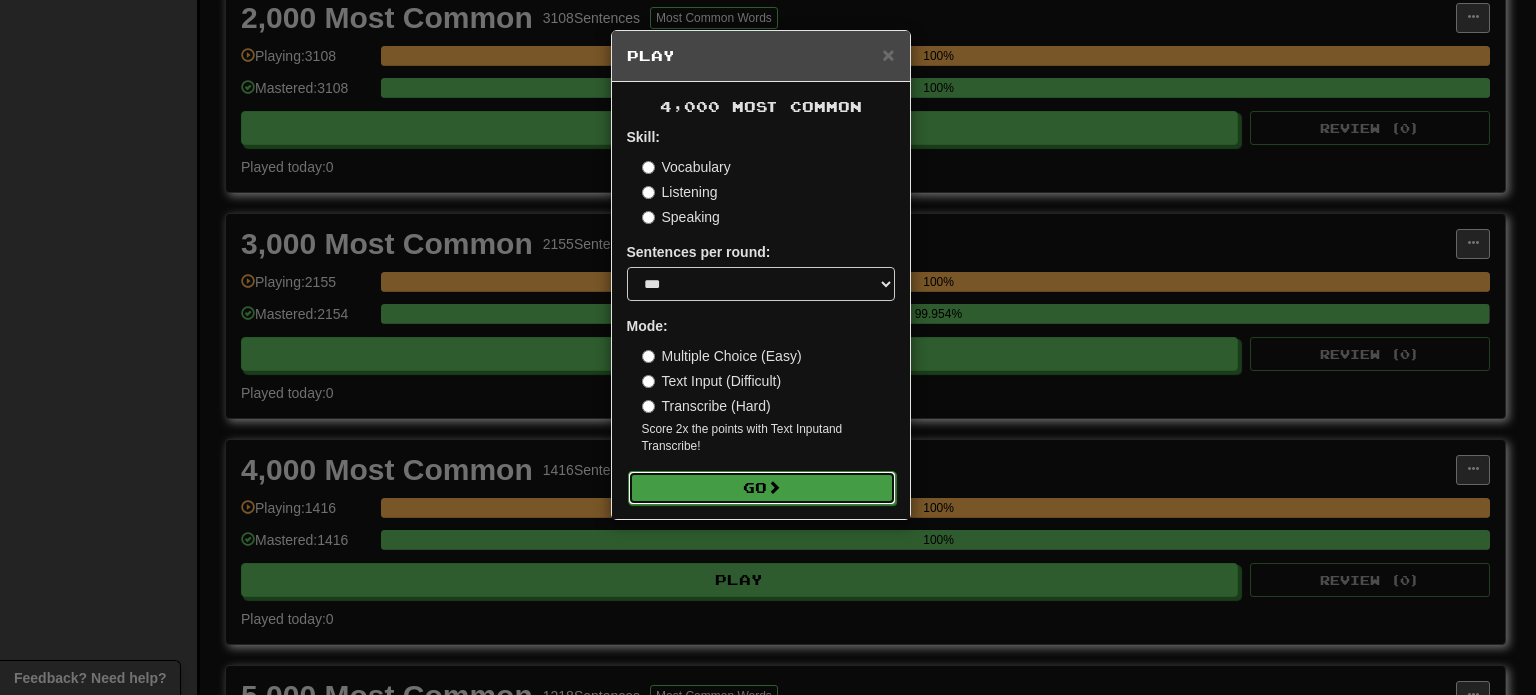 click on "Go" at bounding box center (762, 488) 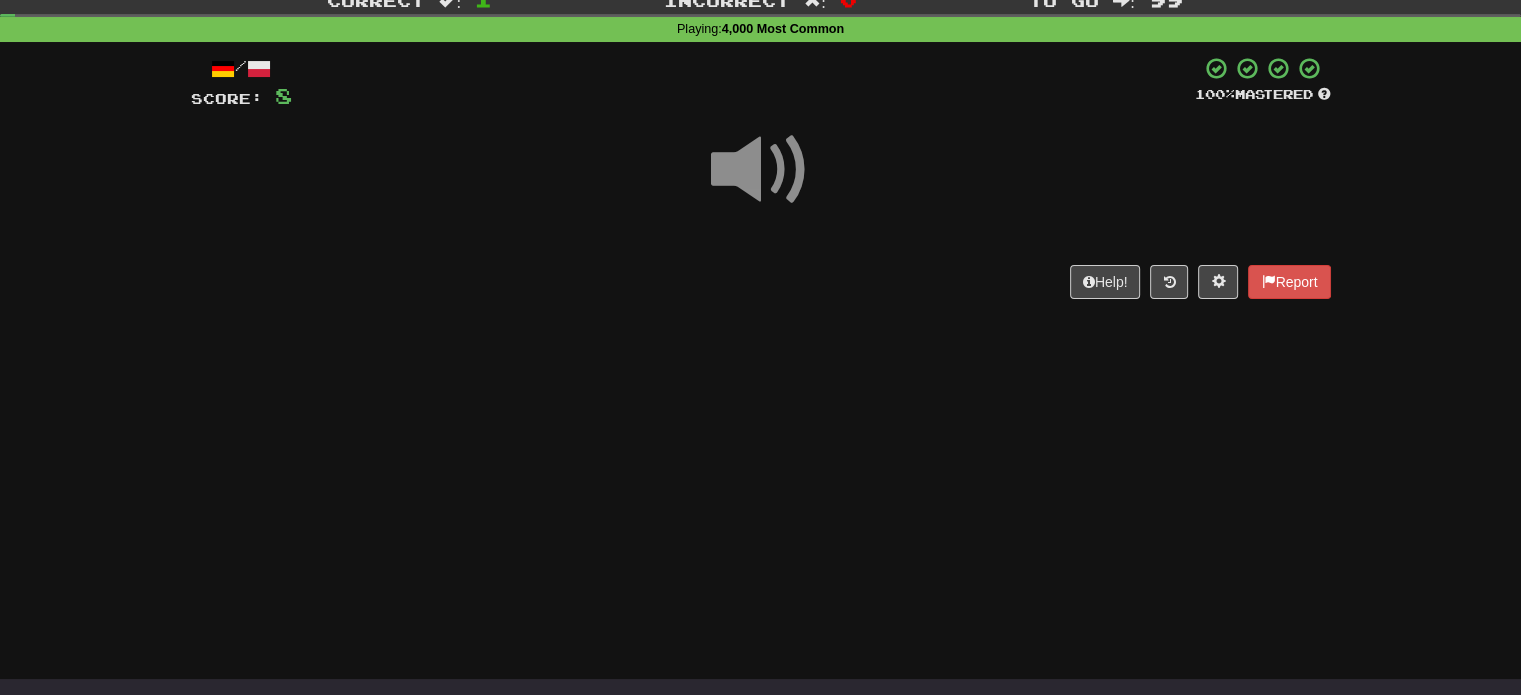 scroll, scrollTop: 100, scrollLeft: 0, axis: vertical 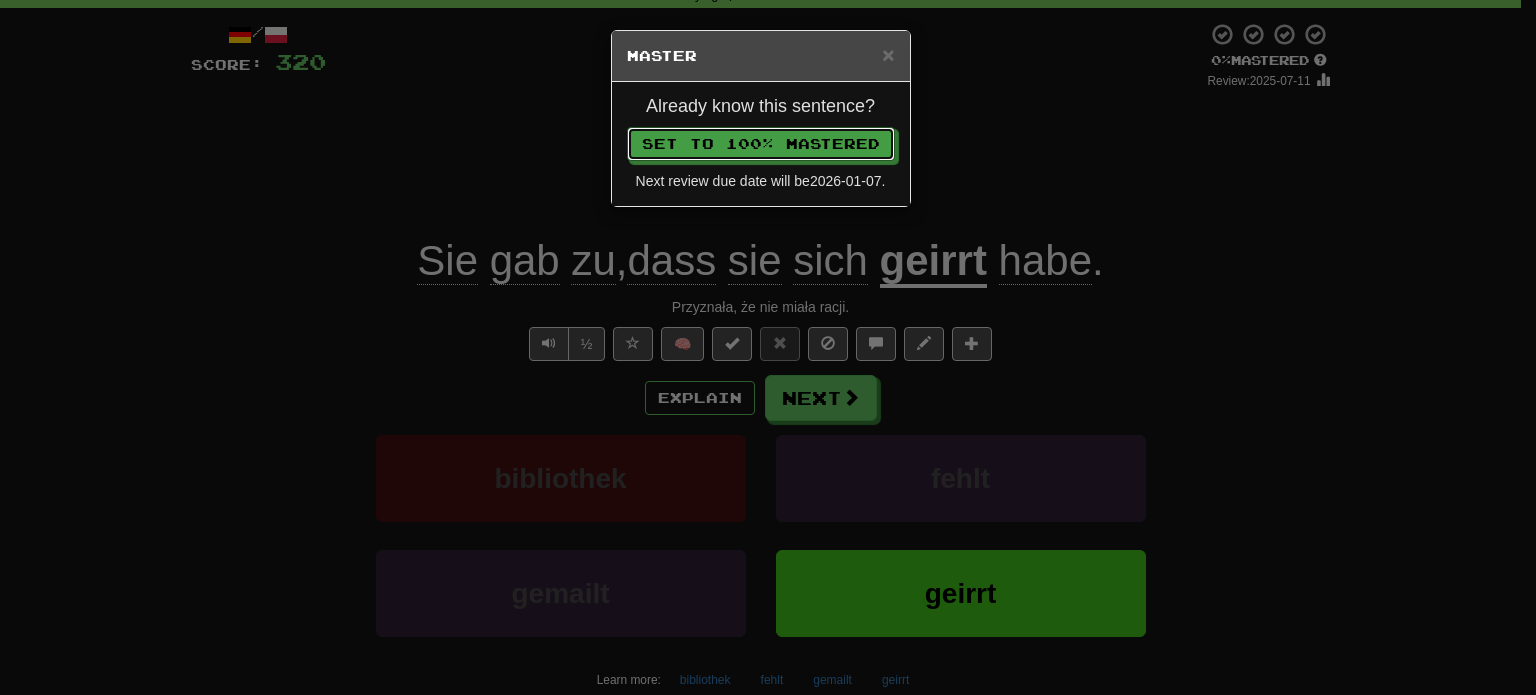 type 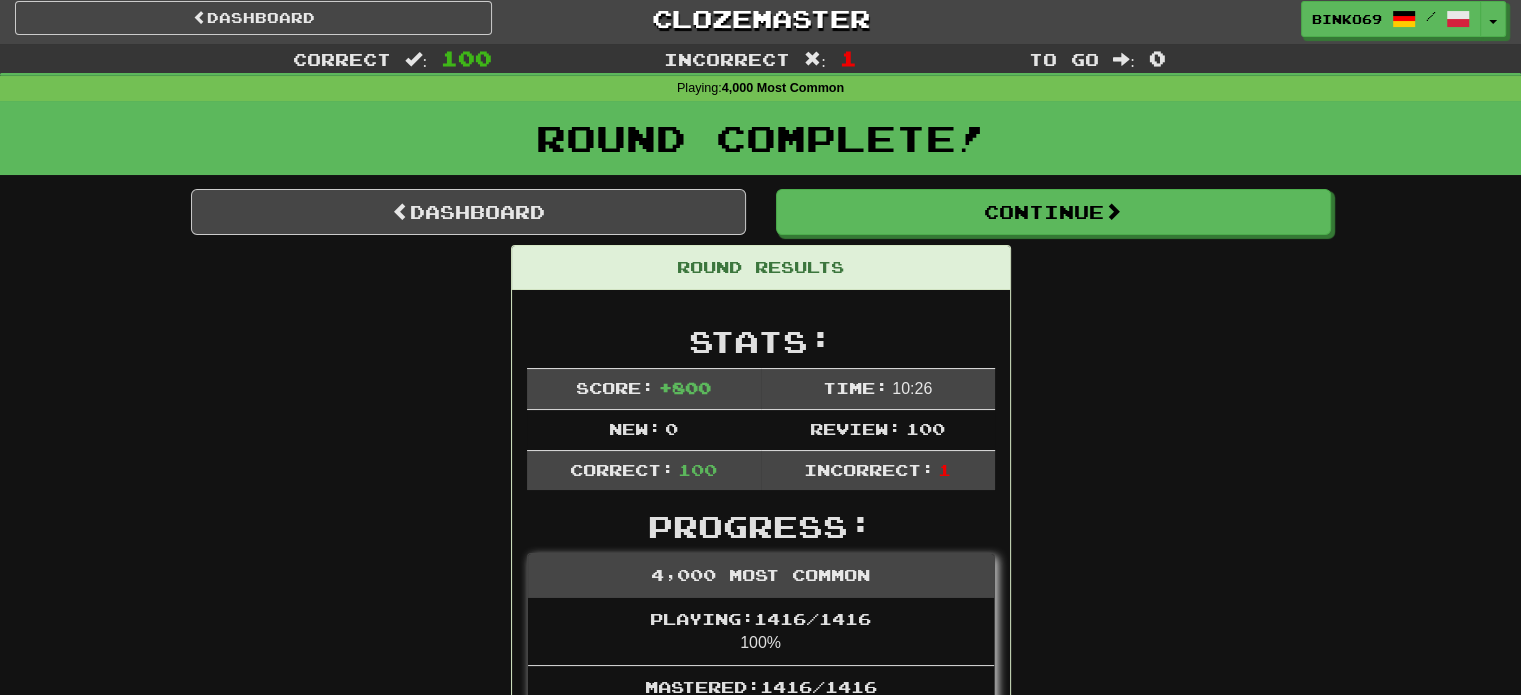 scroll, scrollTop: 0, scrollLeft: 0, axis: both 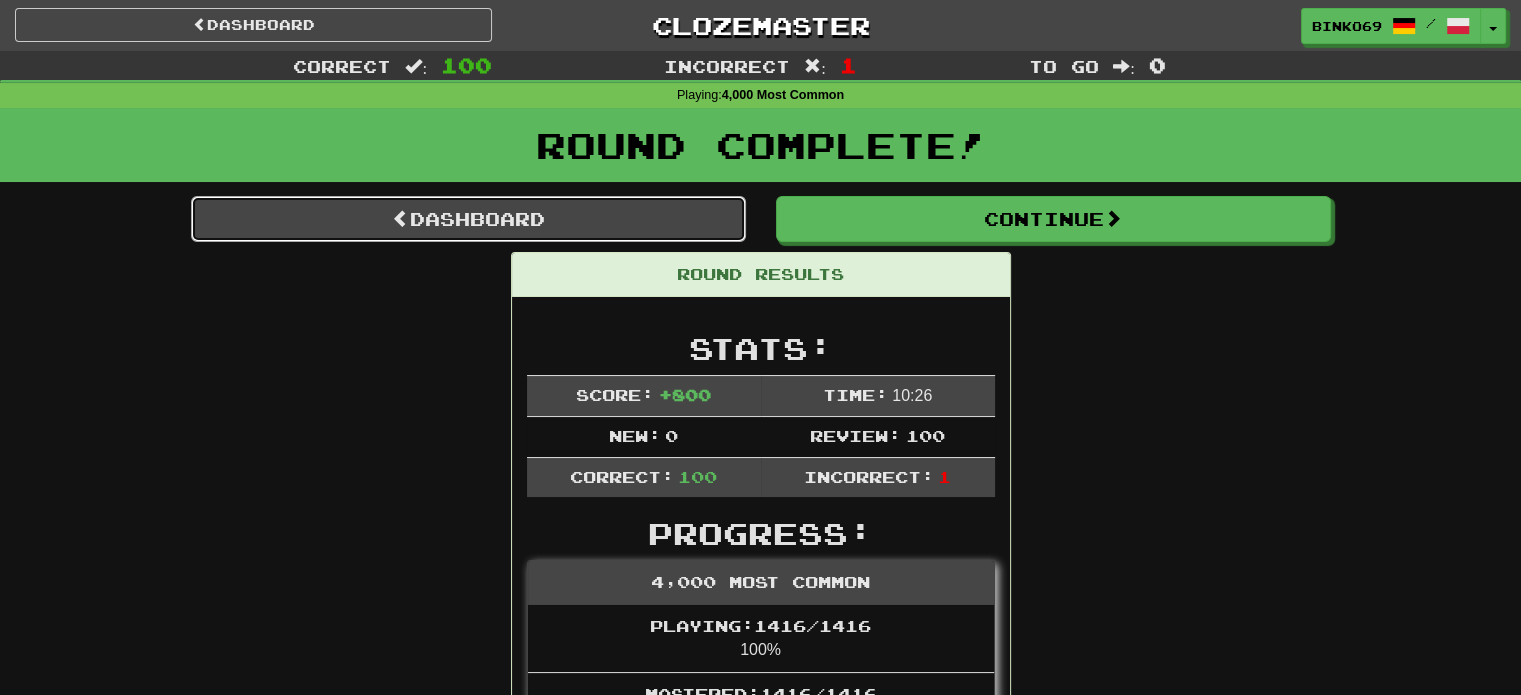 click on "Dashboard" at bounding box center (468, 219) 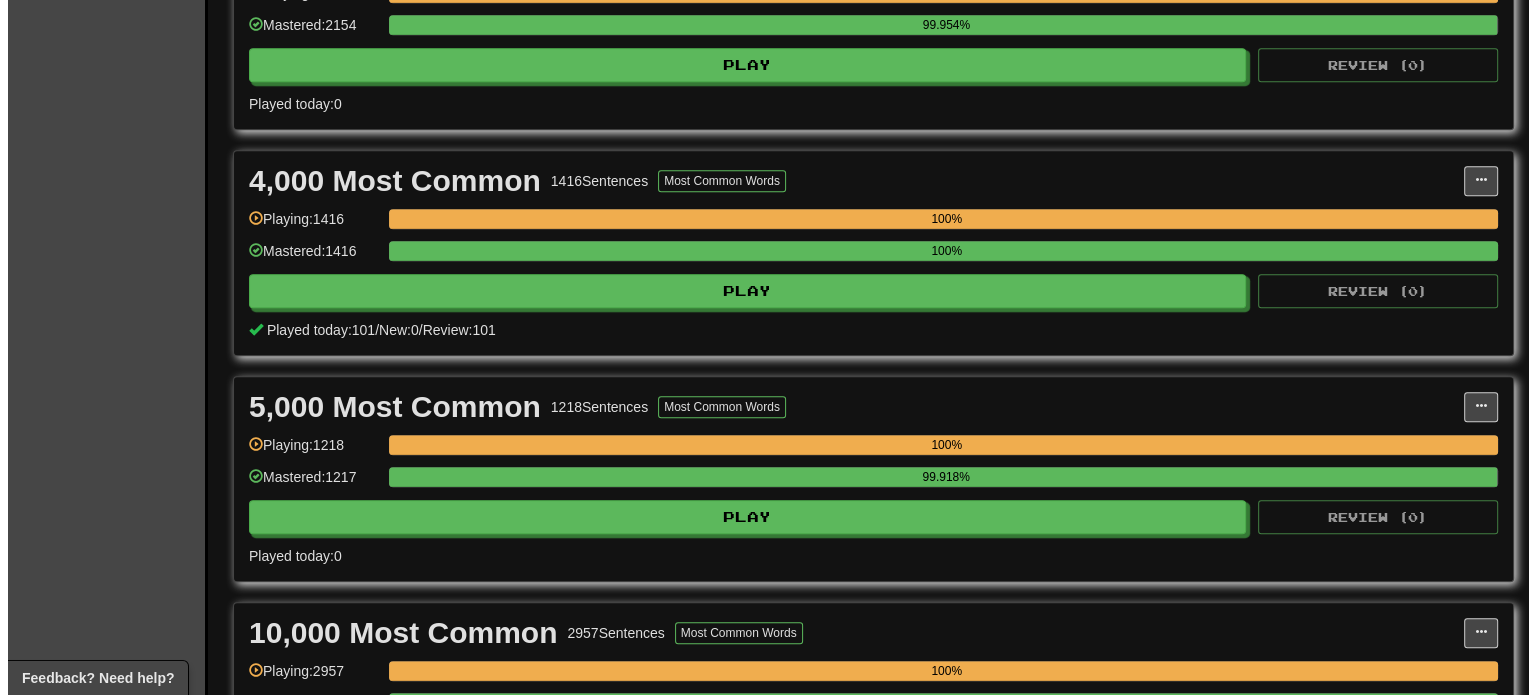scroll, scrollTop: 1000, scrollLeft: 0, axis: vertical 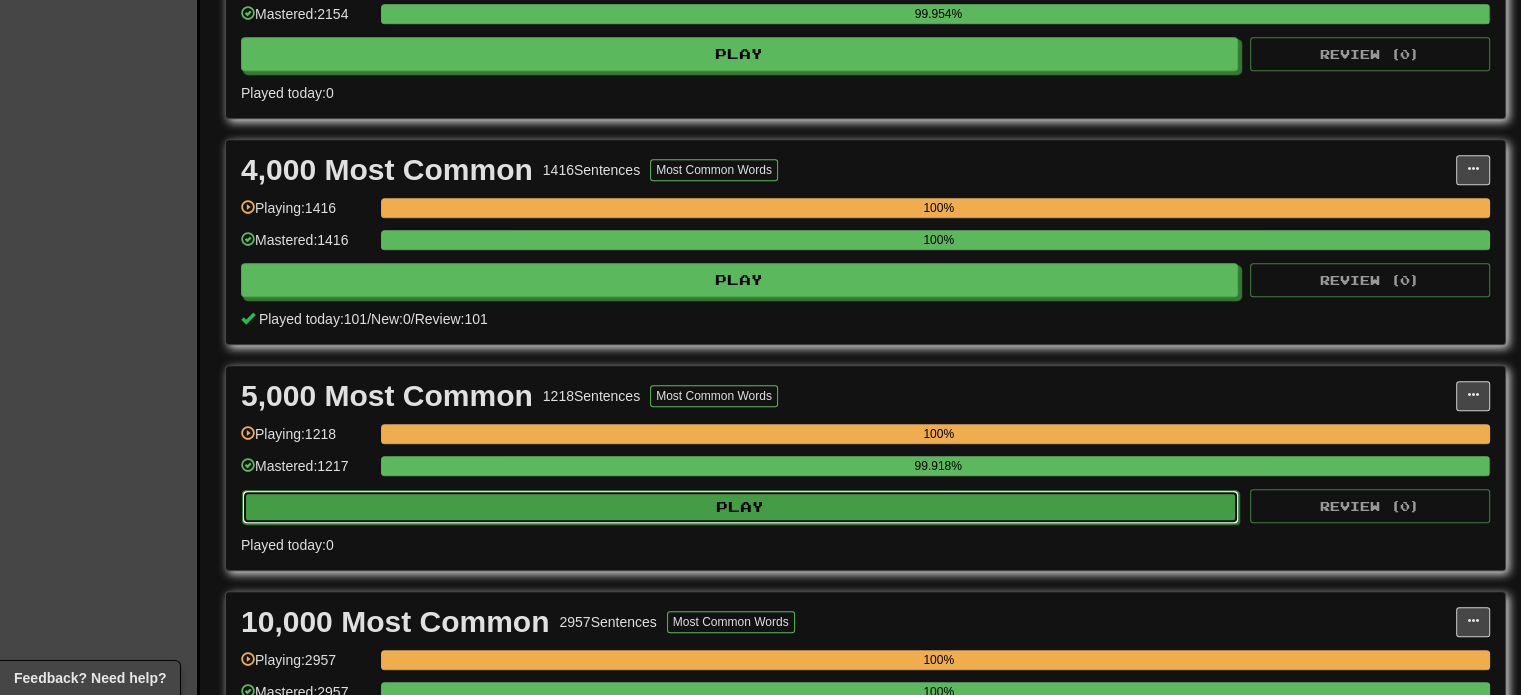 click on "Play" at bounding box center (740, 507) 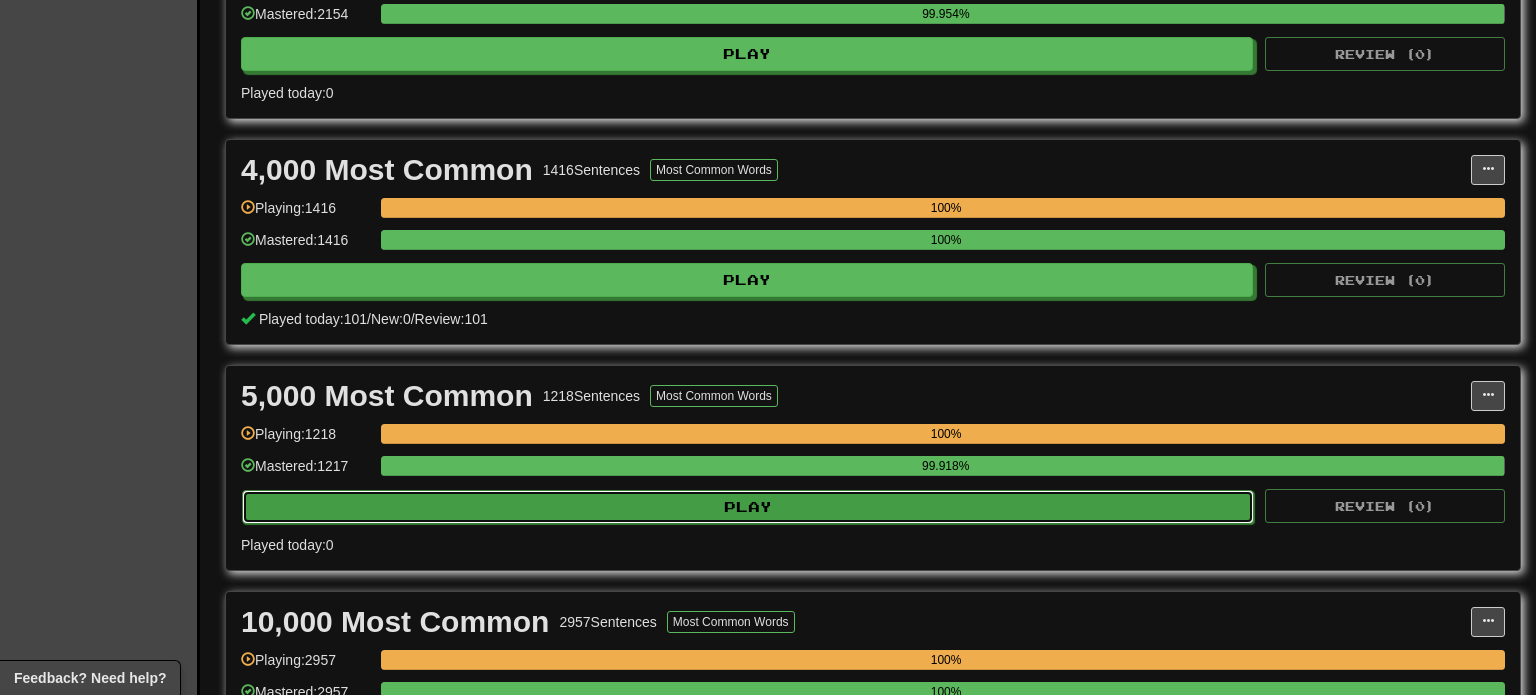 select on "***" 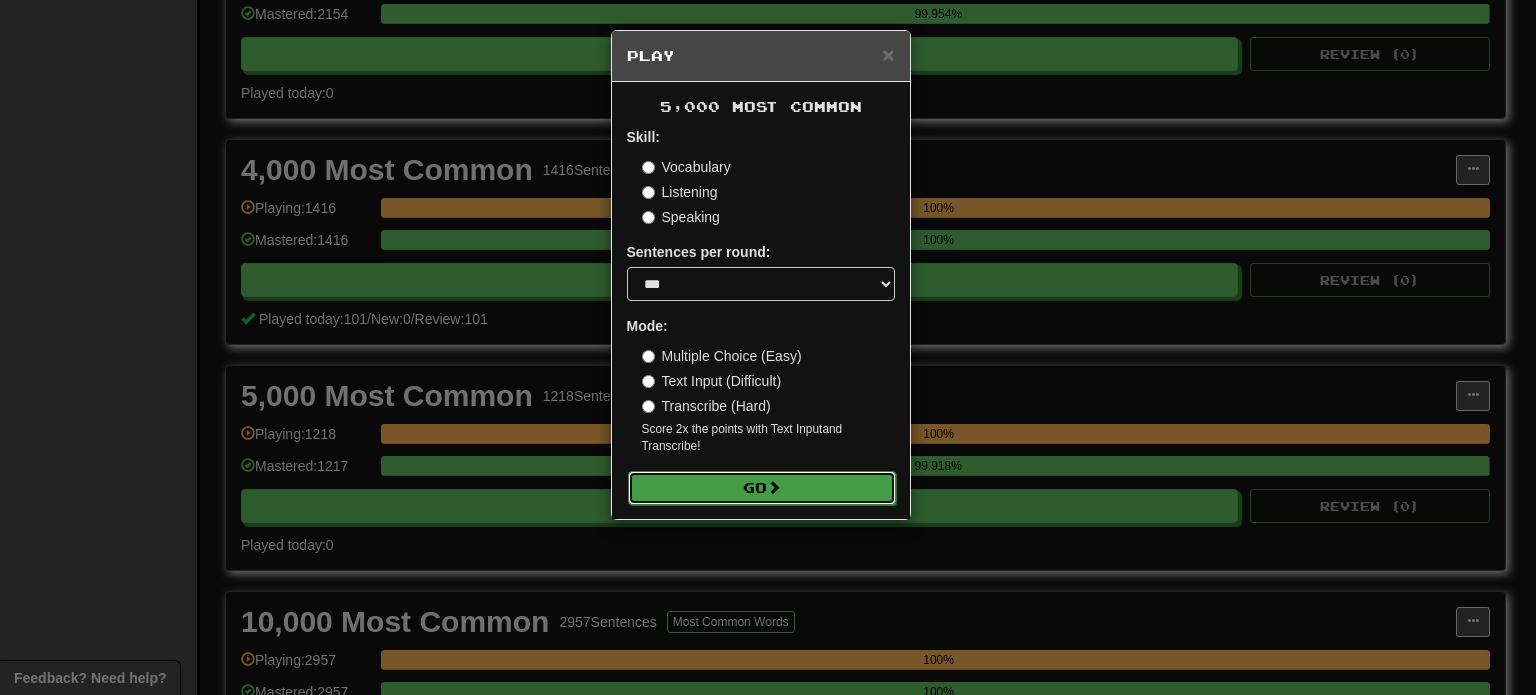 click on "Go" at bounding box center [762, 488] 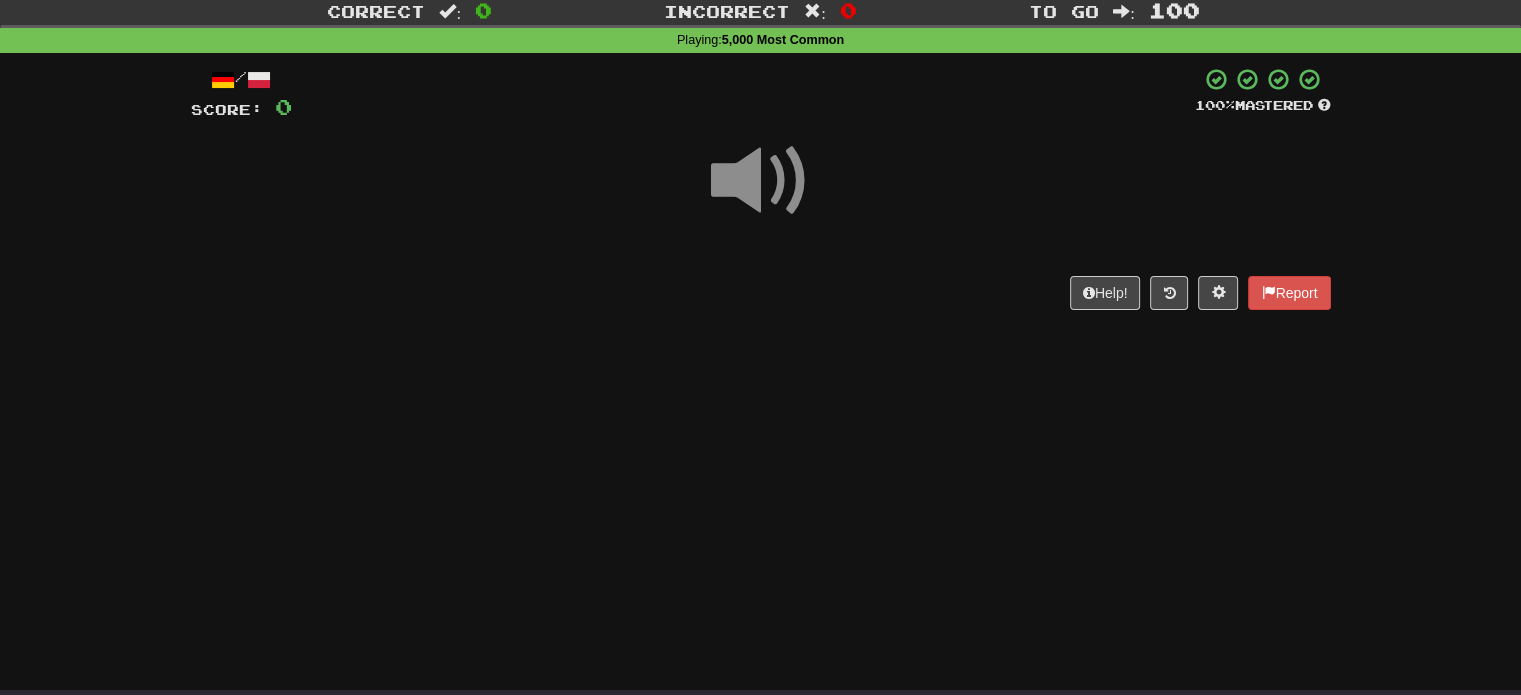 scroll, scrollTop: 100, scrollLeft: 0, axis: vertical 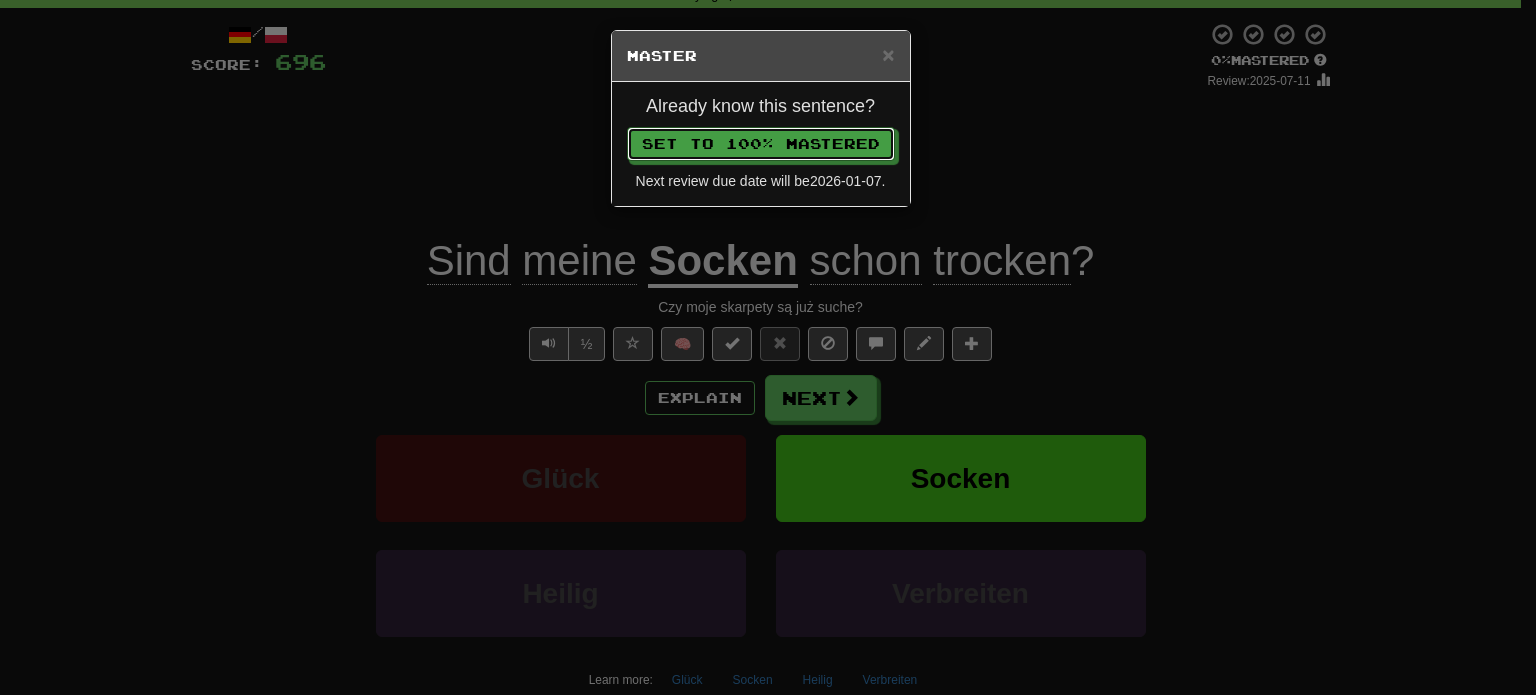 type 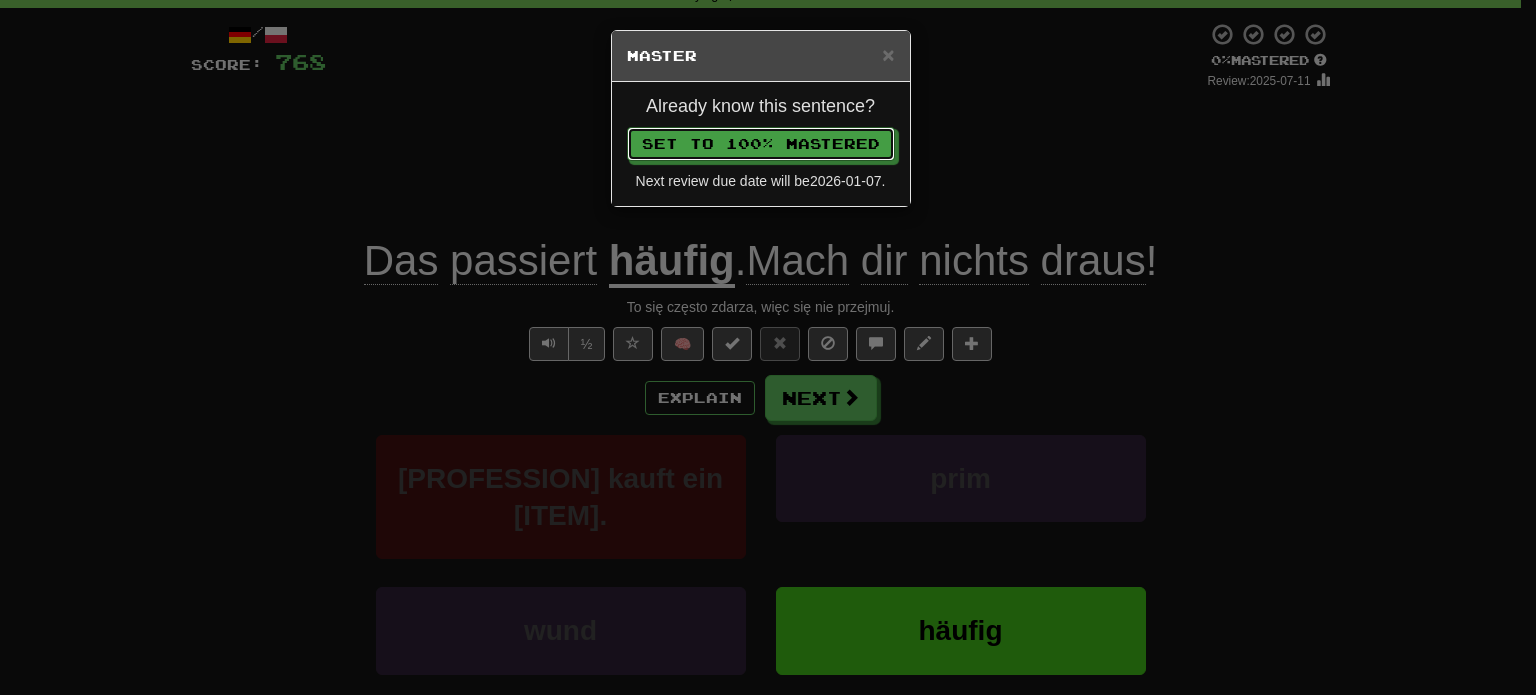 click on "Set to 100% Mastered" at bounding box center [761, 144] 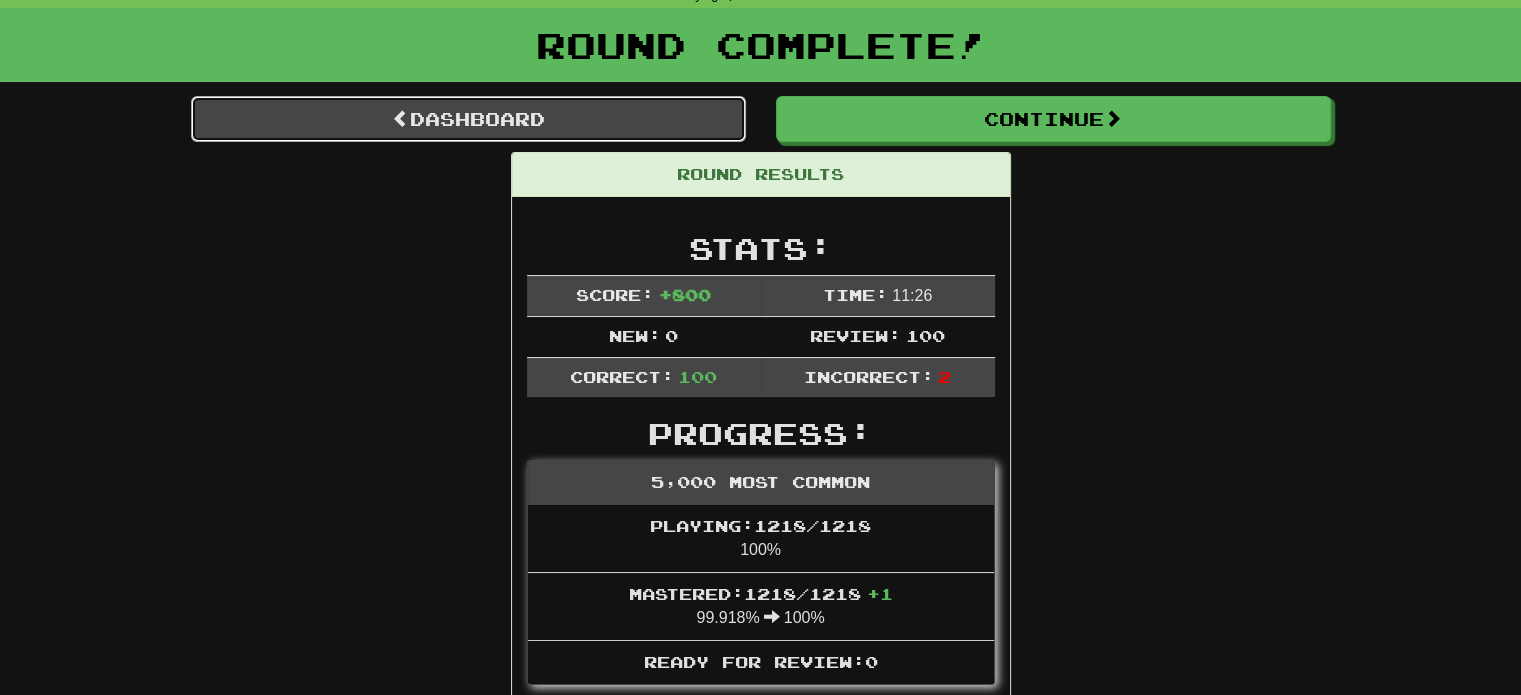 click on "Dashboard" at bounding box center (468, 119) 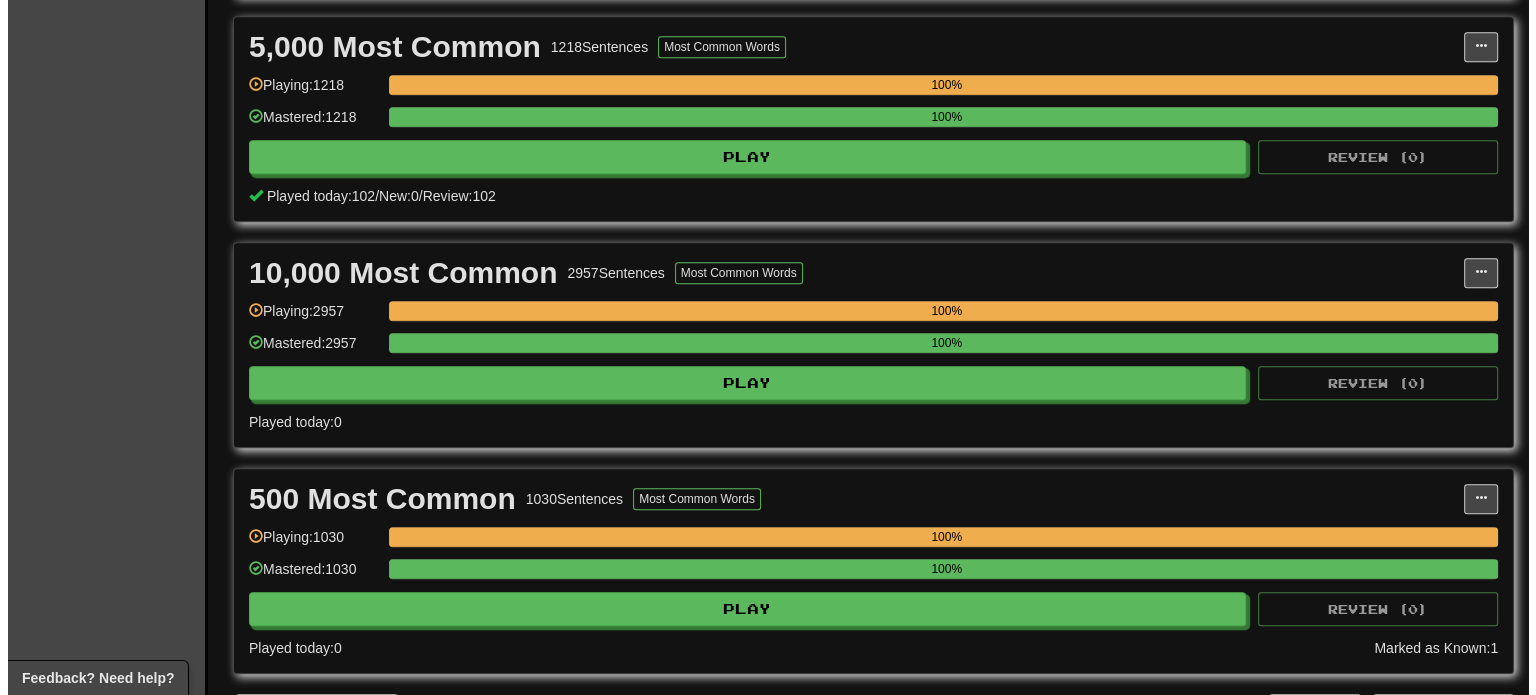 scroll, scrollTop: 1400, scrollLeft: 0, axis: vertical 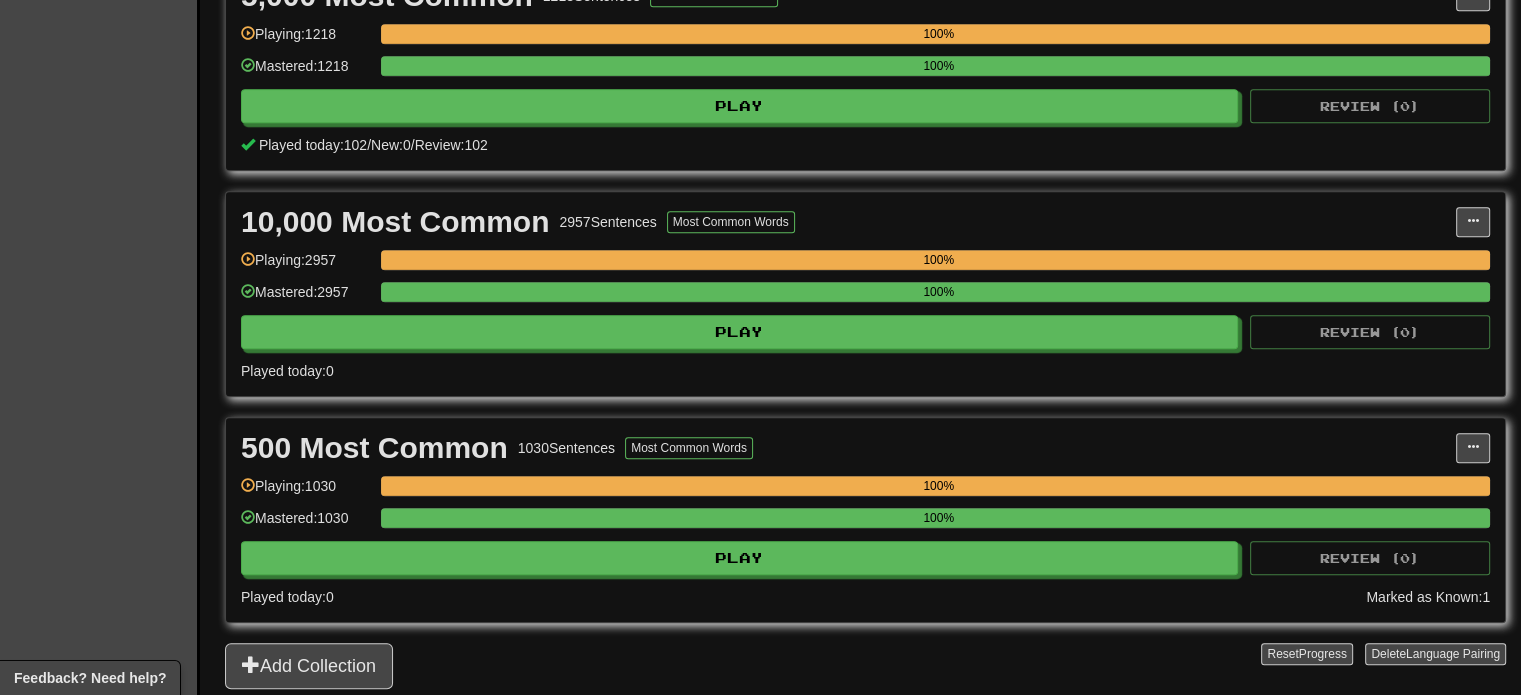 click on "Played today:  0" at bounding box center [865, 371] 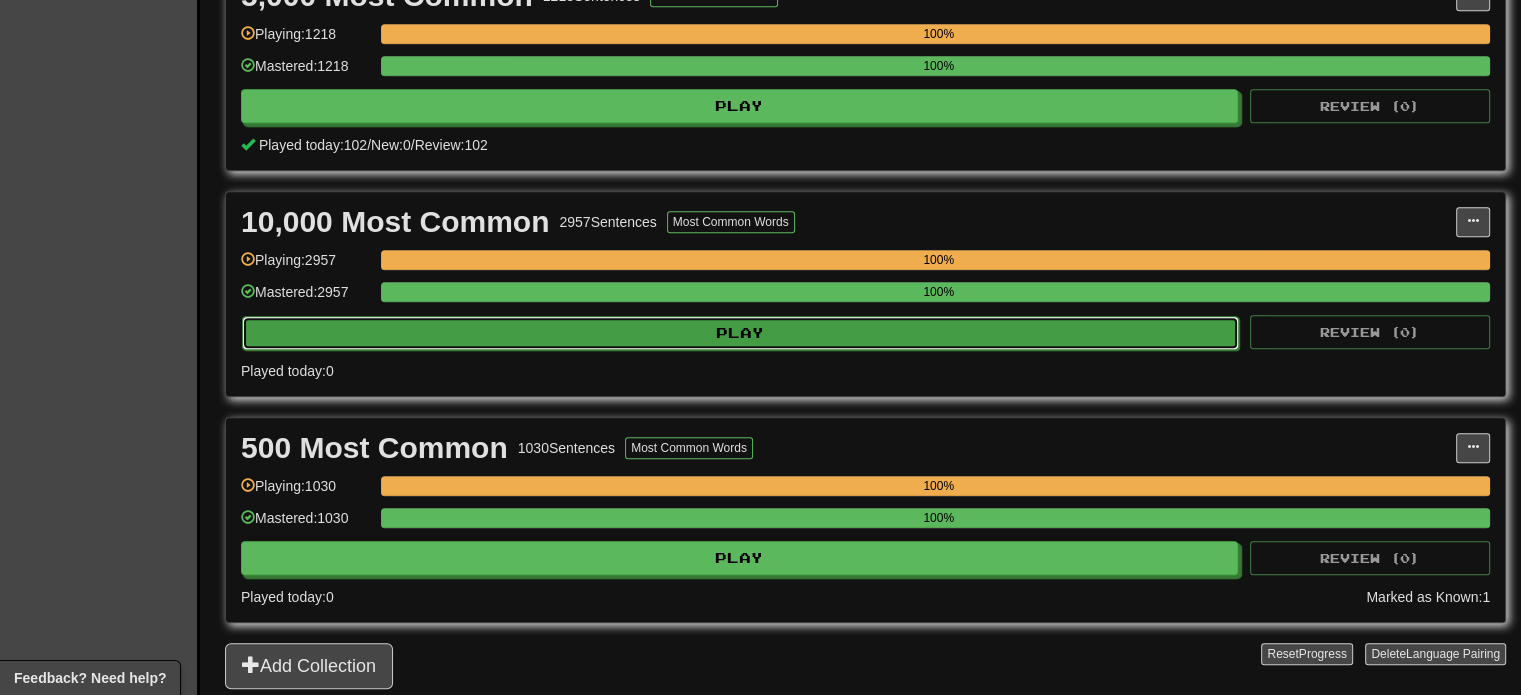 click on "Play" at bounding box center [740, 333] 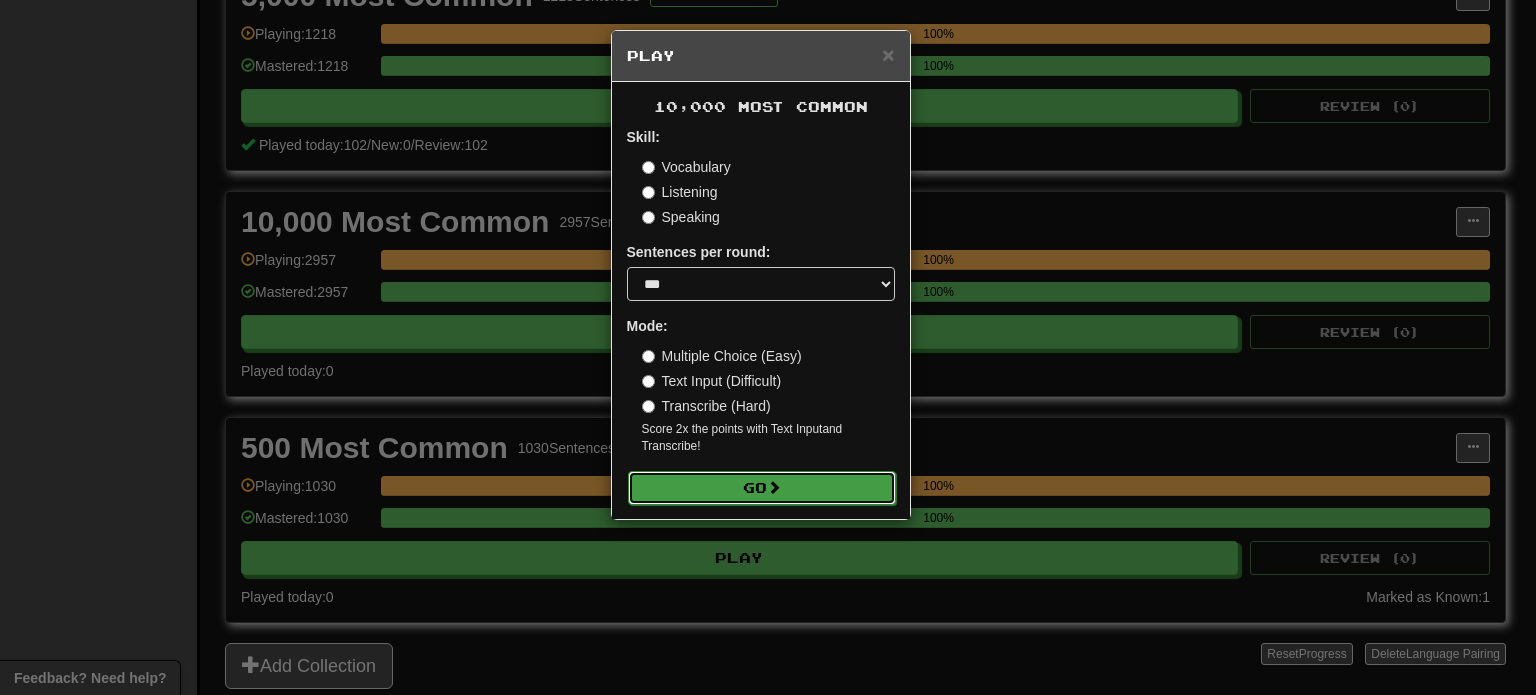 click on "Go" at bounding box center [762, 488] 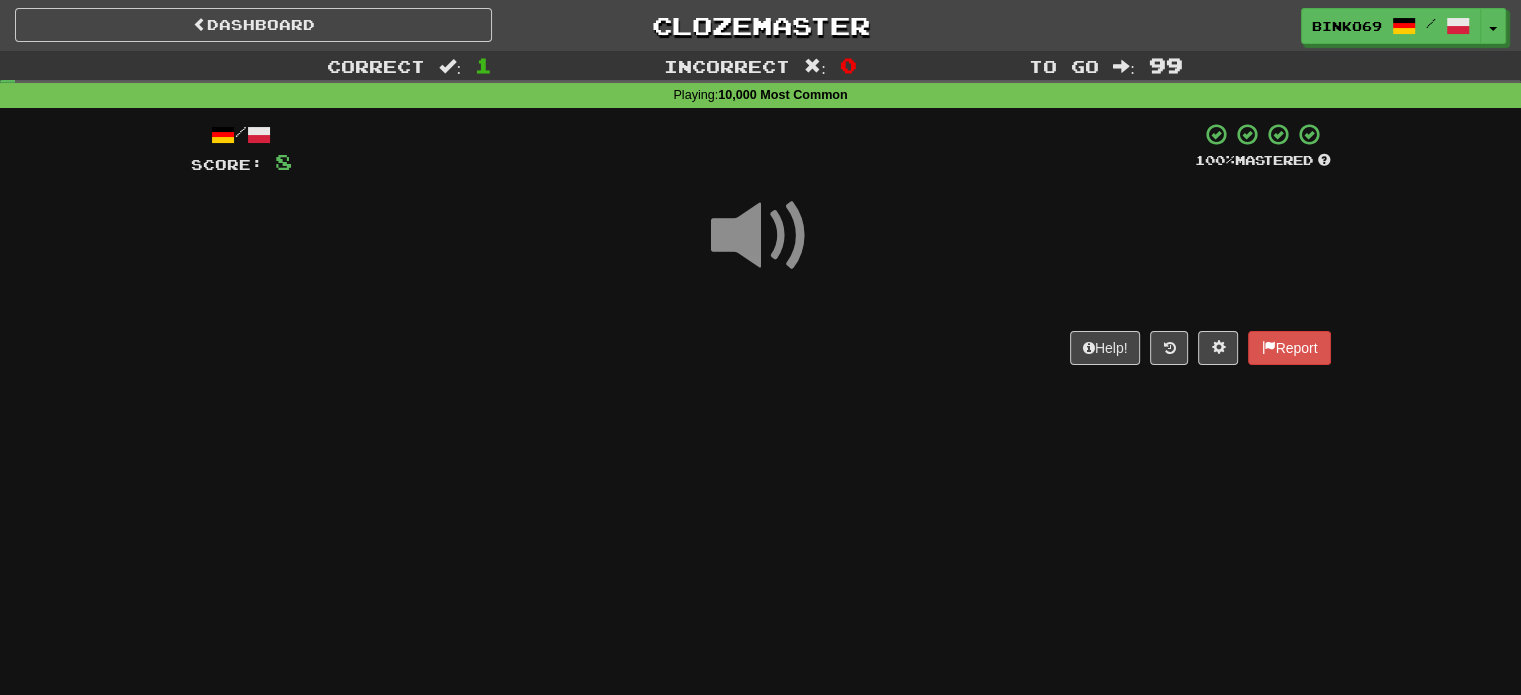 scroll, scrollTop: 100, scrollLeft: 0, axis: vertical 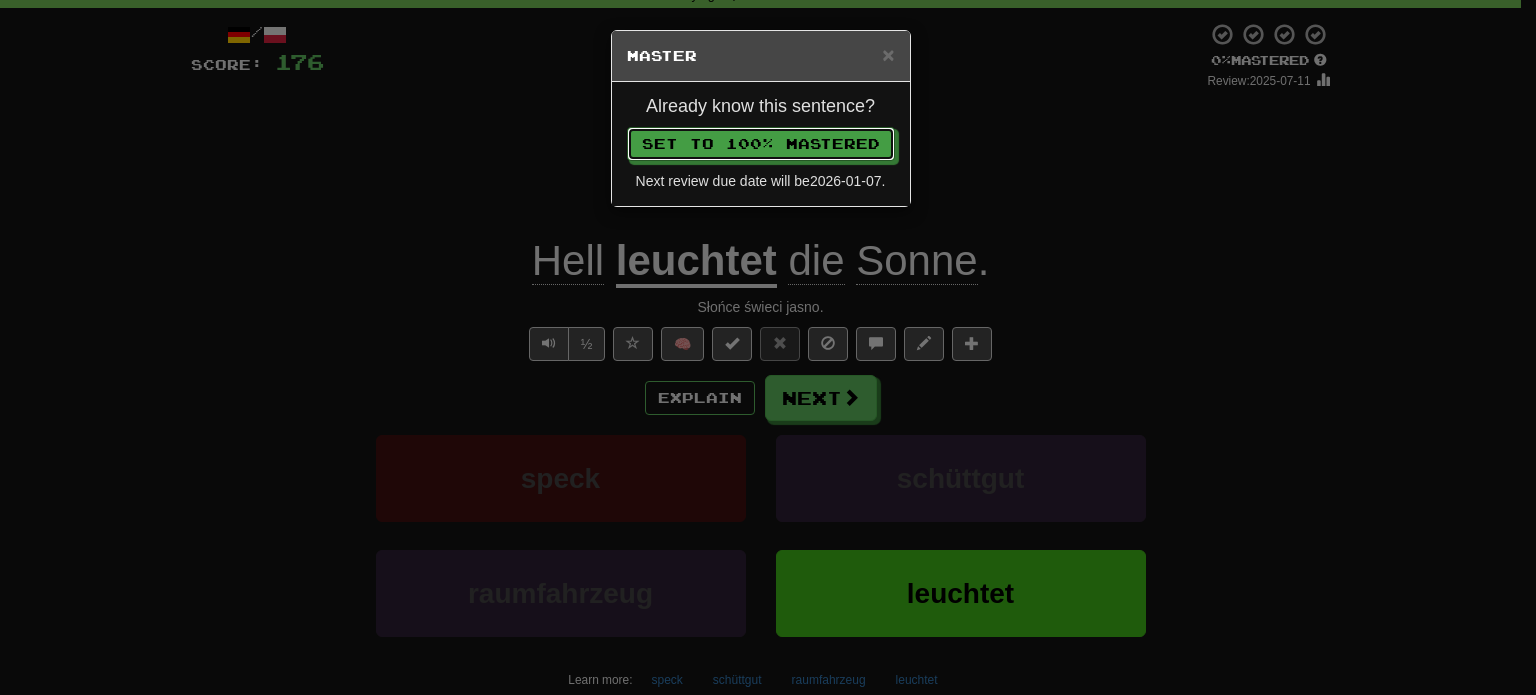 type 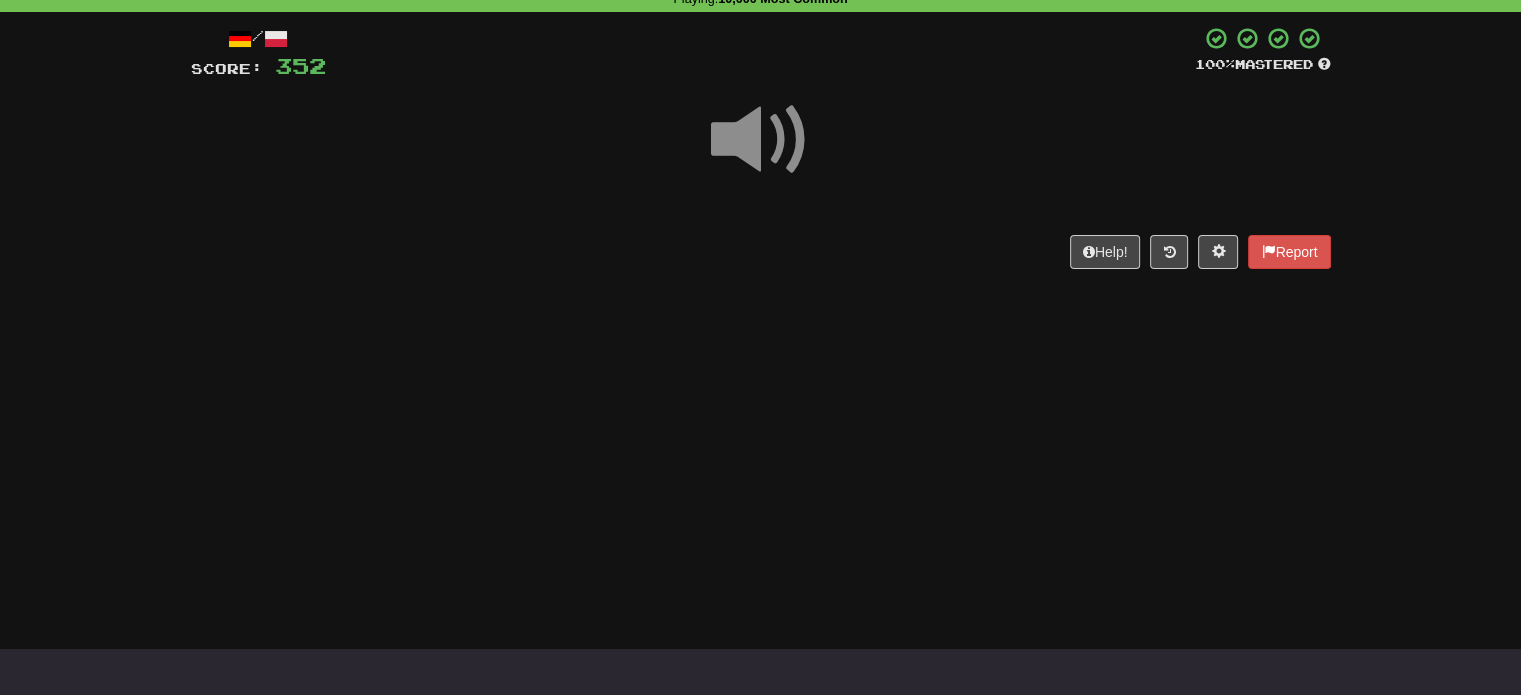 scroll, scrollTop: 132, scrollLeft: 0, axis: vertical 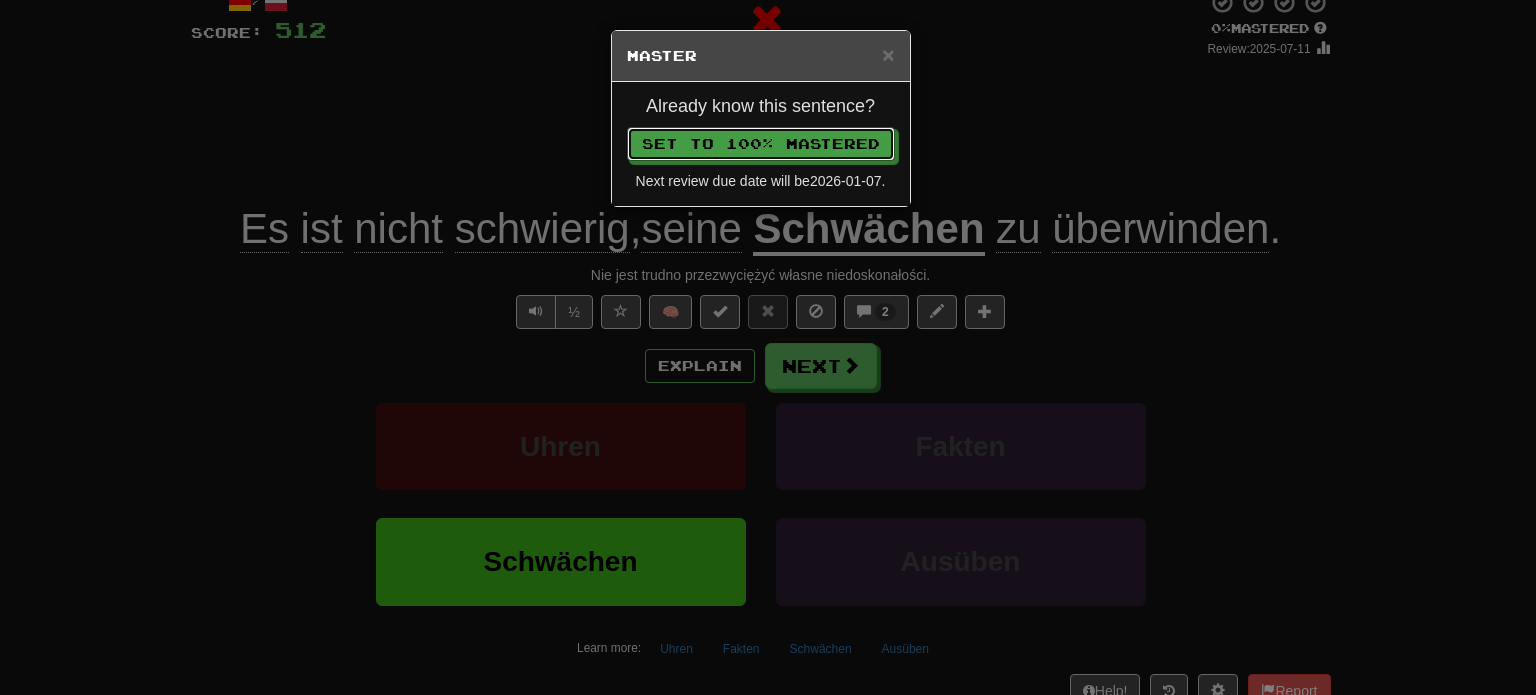 click on "Set to 100% Mastered" at bounding box center (761, 144) 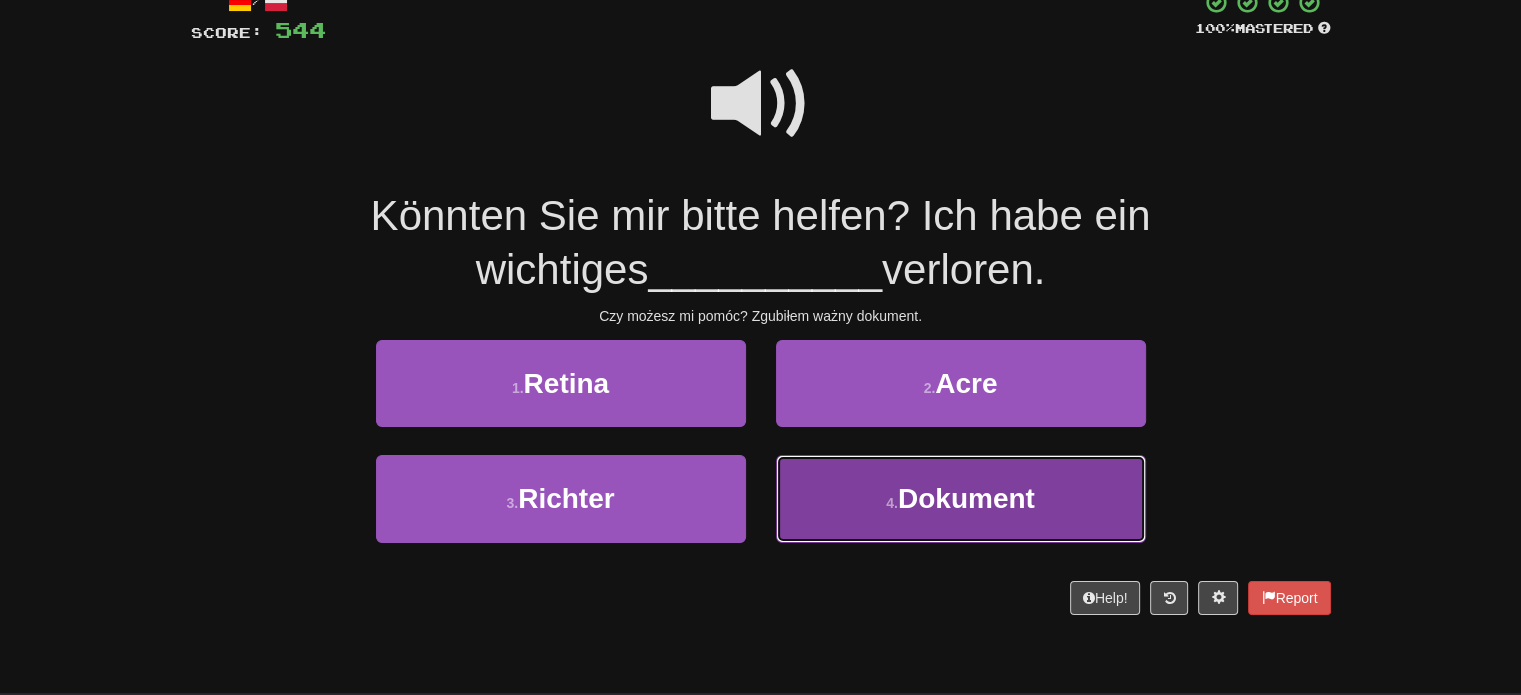 click on "Dokument" at bounding box center [966, 498] 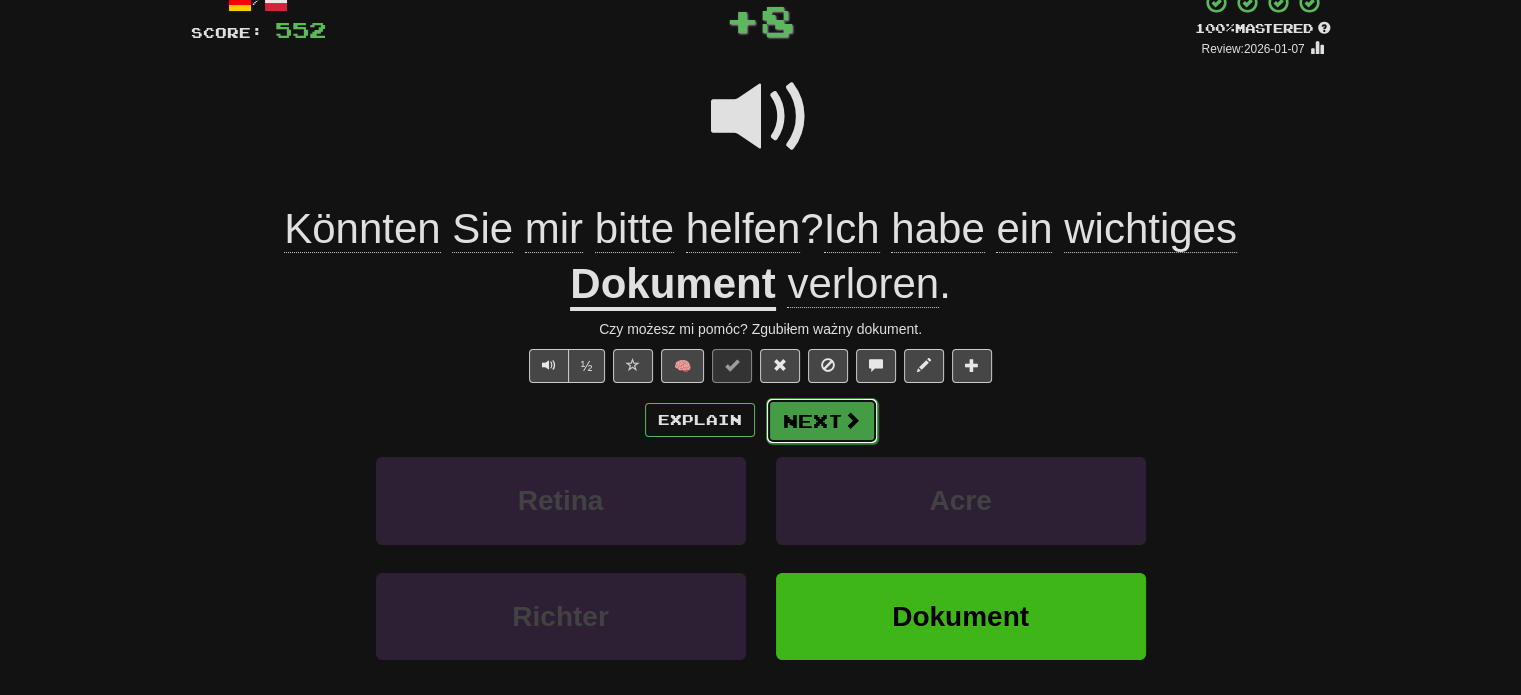 click on "Next" at bounding box center [822, 421] 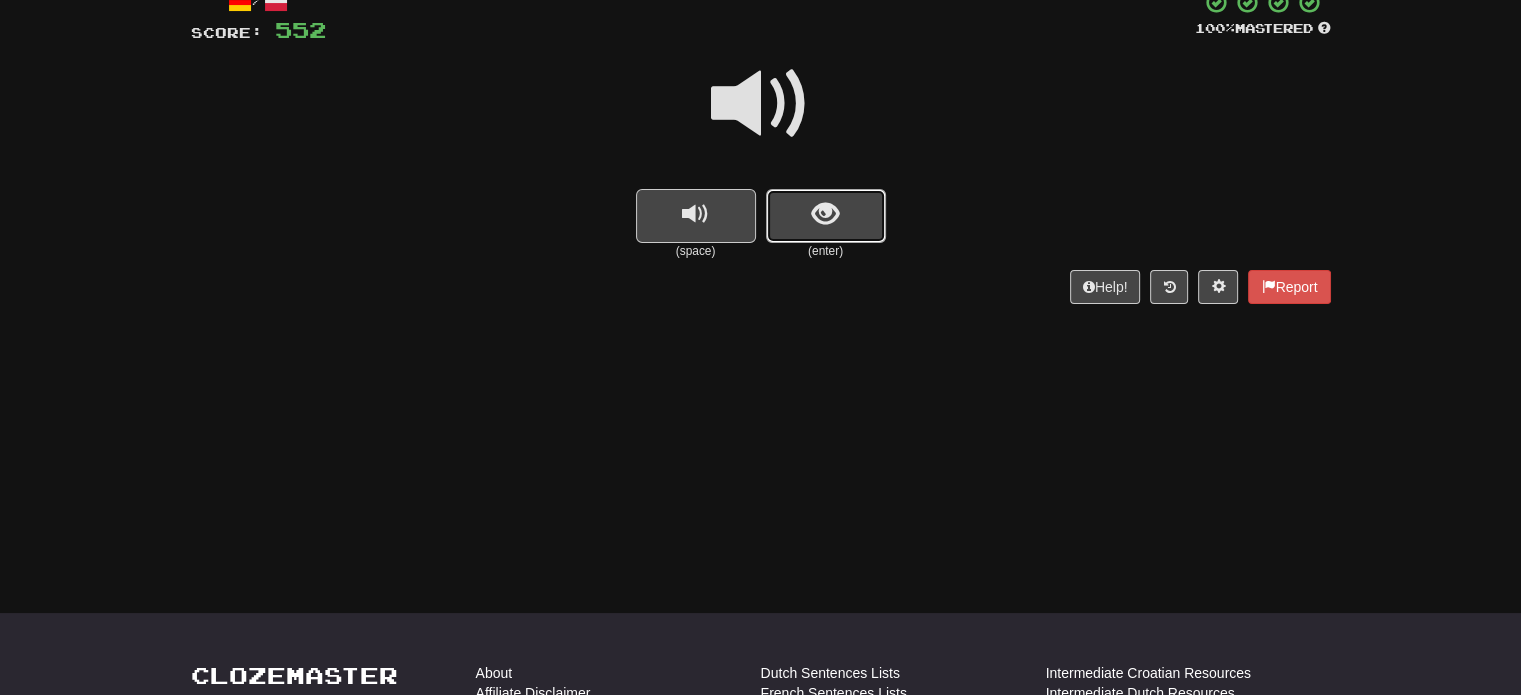 click at bounding box center [826, 216] 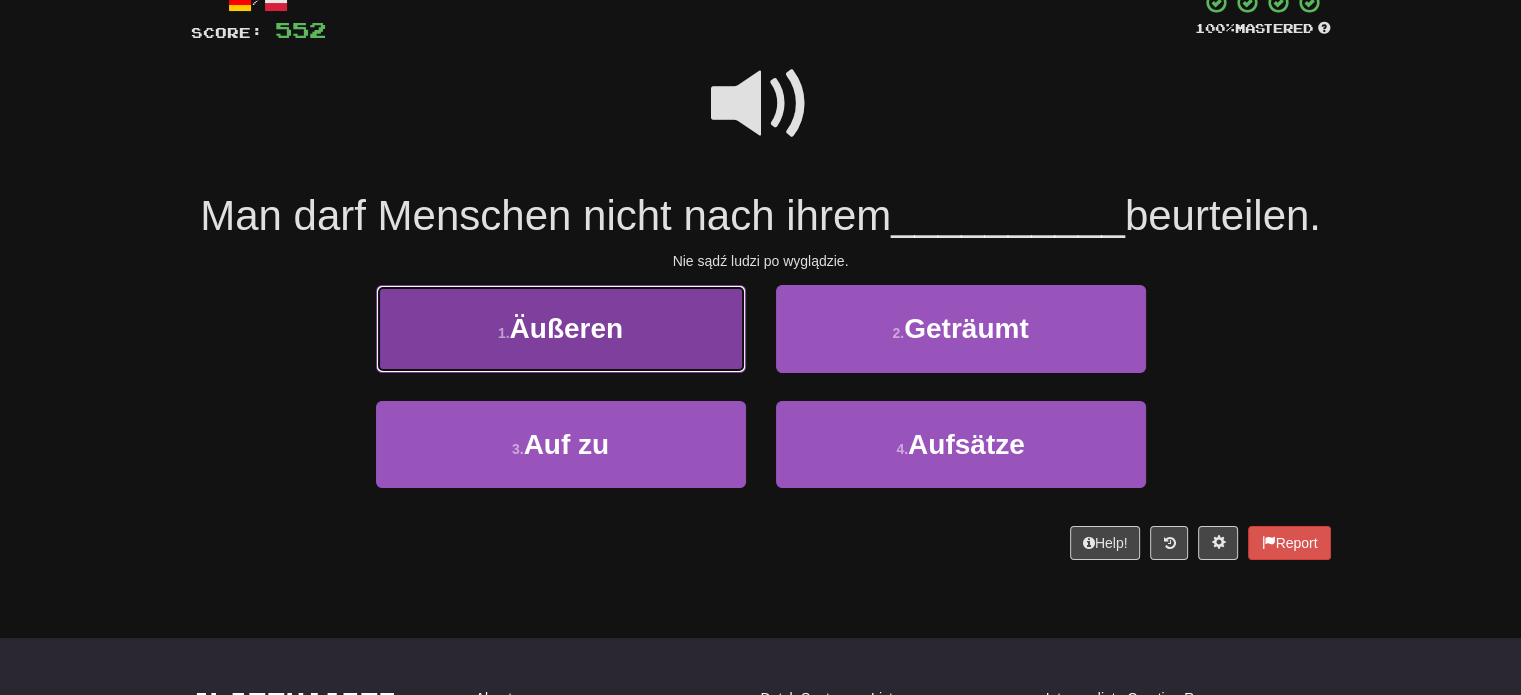 click on "1 .  Äußeren" at bounding box center (561, 328) 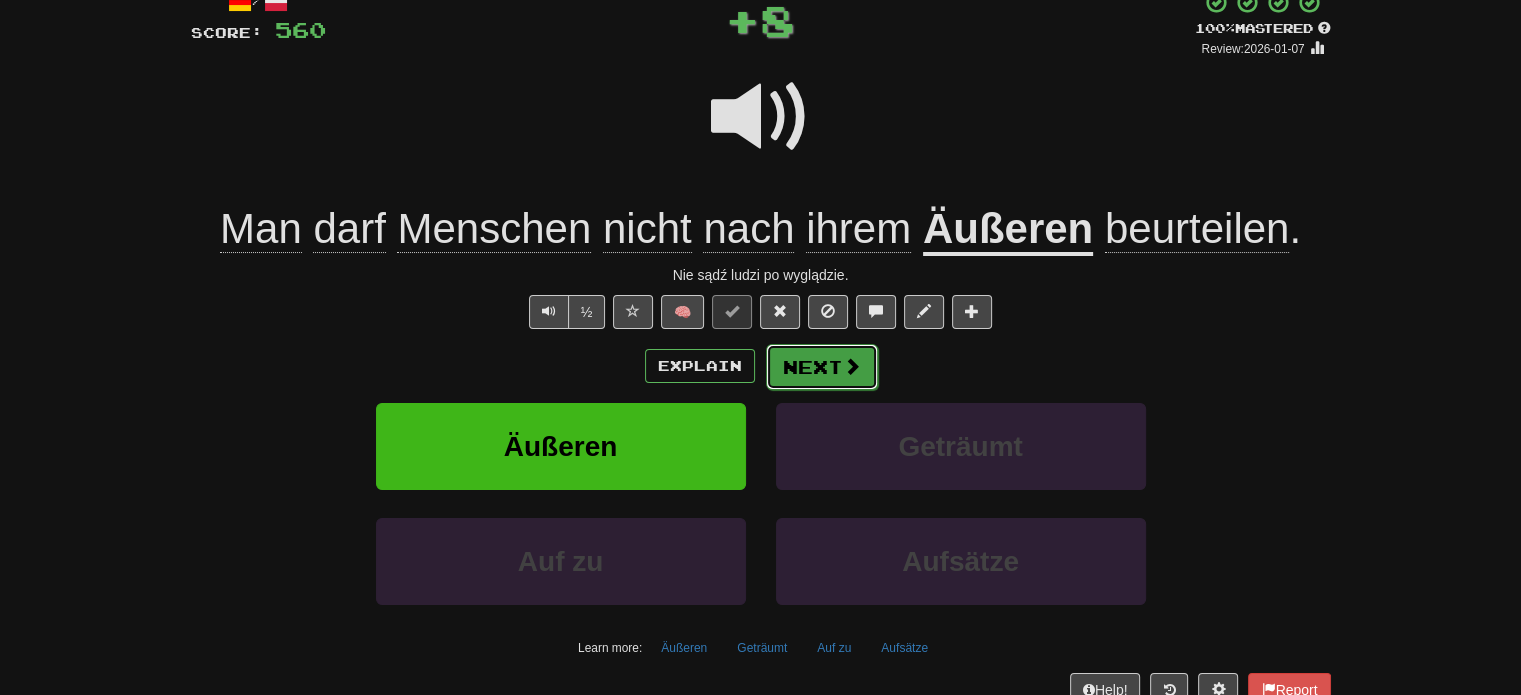 click on "Next" at bounding box center (822, 367) 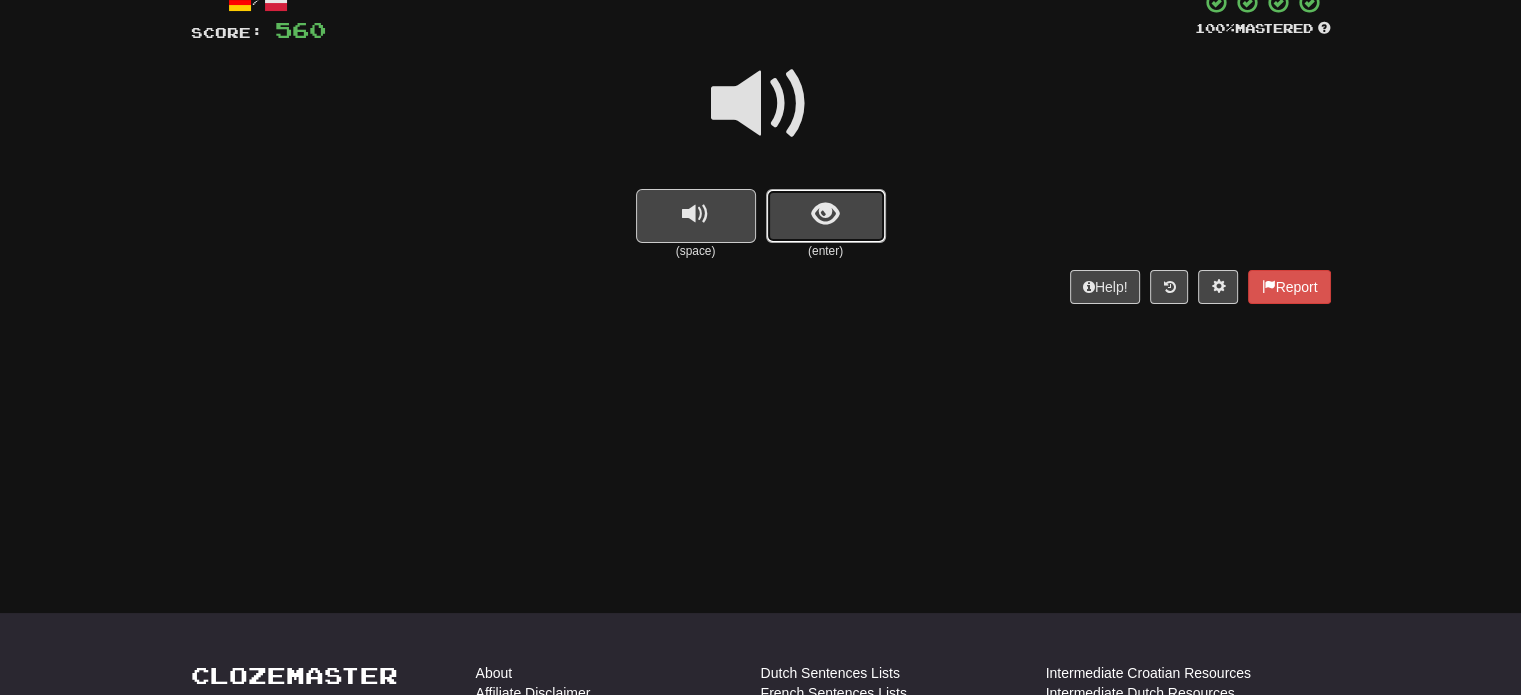 click at bounding box center (826, 216) 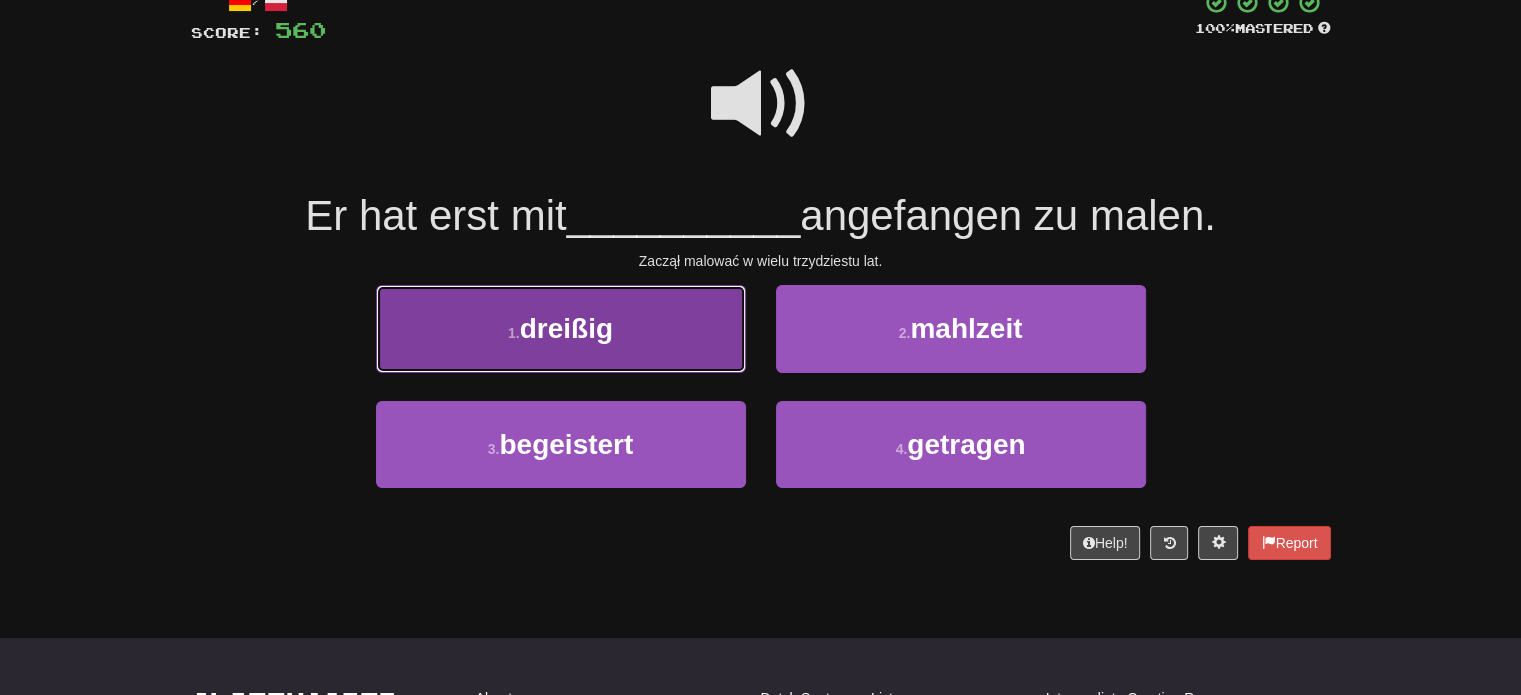 click on "1 .  dreißig" at bounding box center (561, 328) 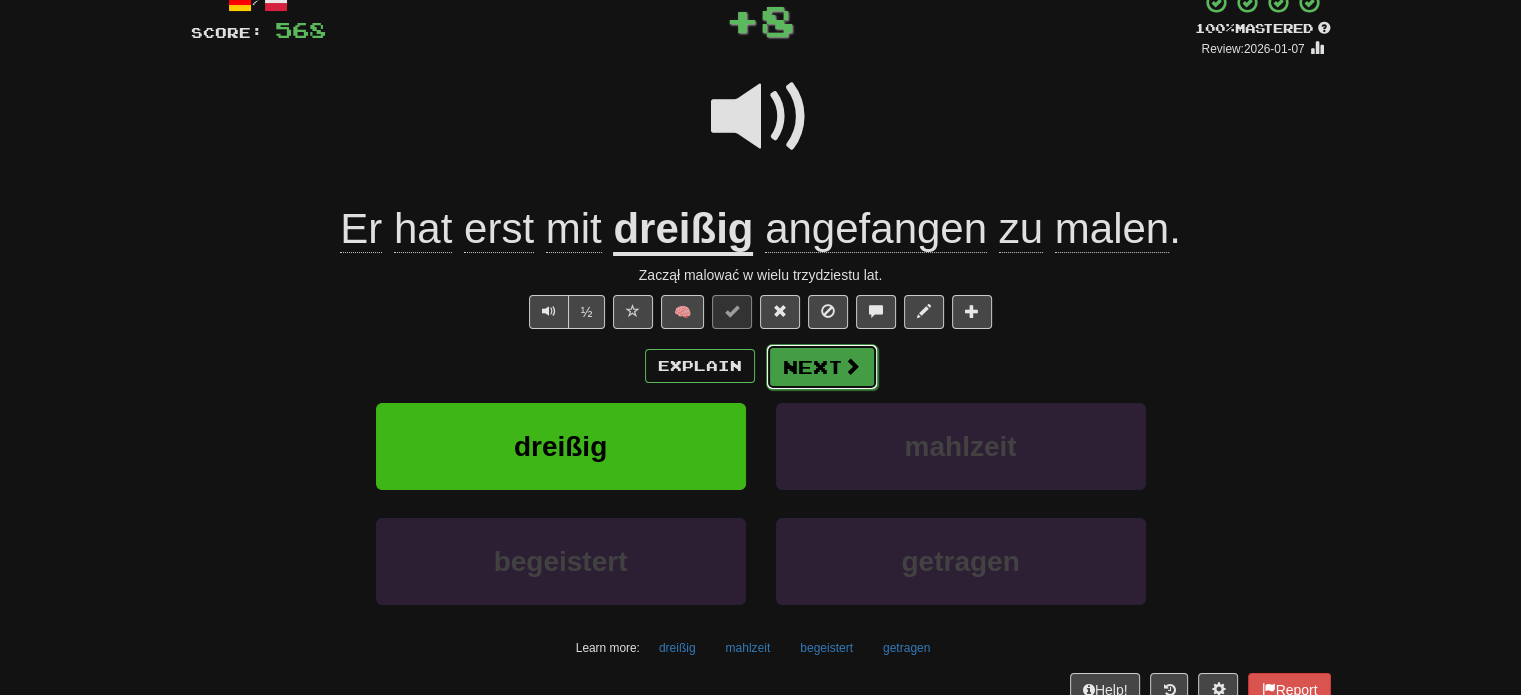 click on "Next" at bounding box center [822, 367] 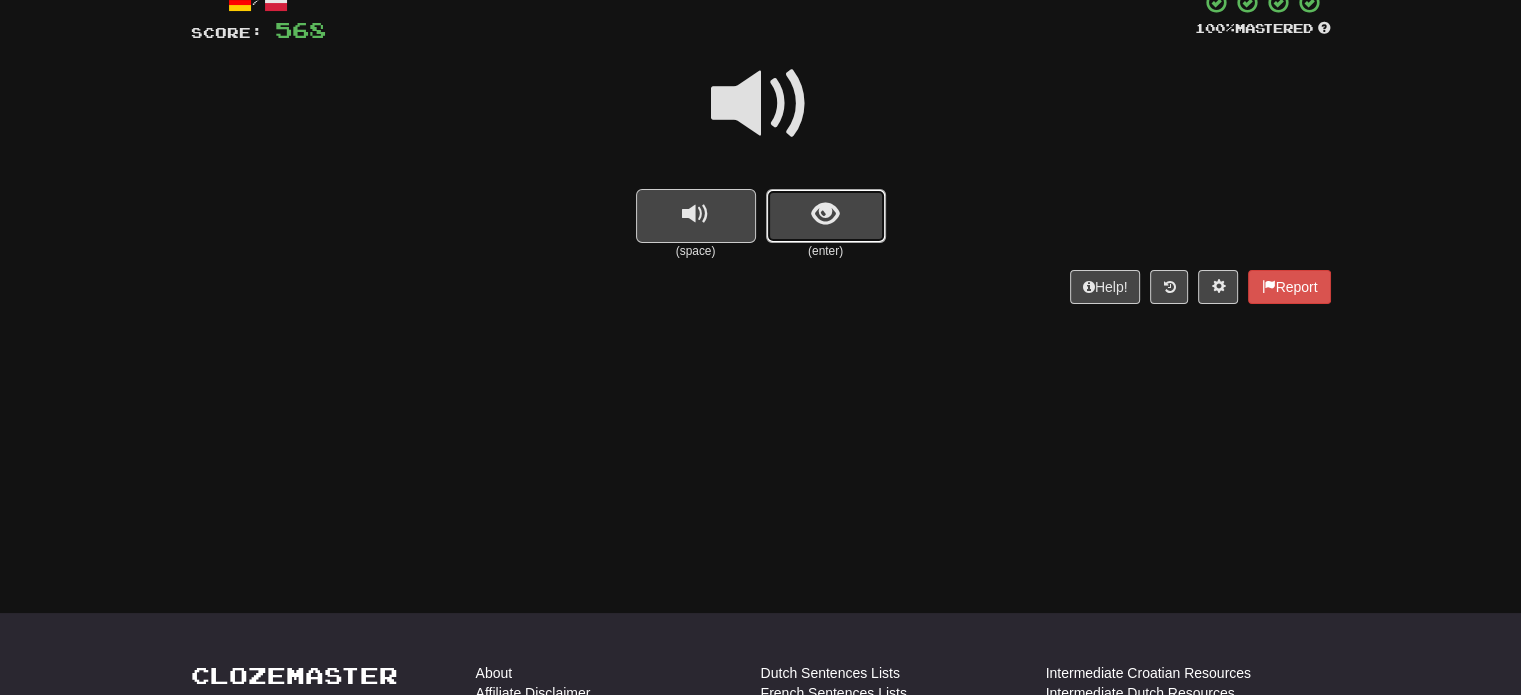 click at bounding box center [826, 216] 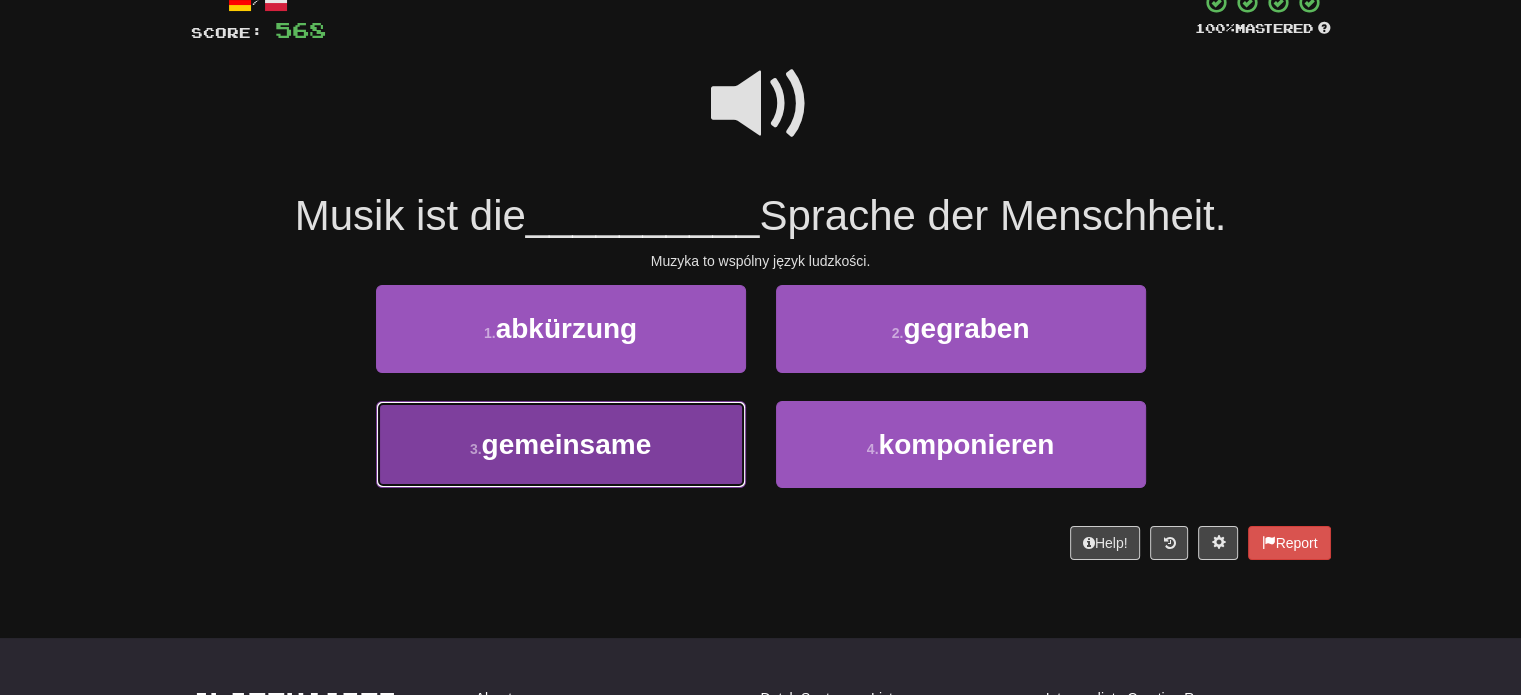 click on "3 .  gemeinsame" at bounding box center (561, 444) 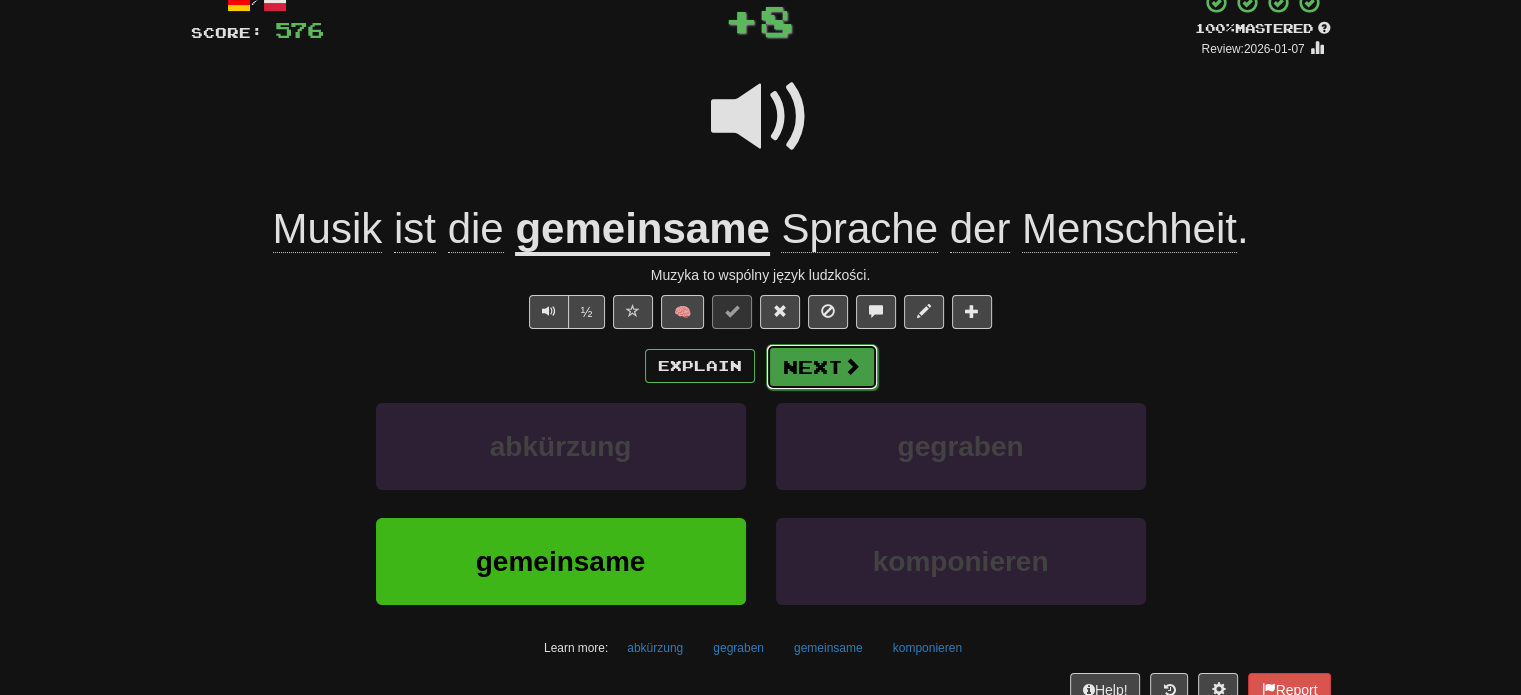 click on "Next" at bounding box center (822, 367) 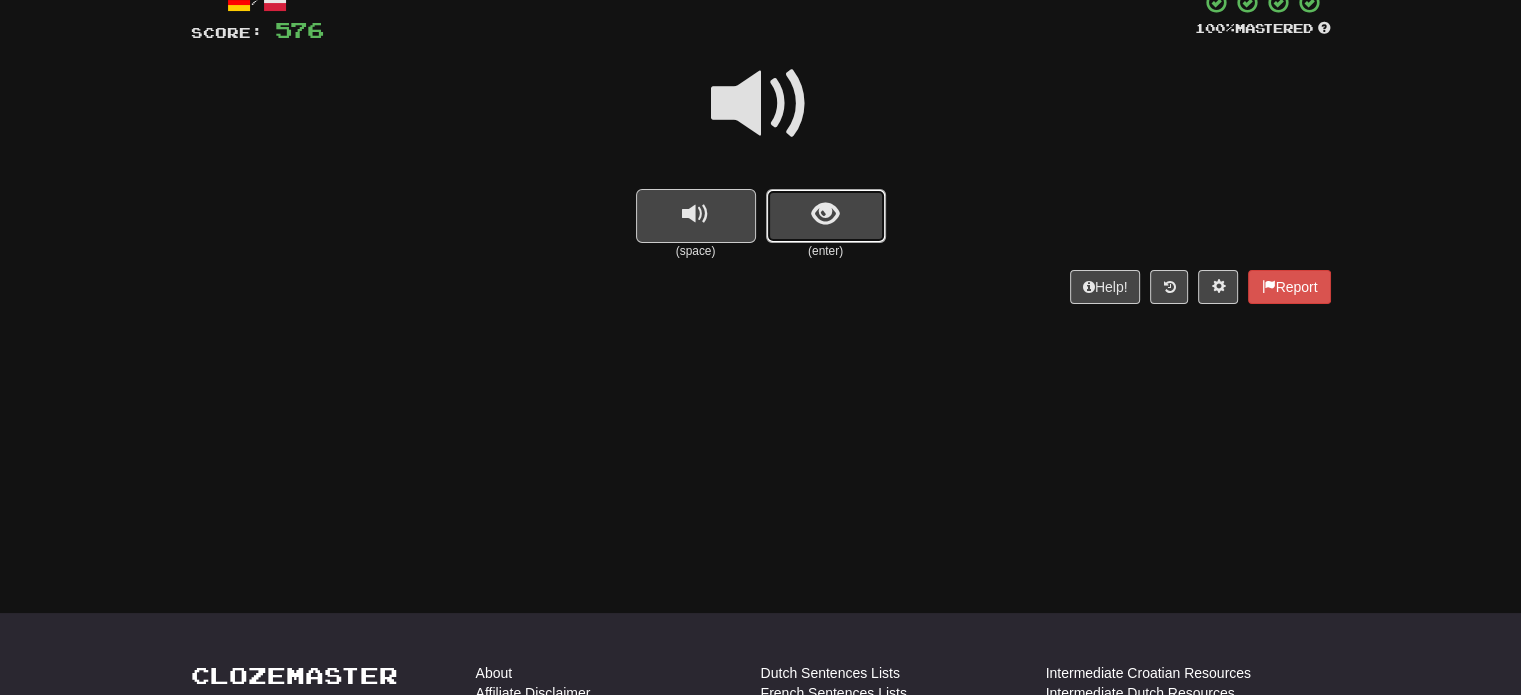 click at bounding box center (825, 214) 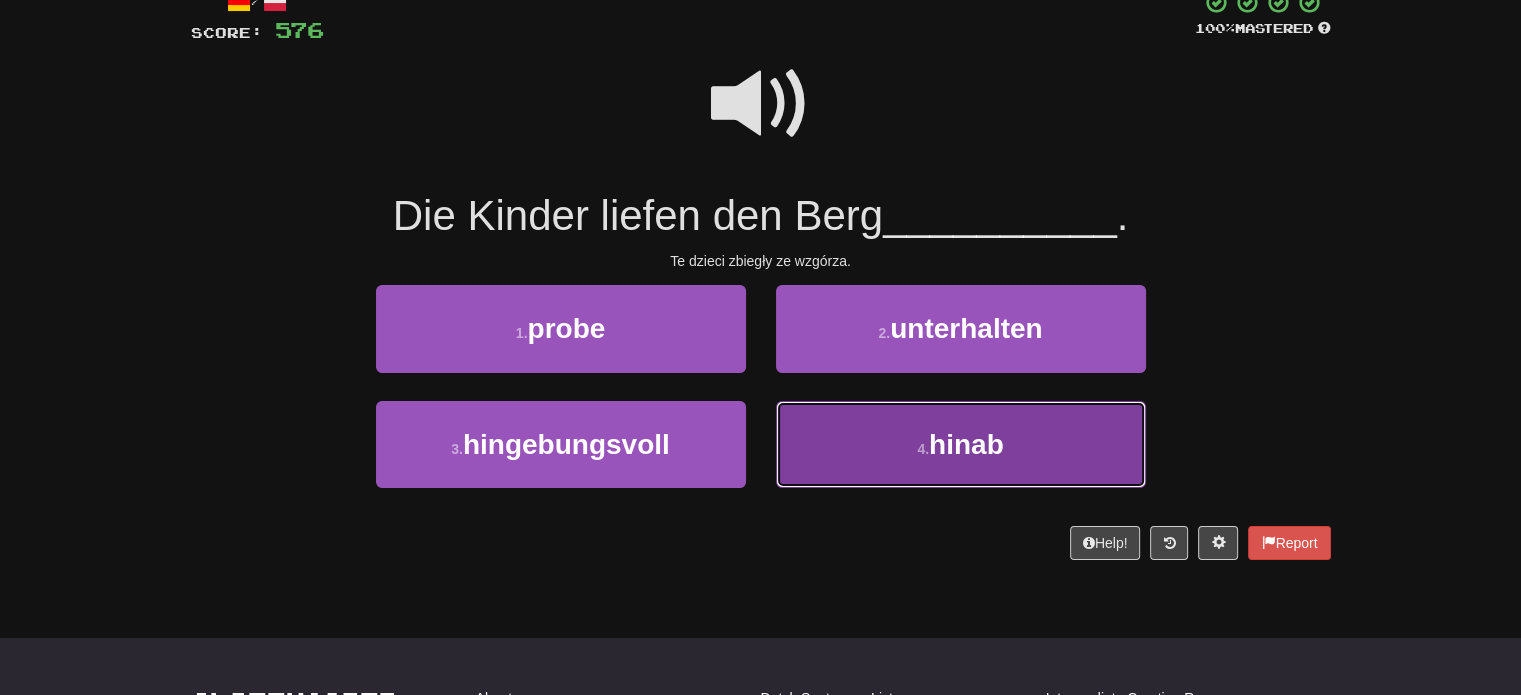 click on "4 .  hinab" at bounding box center [961, 444] 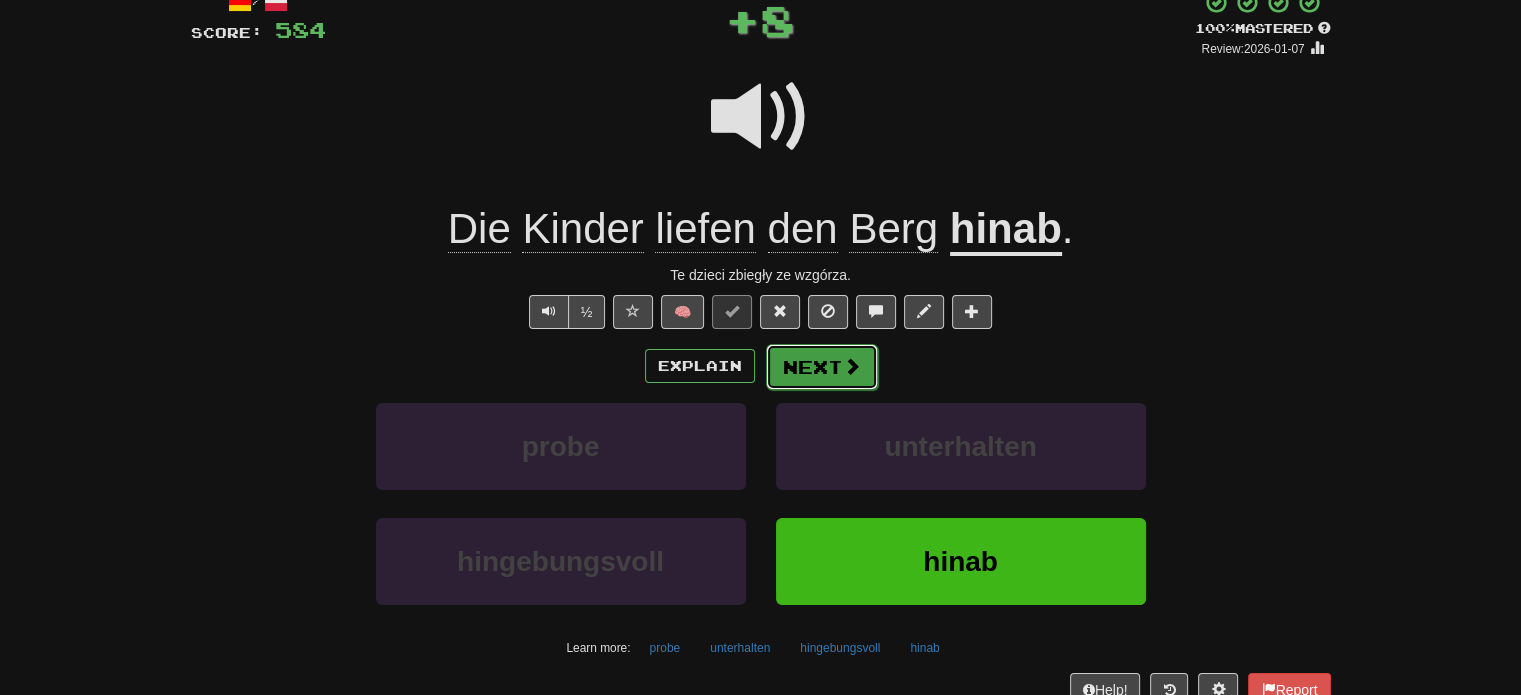 click on "Next" at bounding box center (822, 367) 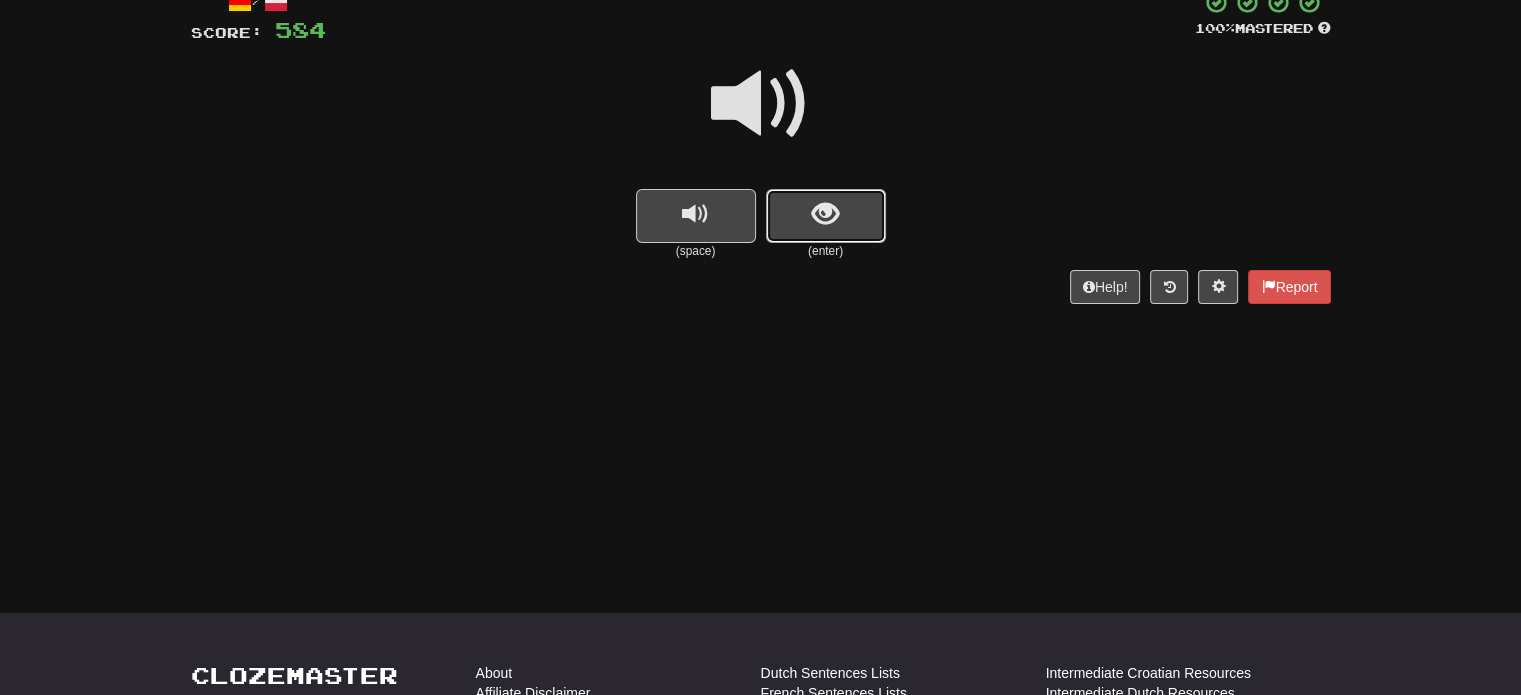 click at bounding box center [825, 214] 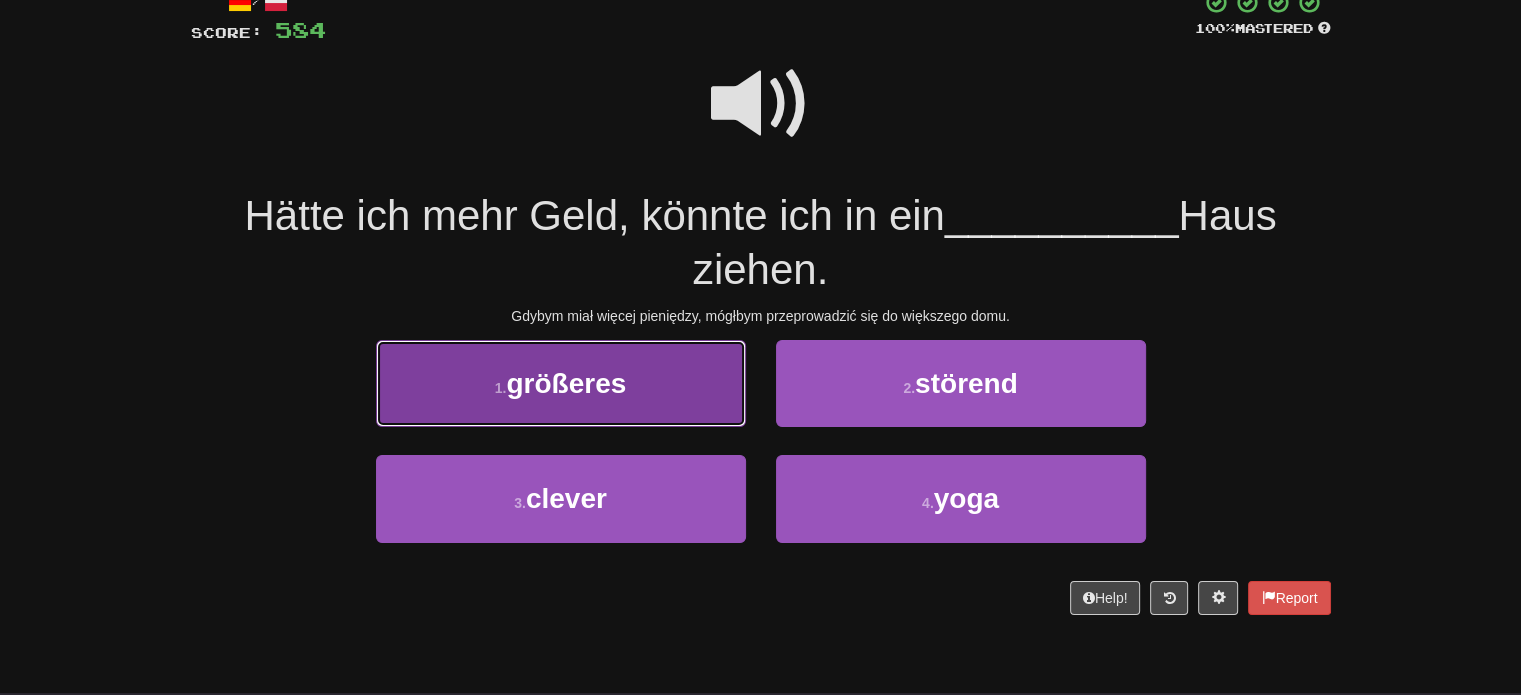 click on "1 .  größeres" at bounding box center (561, 383) 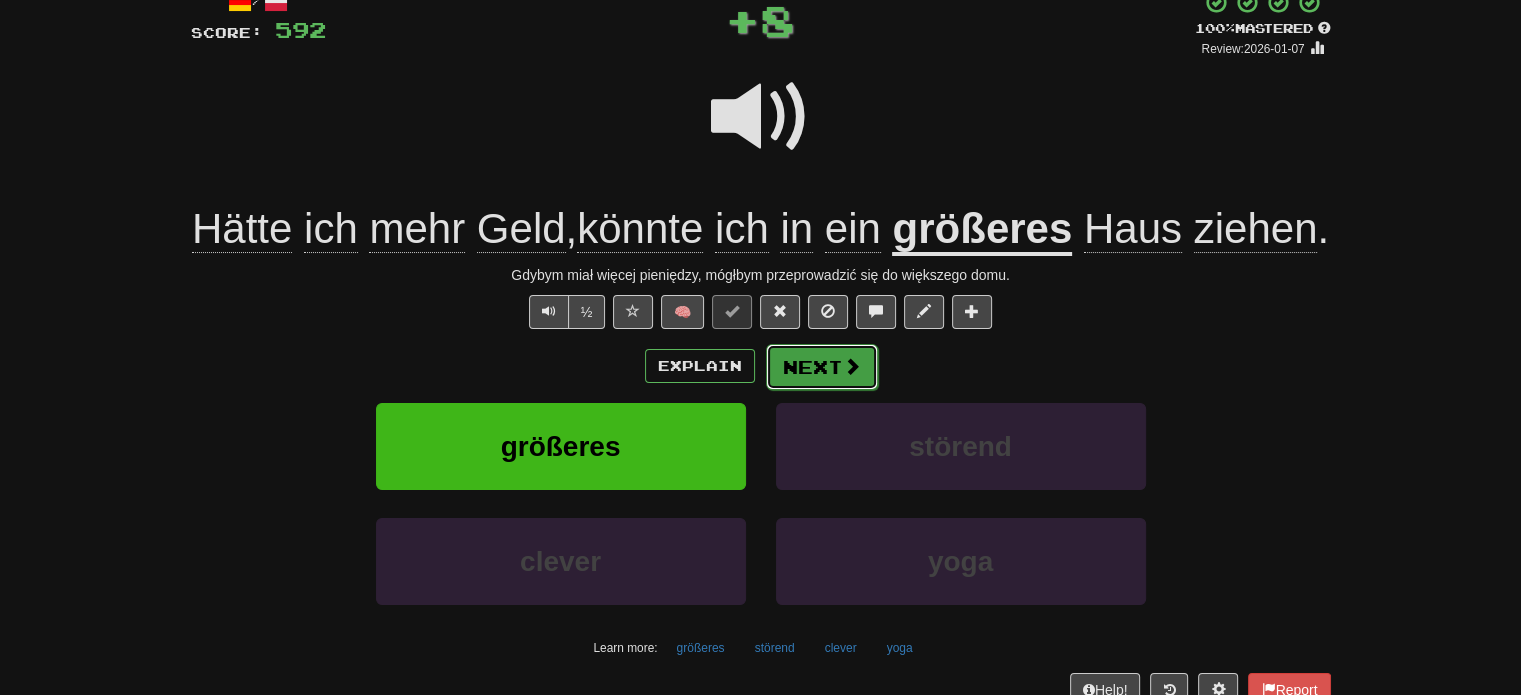 click on "Next" at bounding box center [822, 367] 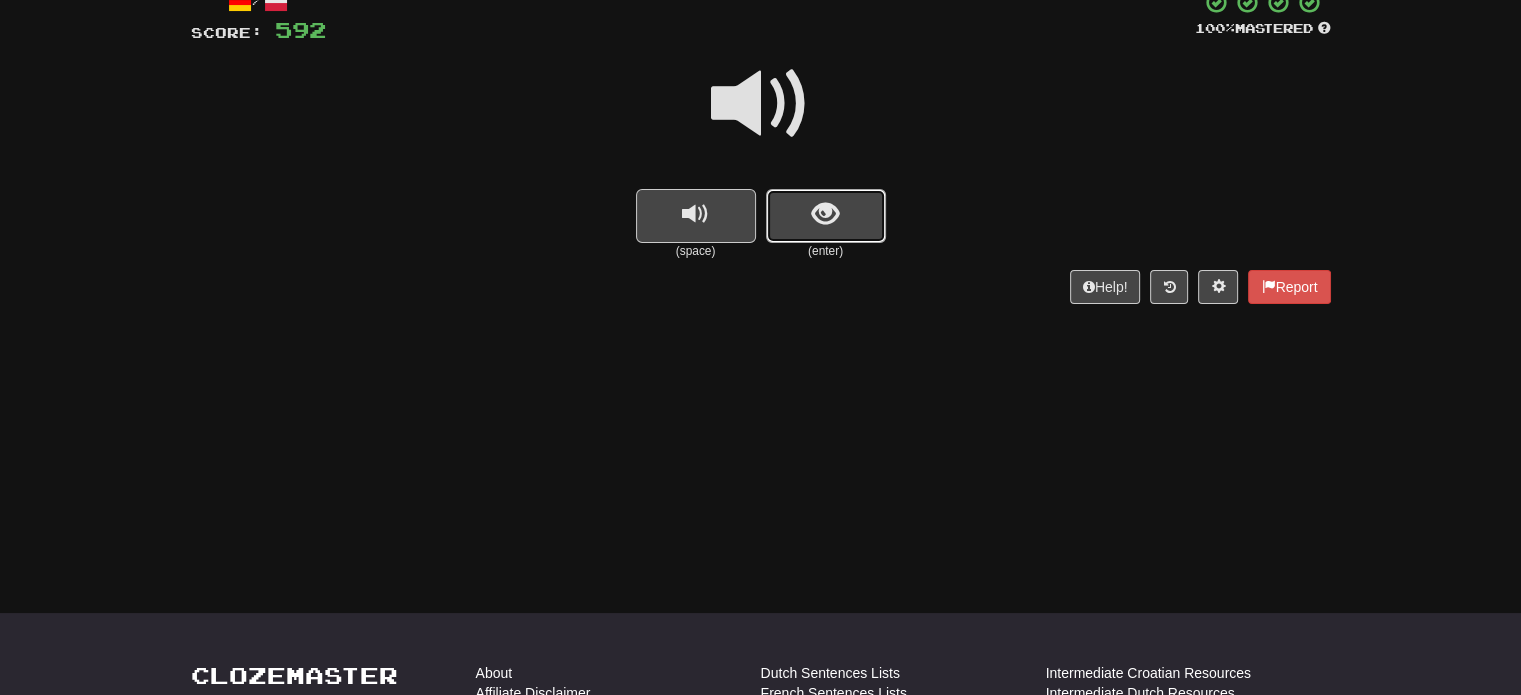 click at bounding box center (826, 216) 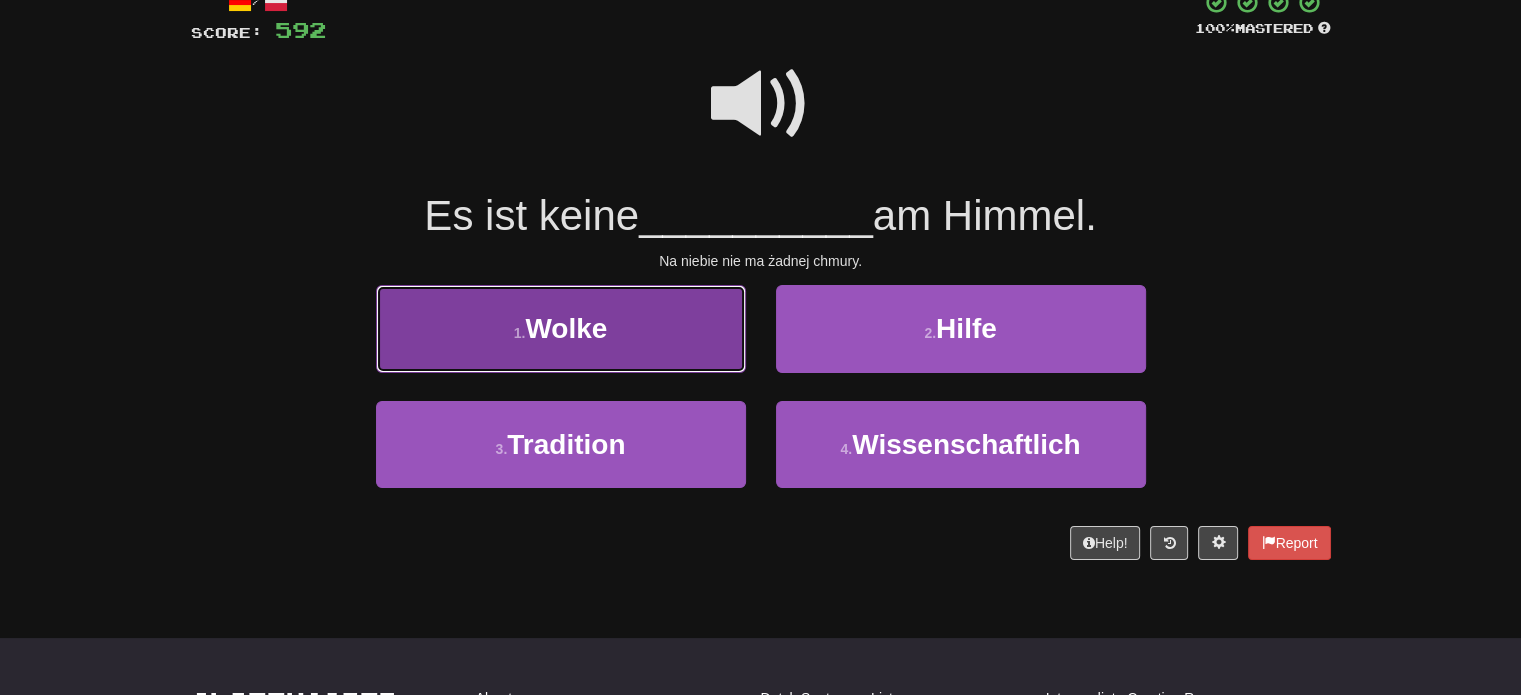 click on "1 .  Wolke" at bounding box center [561, 328] 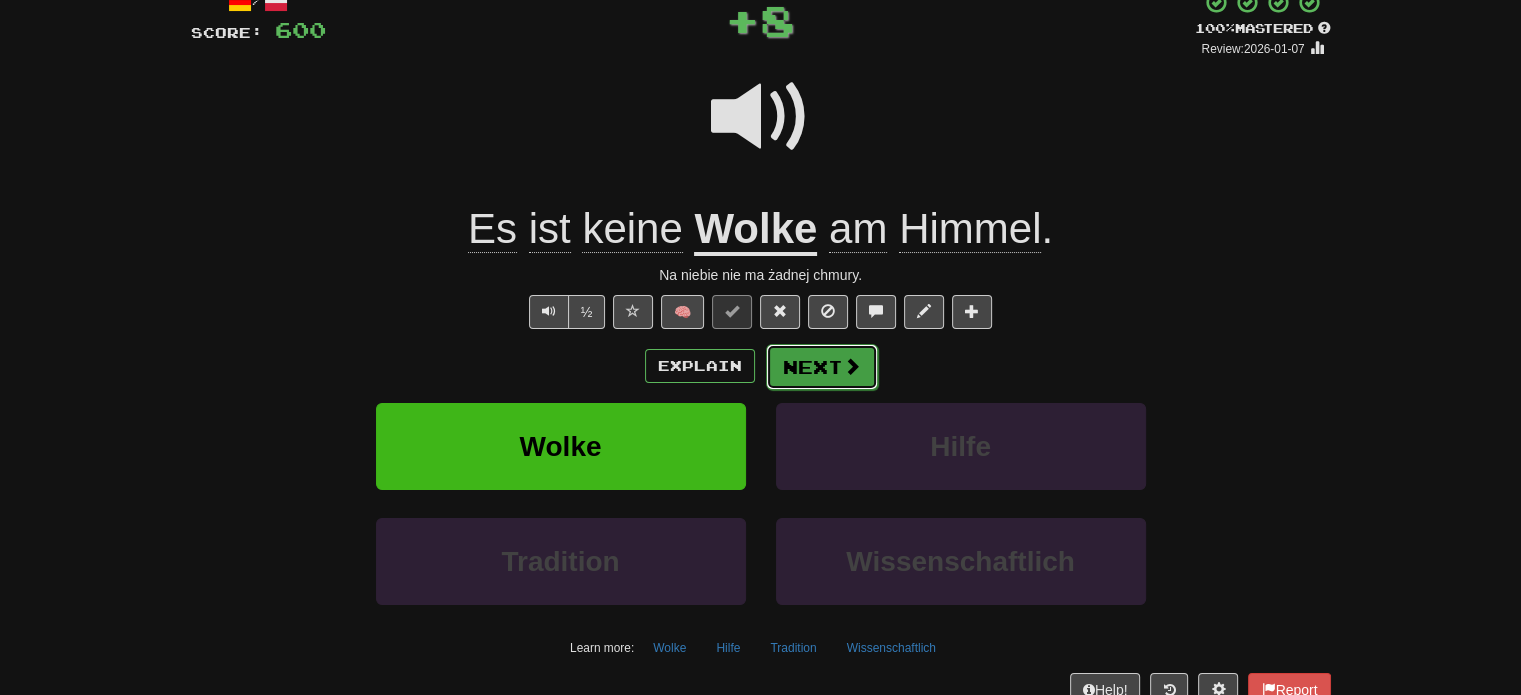 click on "Next" at bounding box center [822, 367] 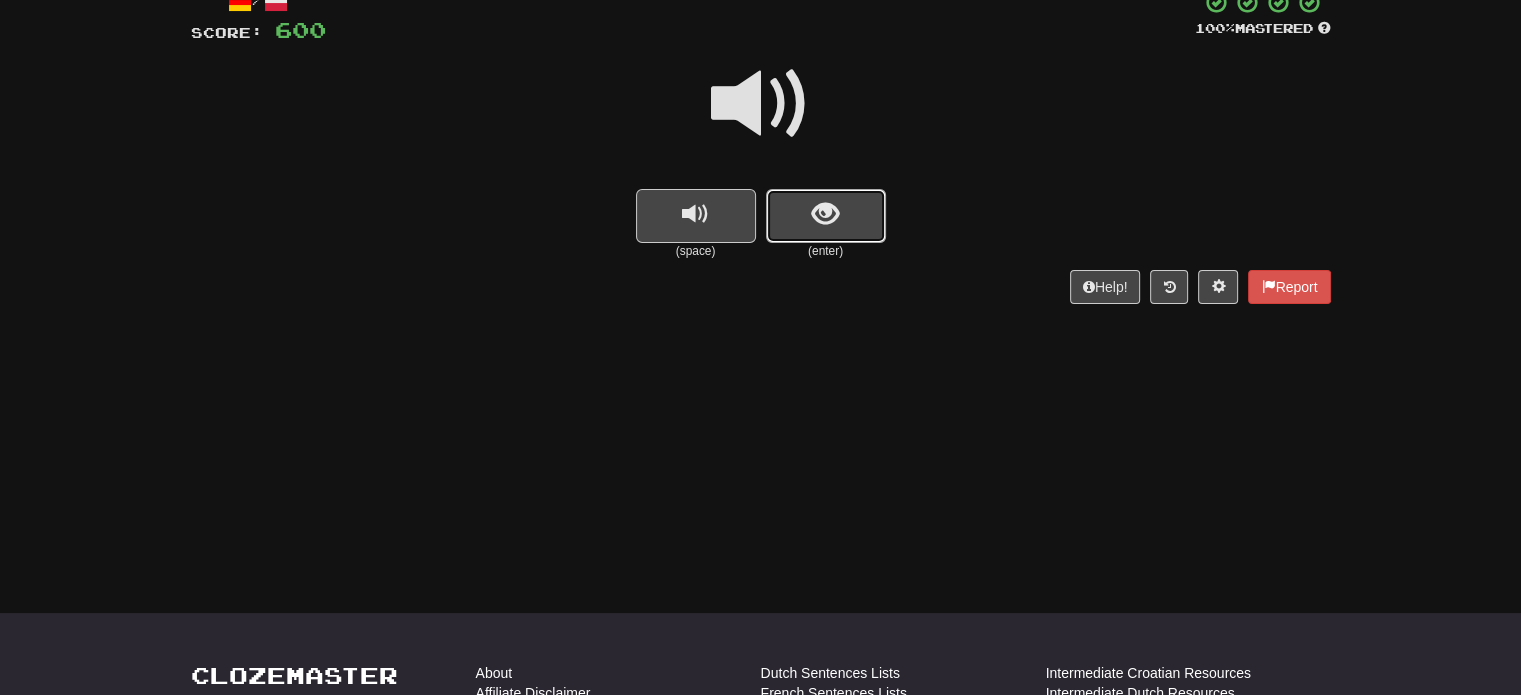 click at bounding box center [826, 216] 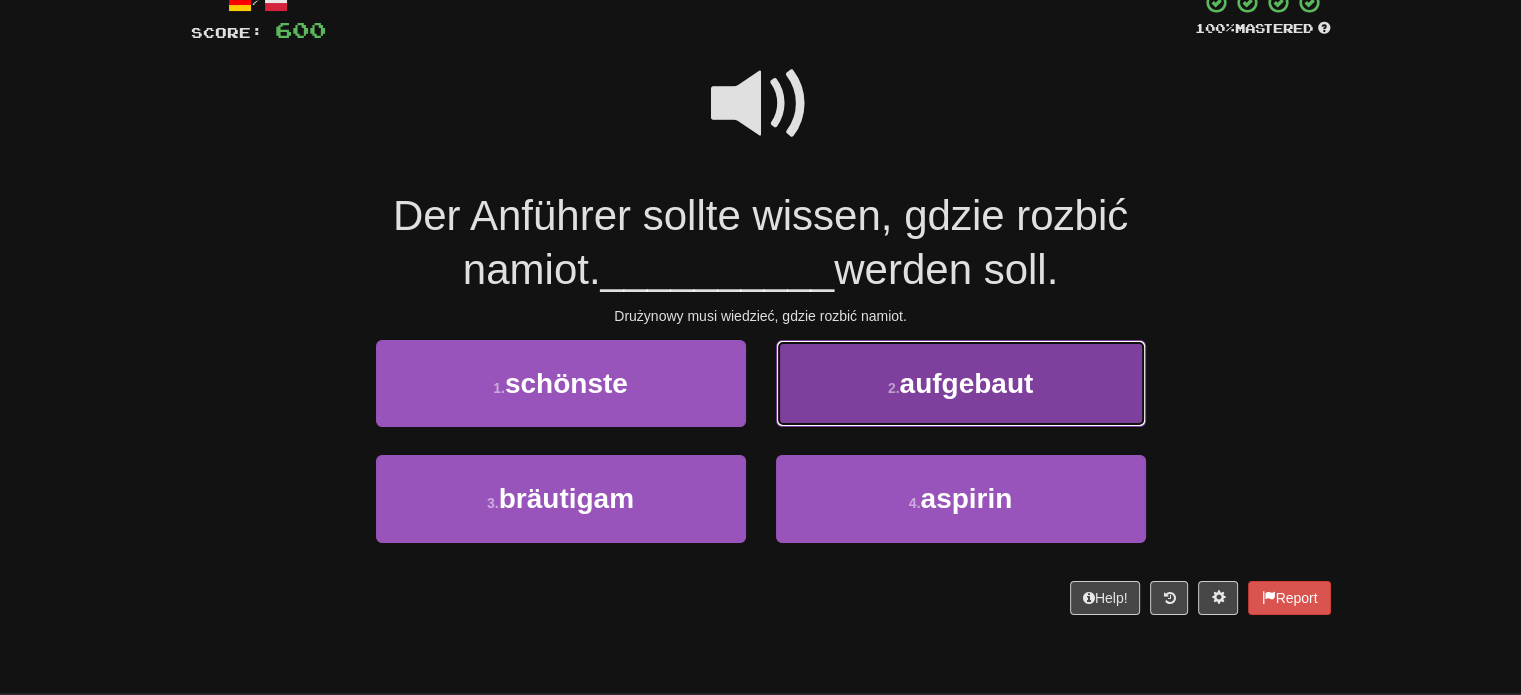 click on "aufgebaut" at bounding box center [966, 383] 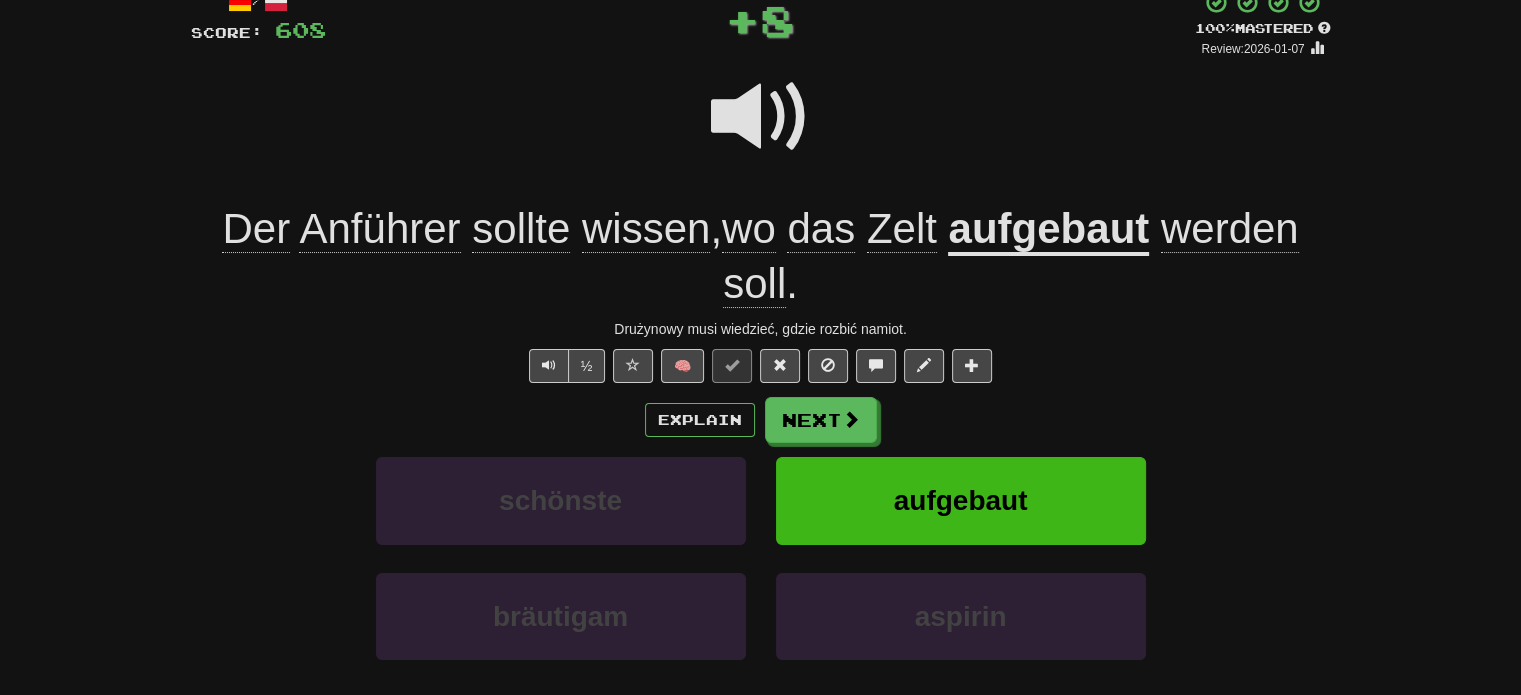 click on "Explain Next" at bounding box center (761, 420) 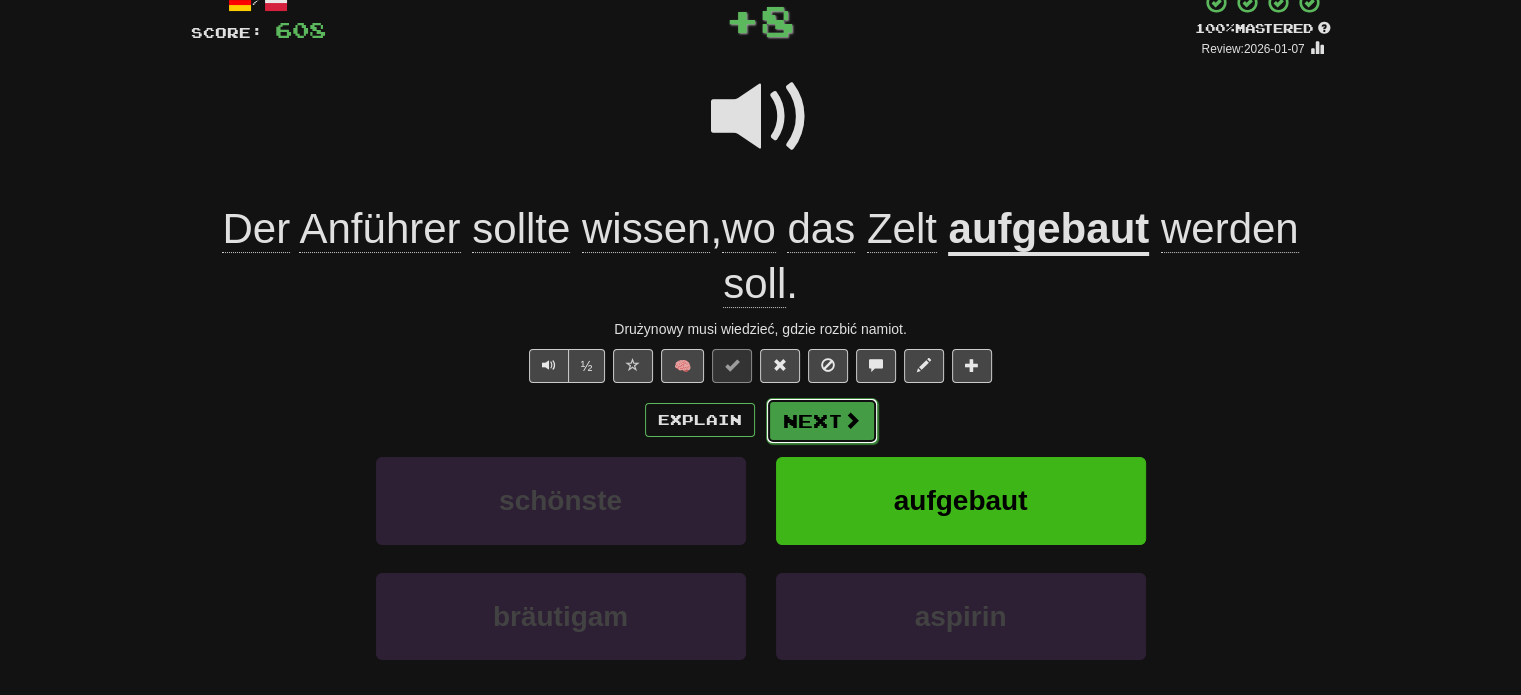 click on "Next" at bounding box center (822, 421) 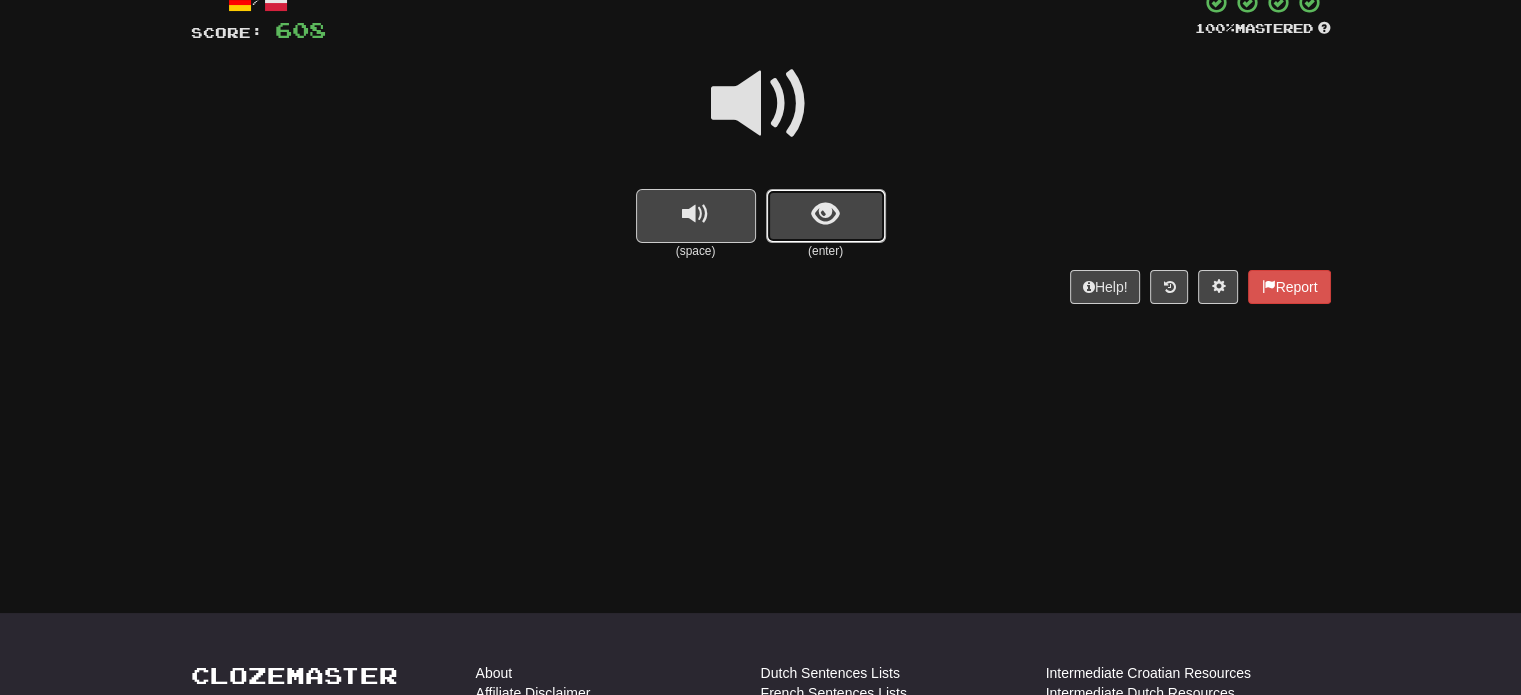 click at bounding box center (826, 216) 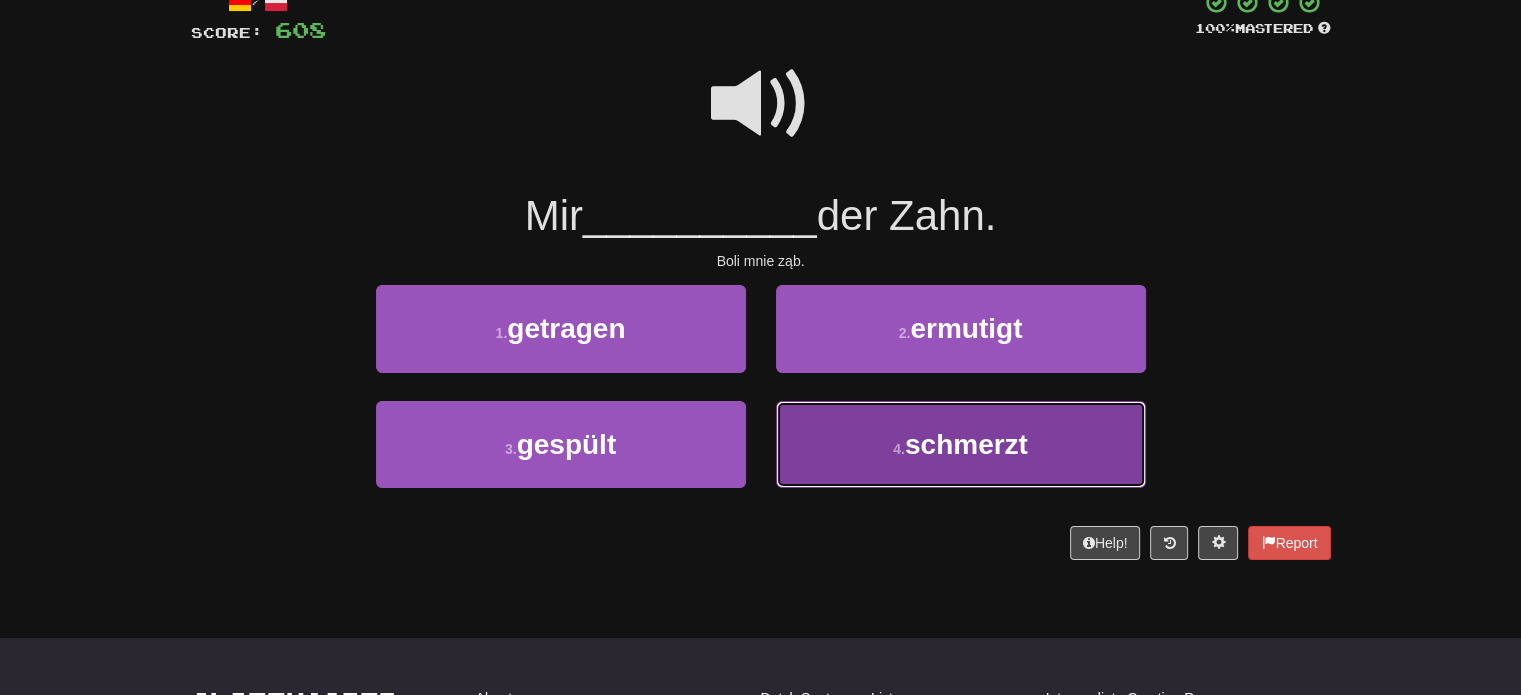 click on "4 .  schmerzt" at bounding box center (961, 444) 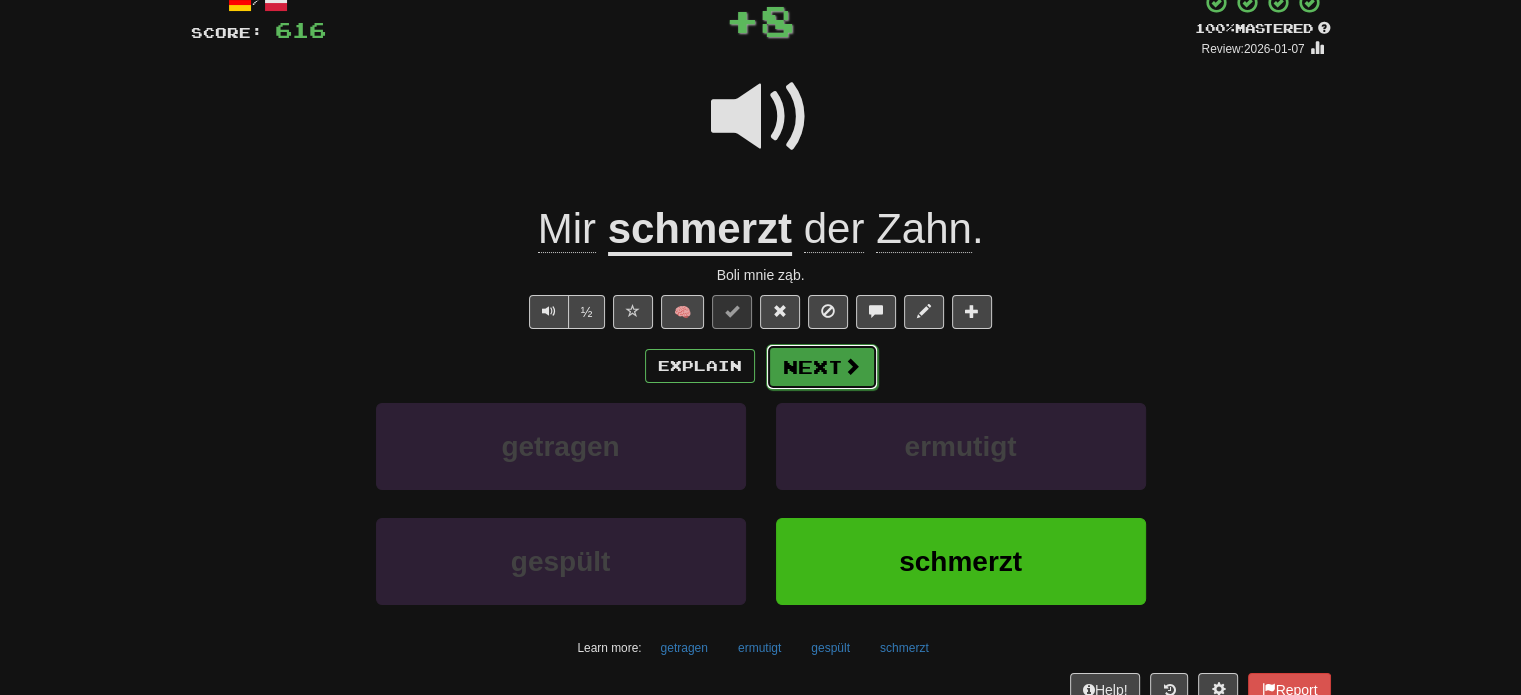 click on "Next" at bounding box center [822, 367] 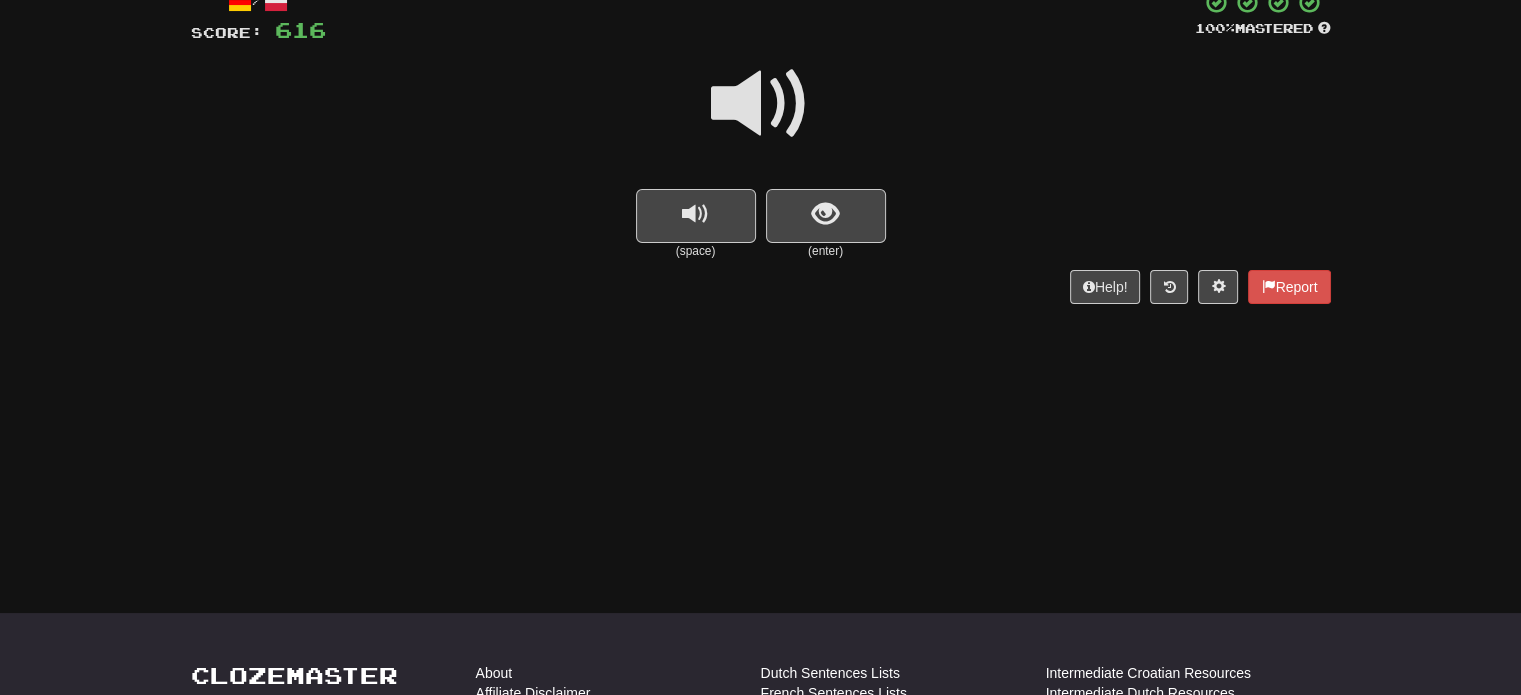click on "(enter)" at bounding box center [826, 251] 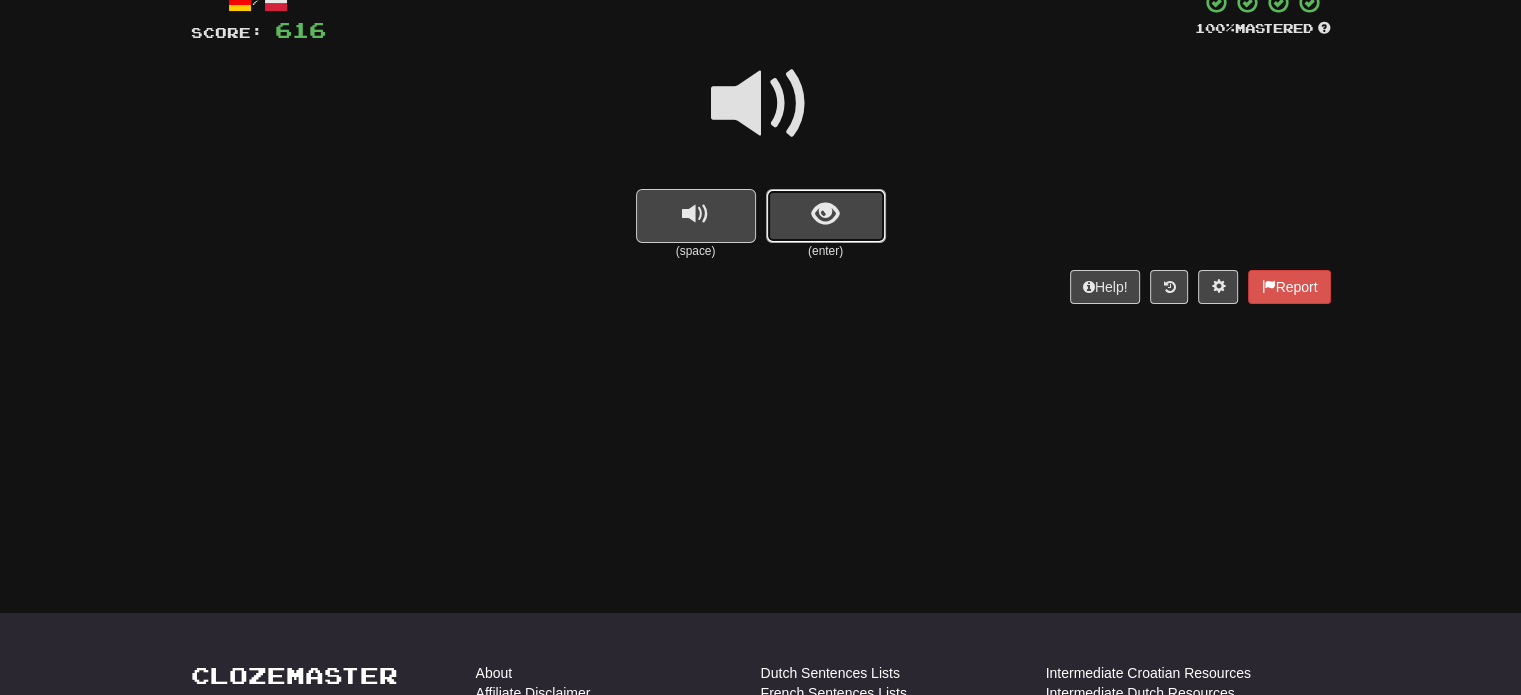 click at bounding box center (826, 216) 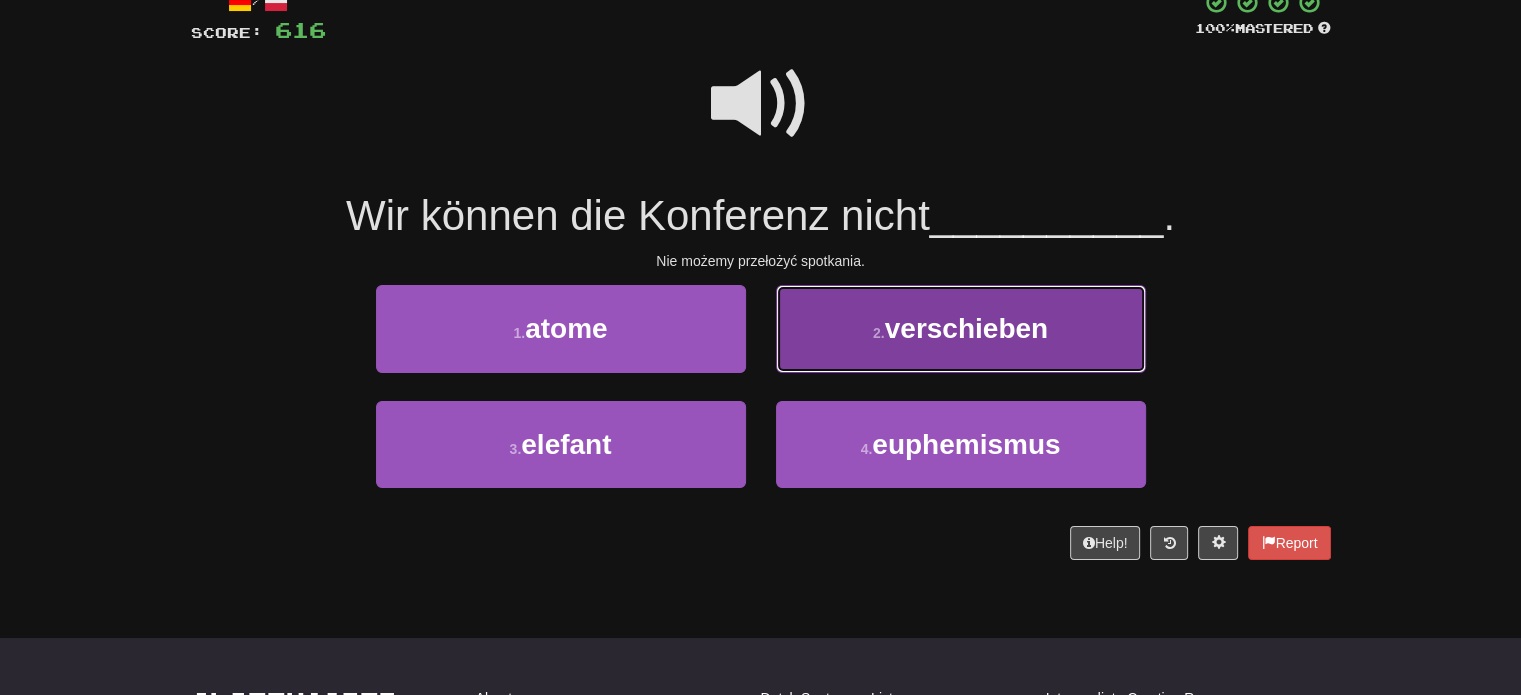 click on "2 .  verschieben" at bounding box center [961, 328] 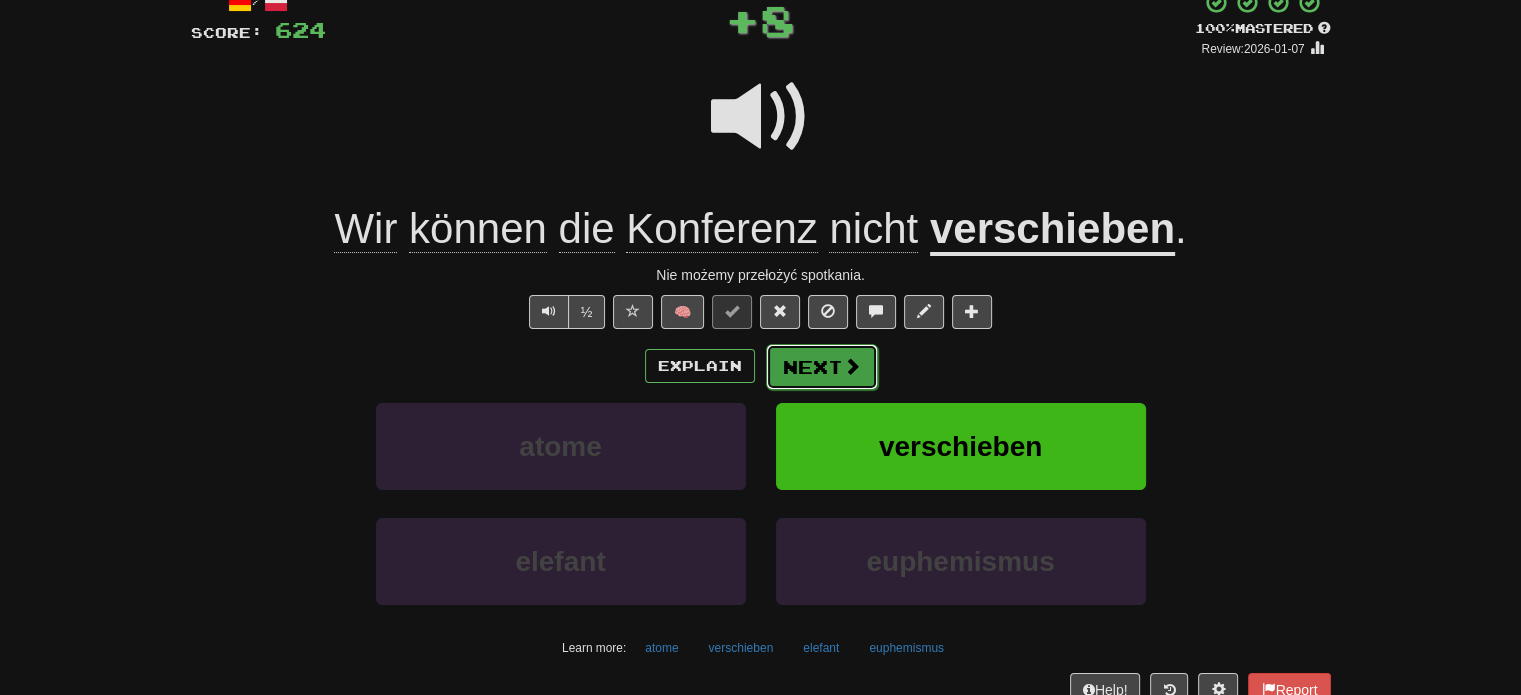 click on "Next" at bounding box center (822, 367) 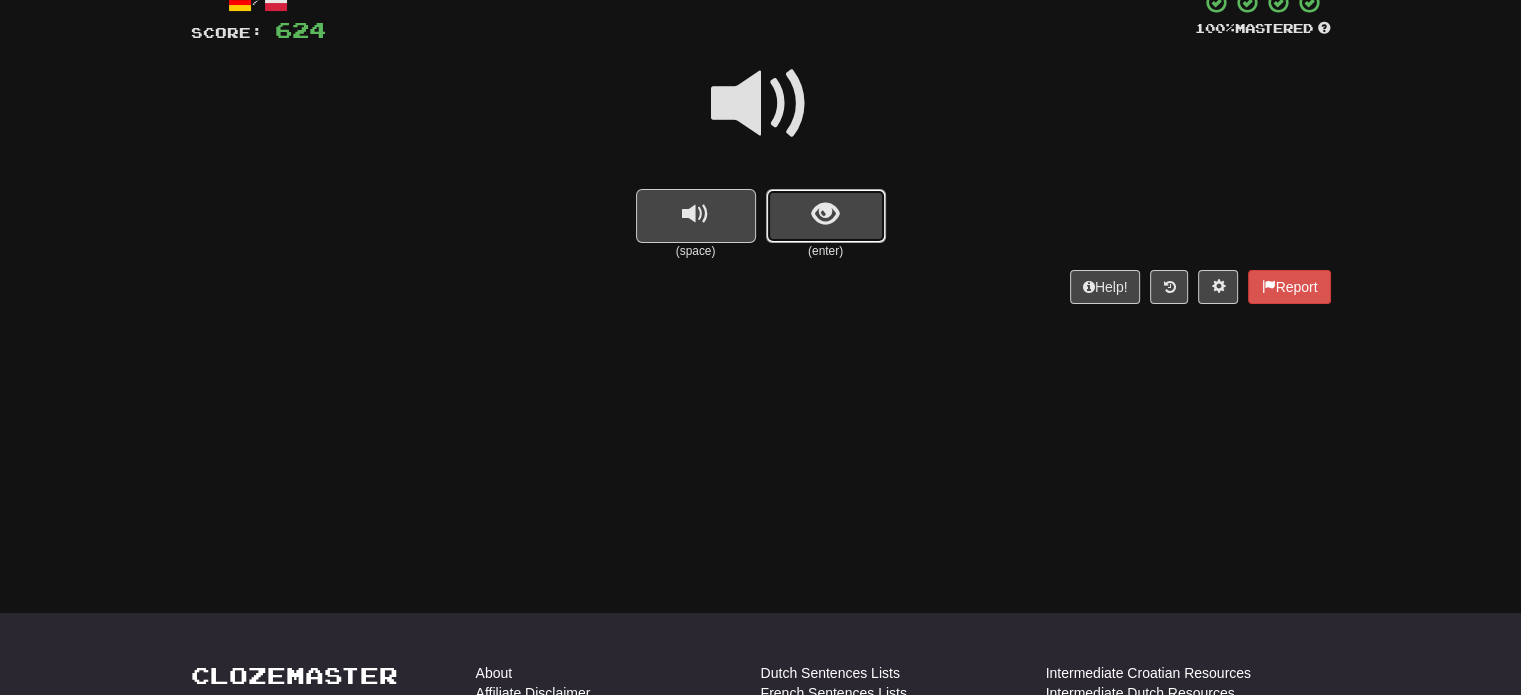click at bounding box center (825, 214) 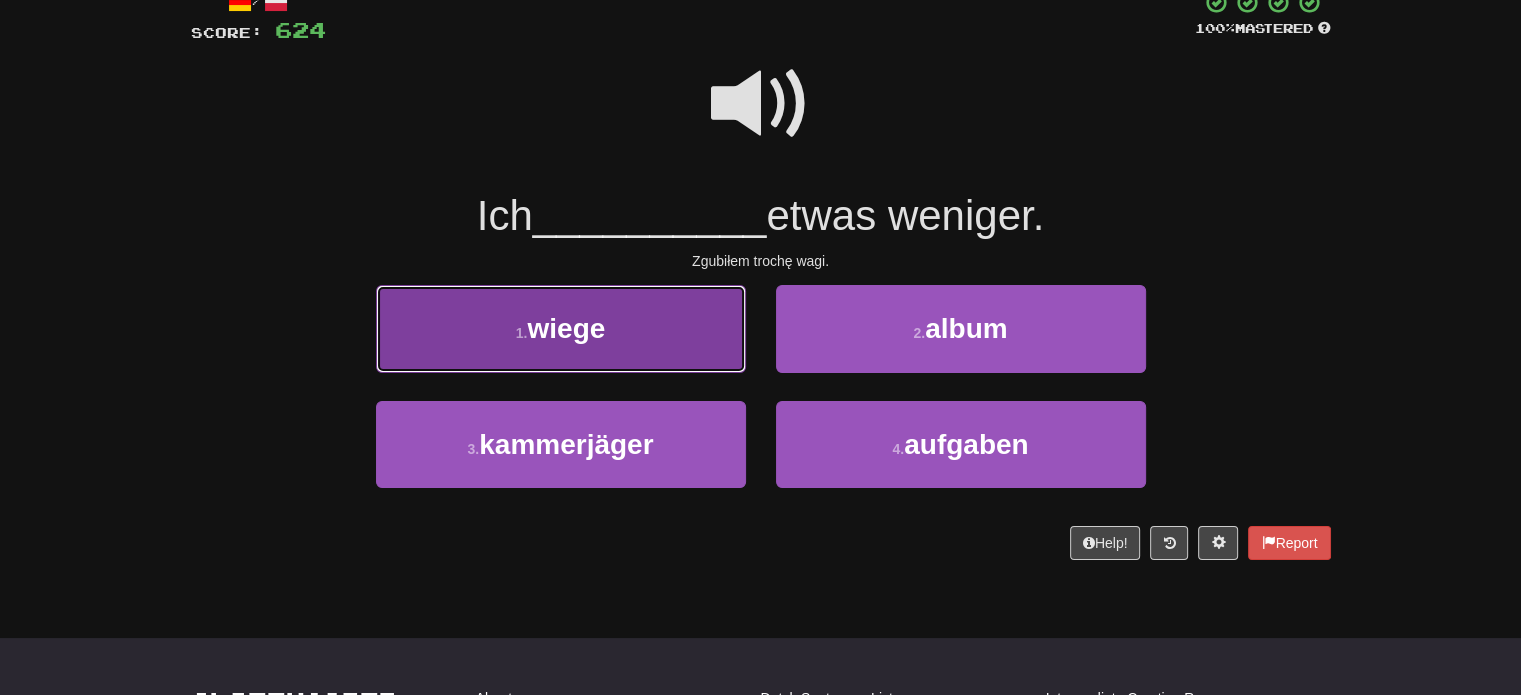 click on "1 .  wiege" at bounding box center [561, 328] 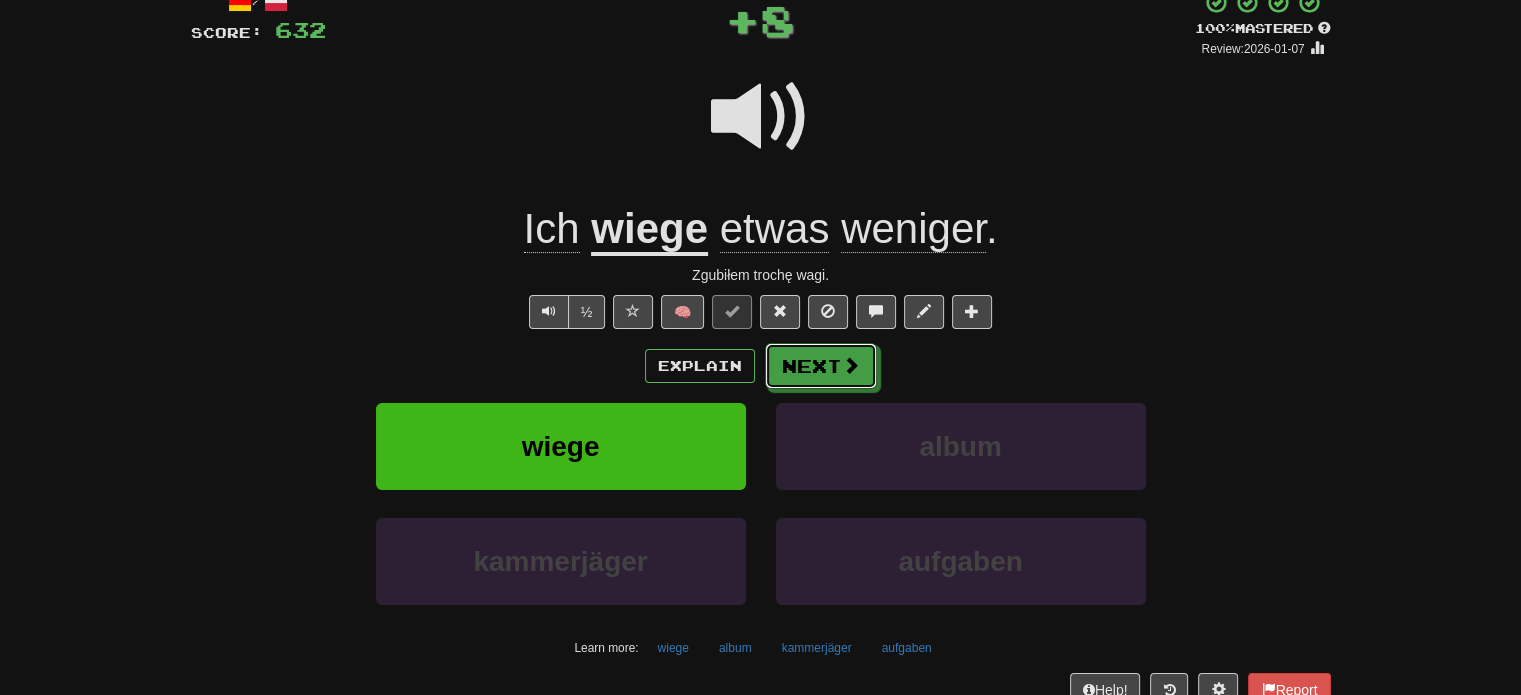 click on "Next" at bounding box center (821, 366) 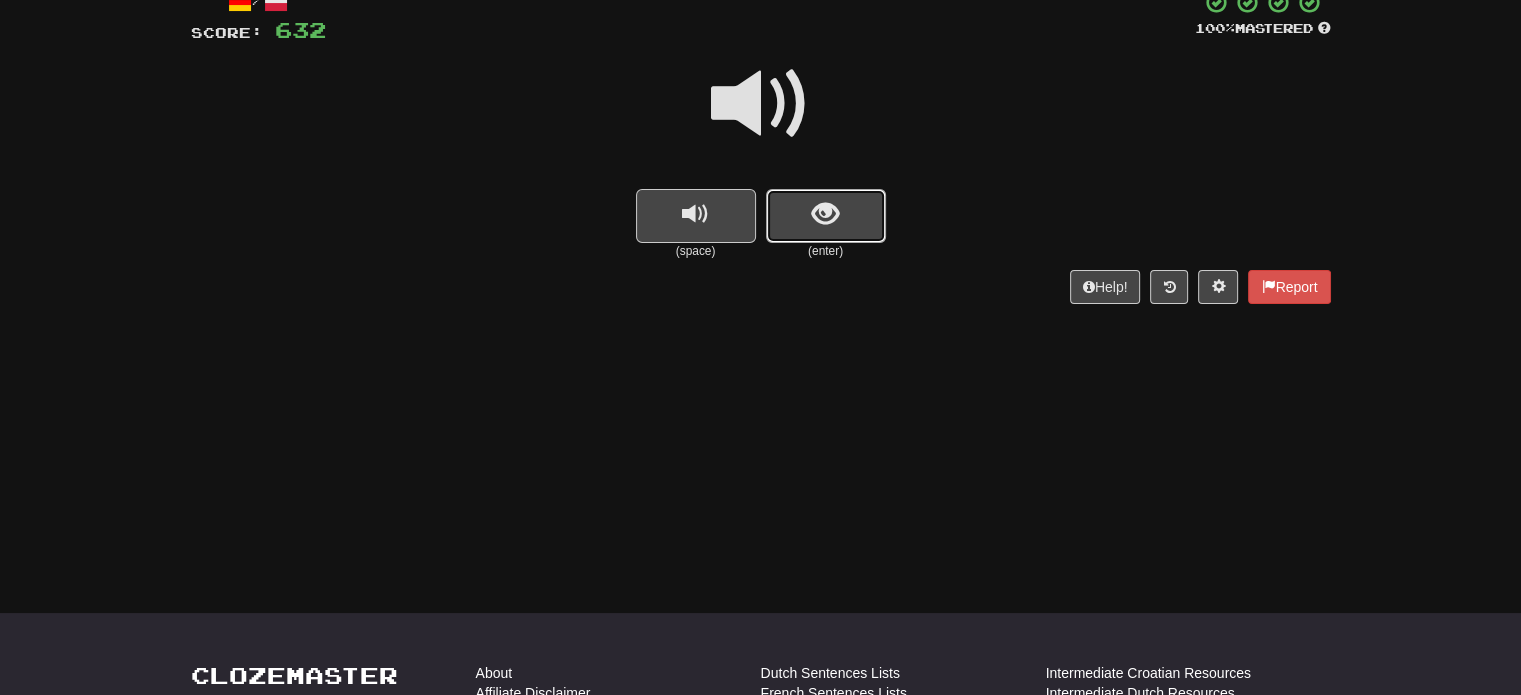 click at bounding box center [826, 216] 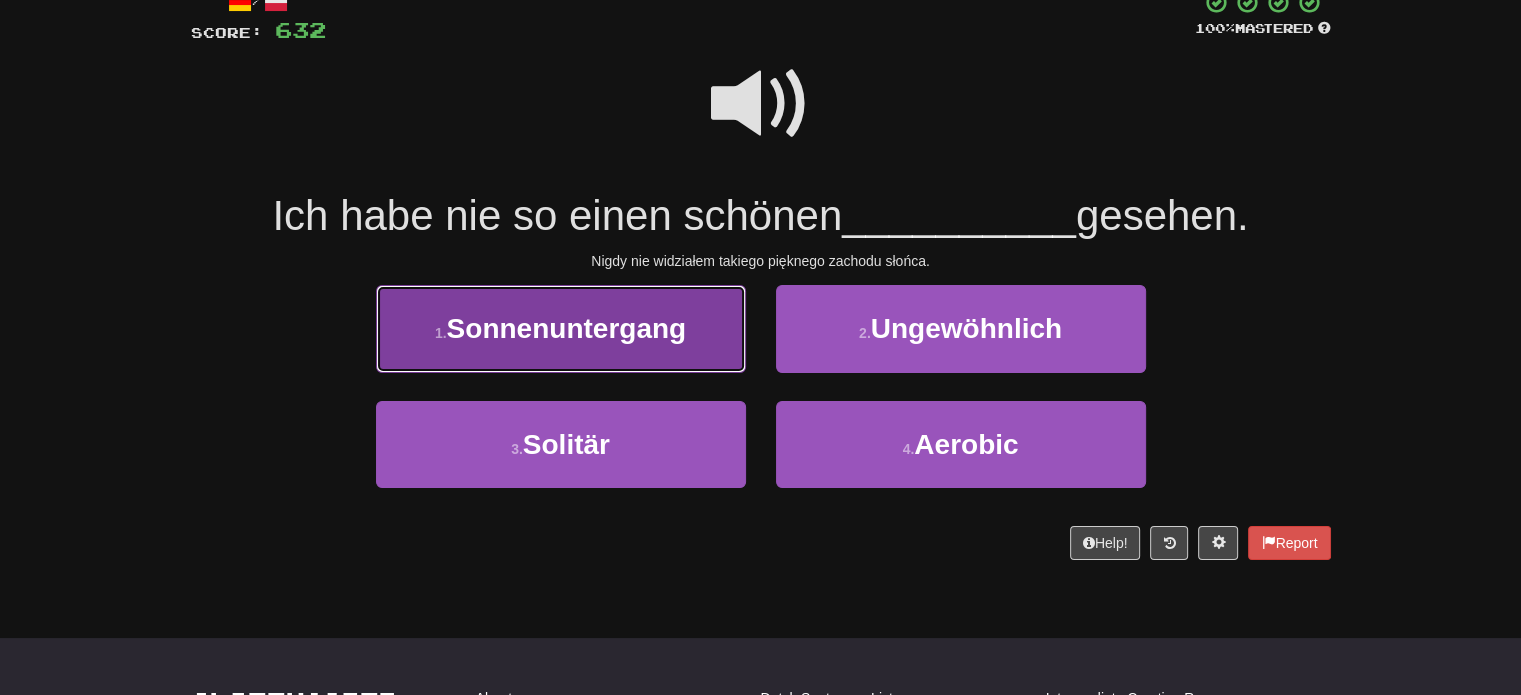 click on "1 .  Sonnenuntergang" at bounding box center (561, 328) 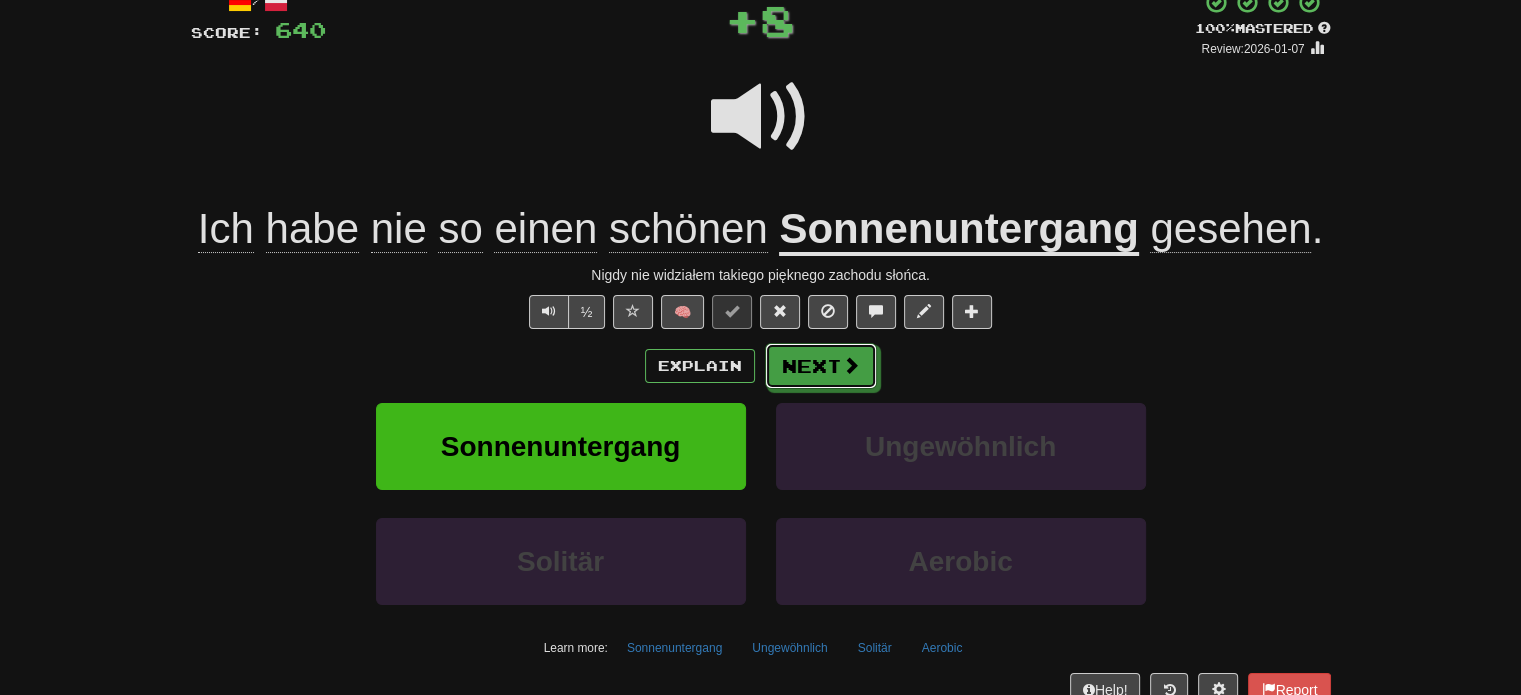 click on "Next" at bounding box center [821, 366] 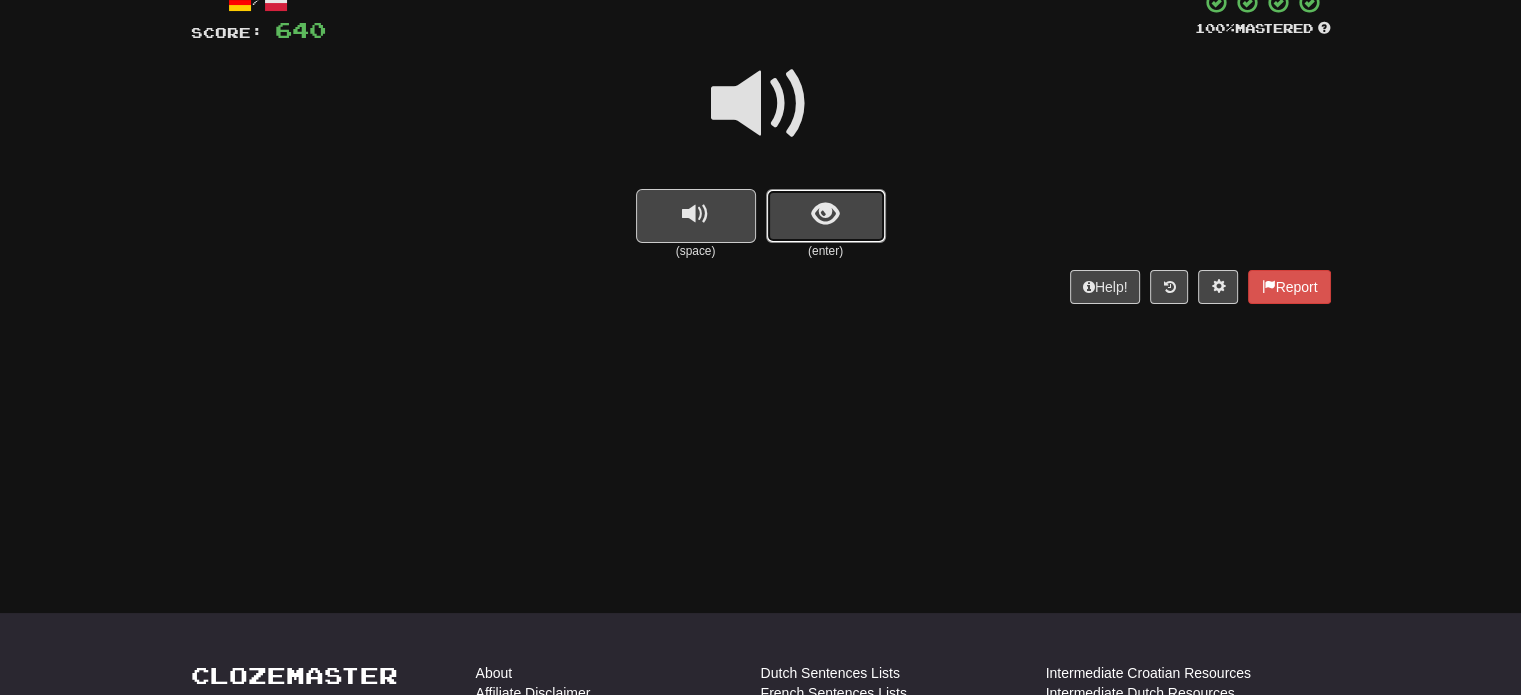 click at bounding box center [826, 216] 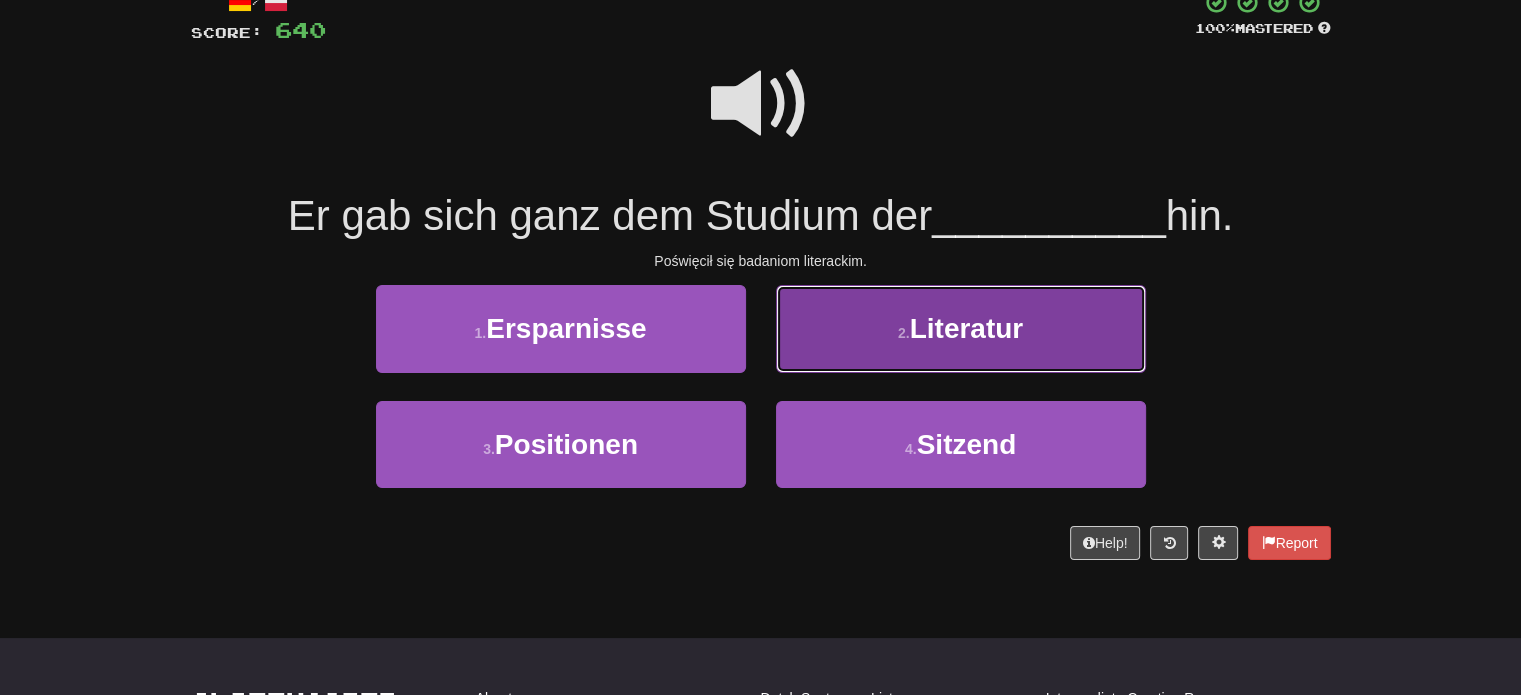click on "2 .  Literatur" at bounding box center (961, 328) 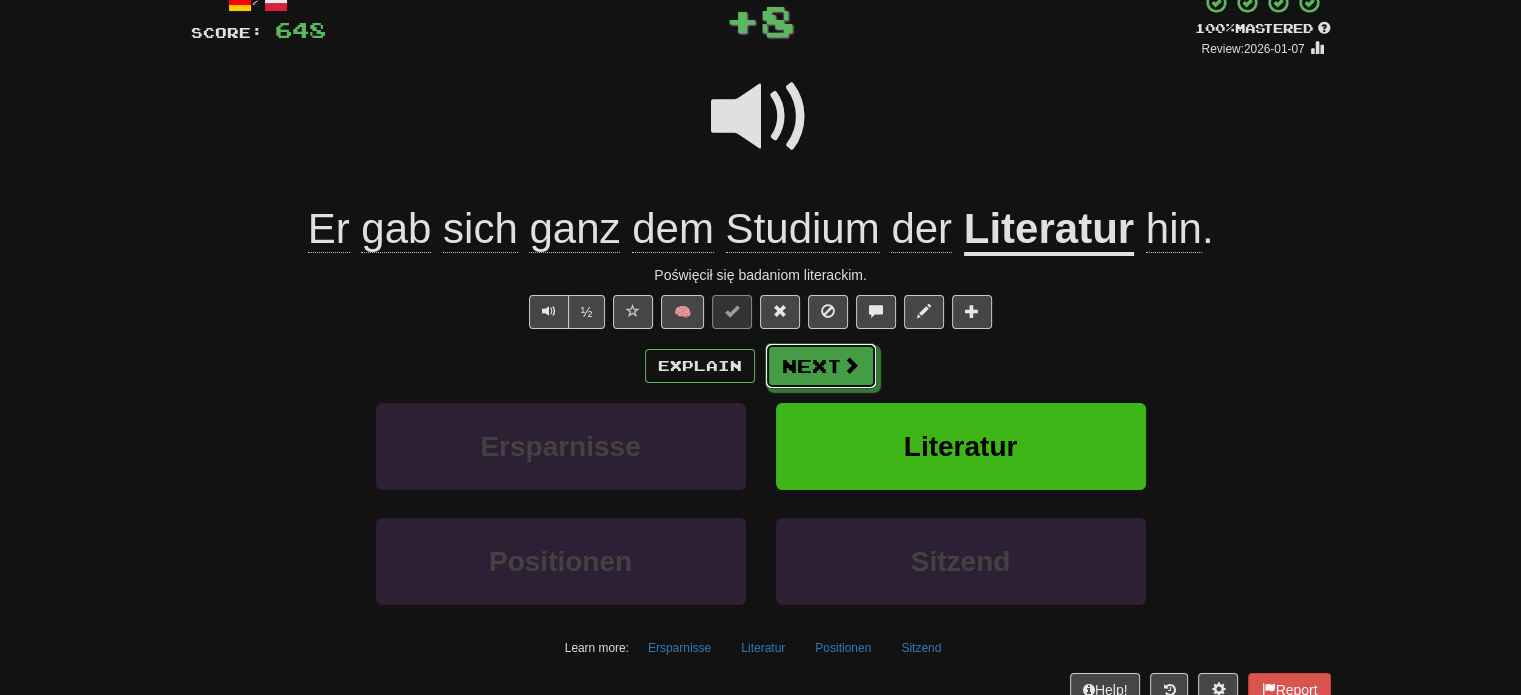 click on "Next" at bounding box center [821, 366] 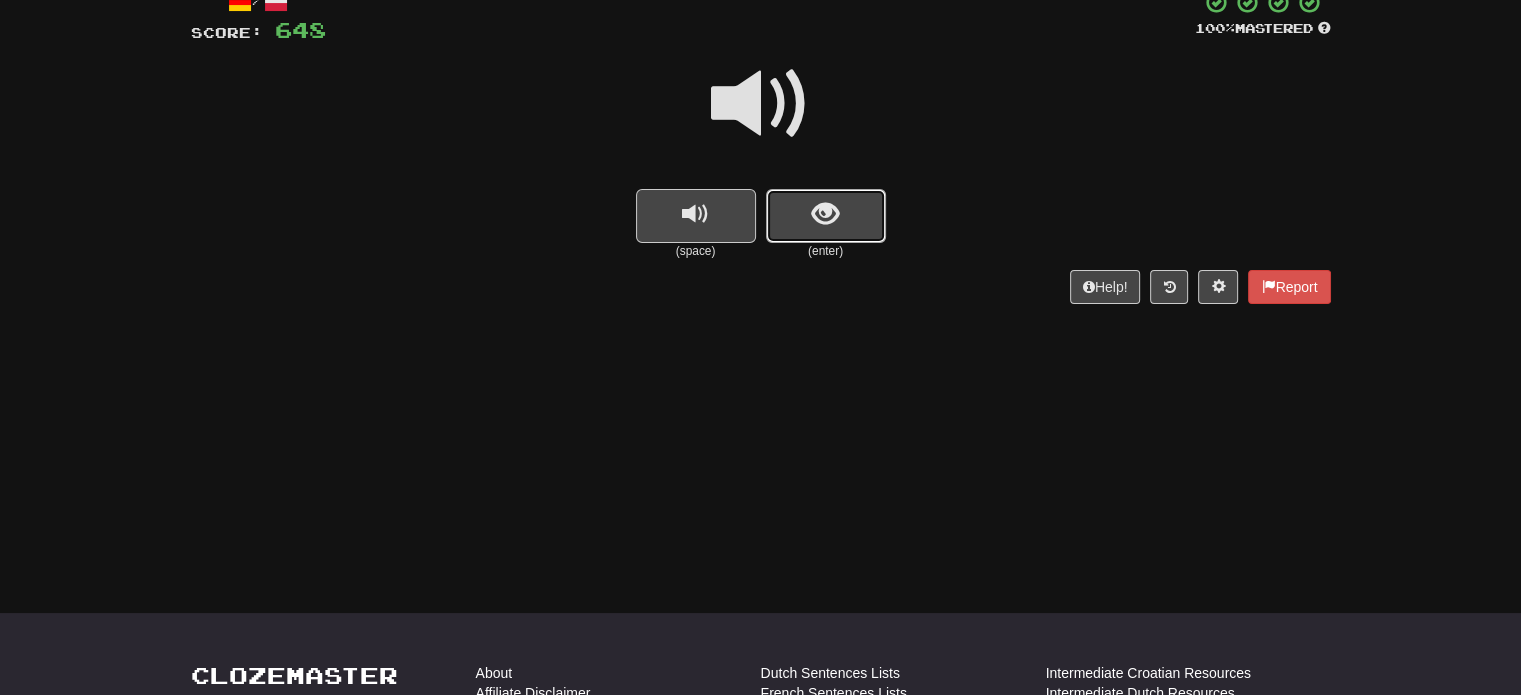 click at bounding box center (825, 214) 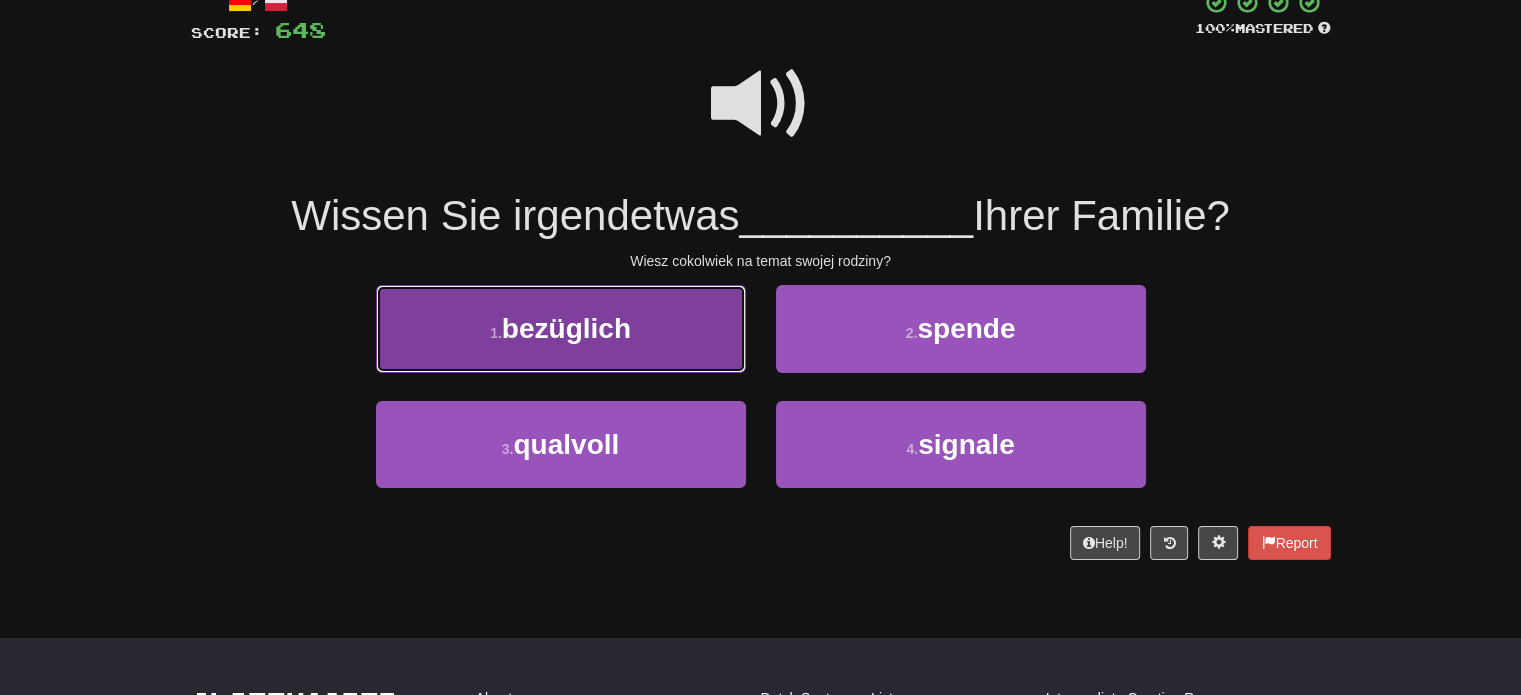 click on "1 .  bezüglich" at bounding box center [561, 328] 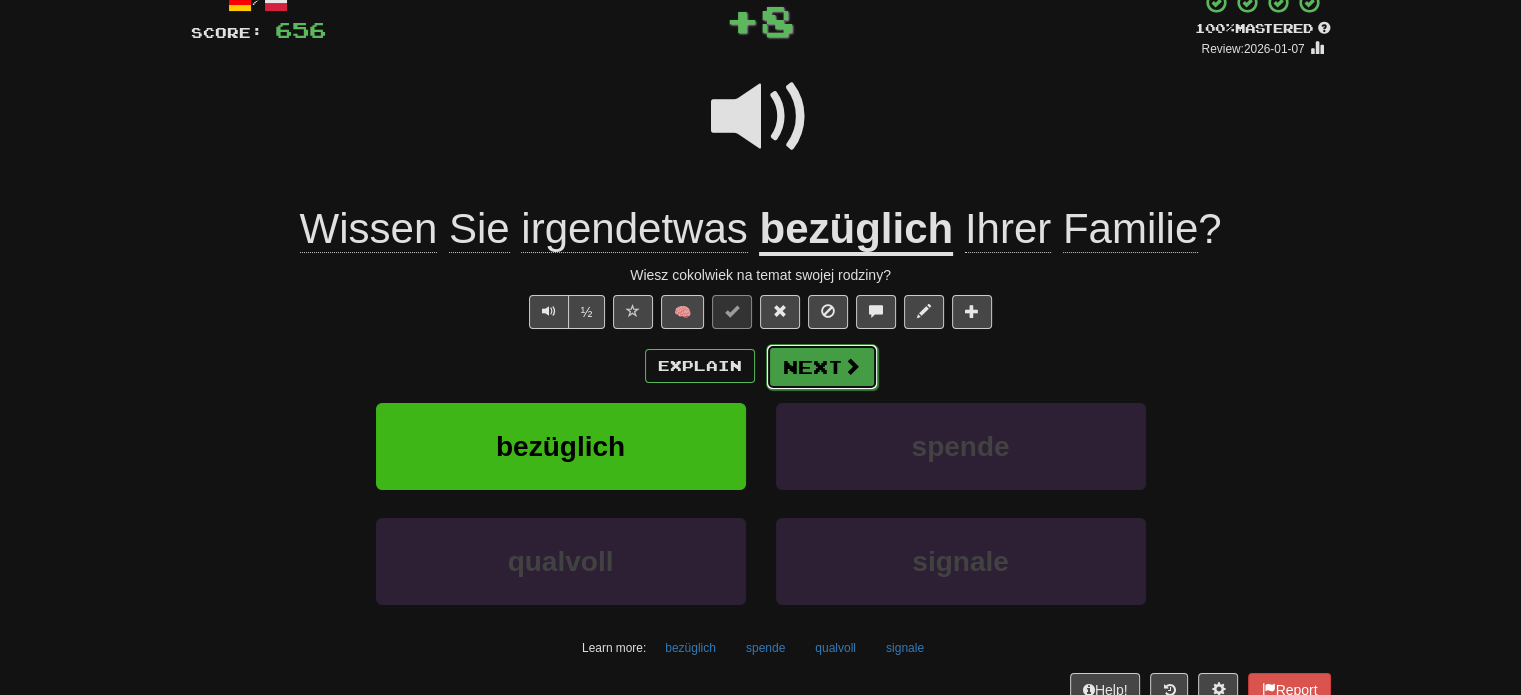 click on "Explain Next" at bounding box center [761, 366] 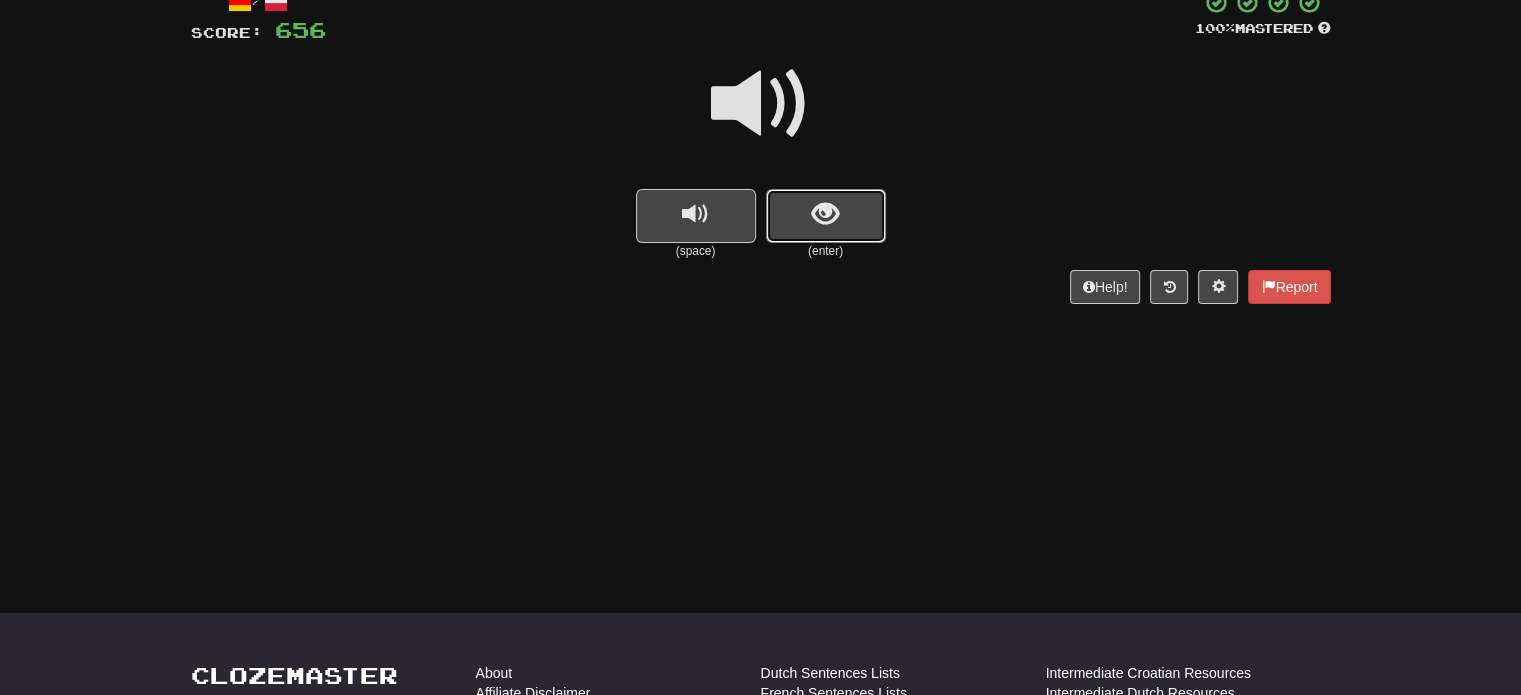 click at bounding box center [825, 214] 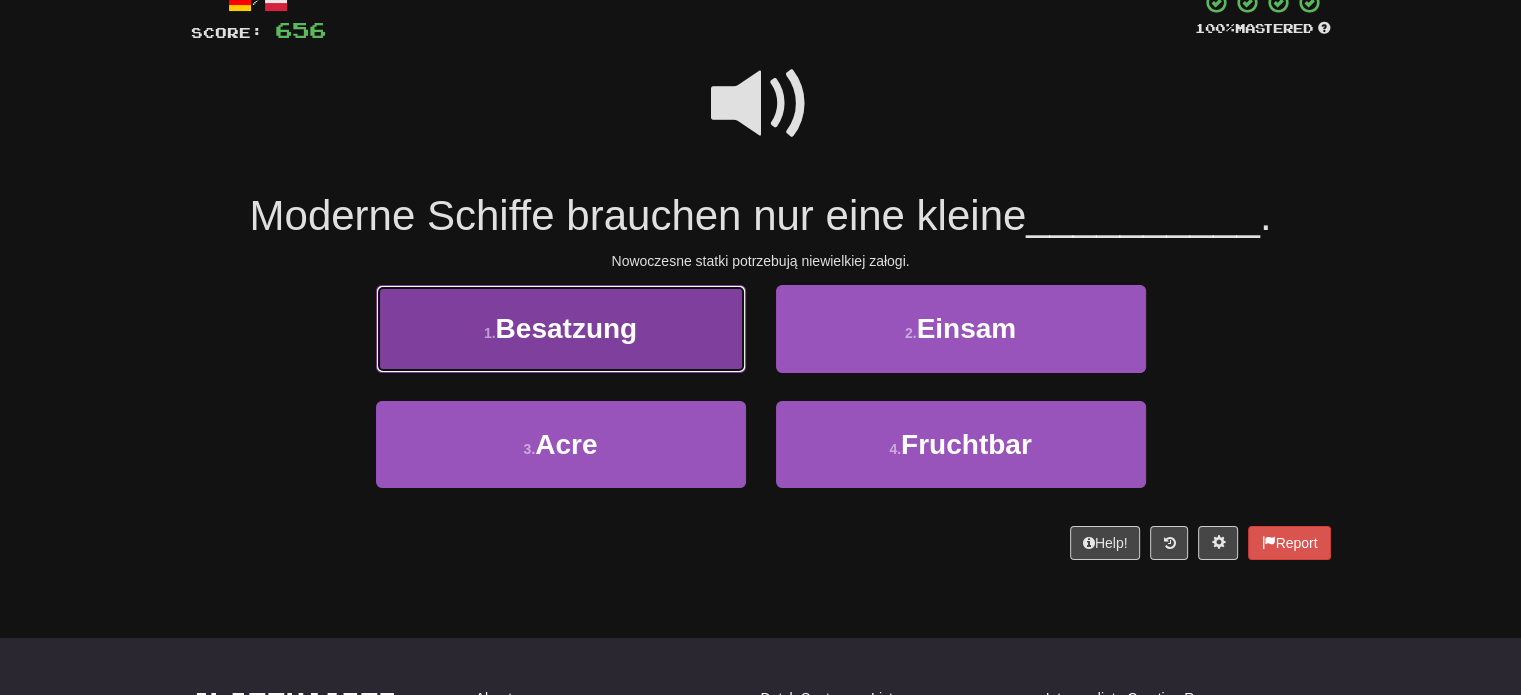 click on "1 .  Besatzung" at bounding box center (561, 328) 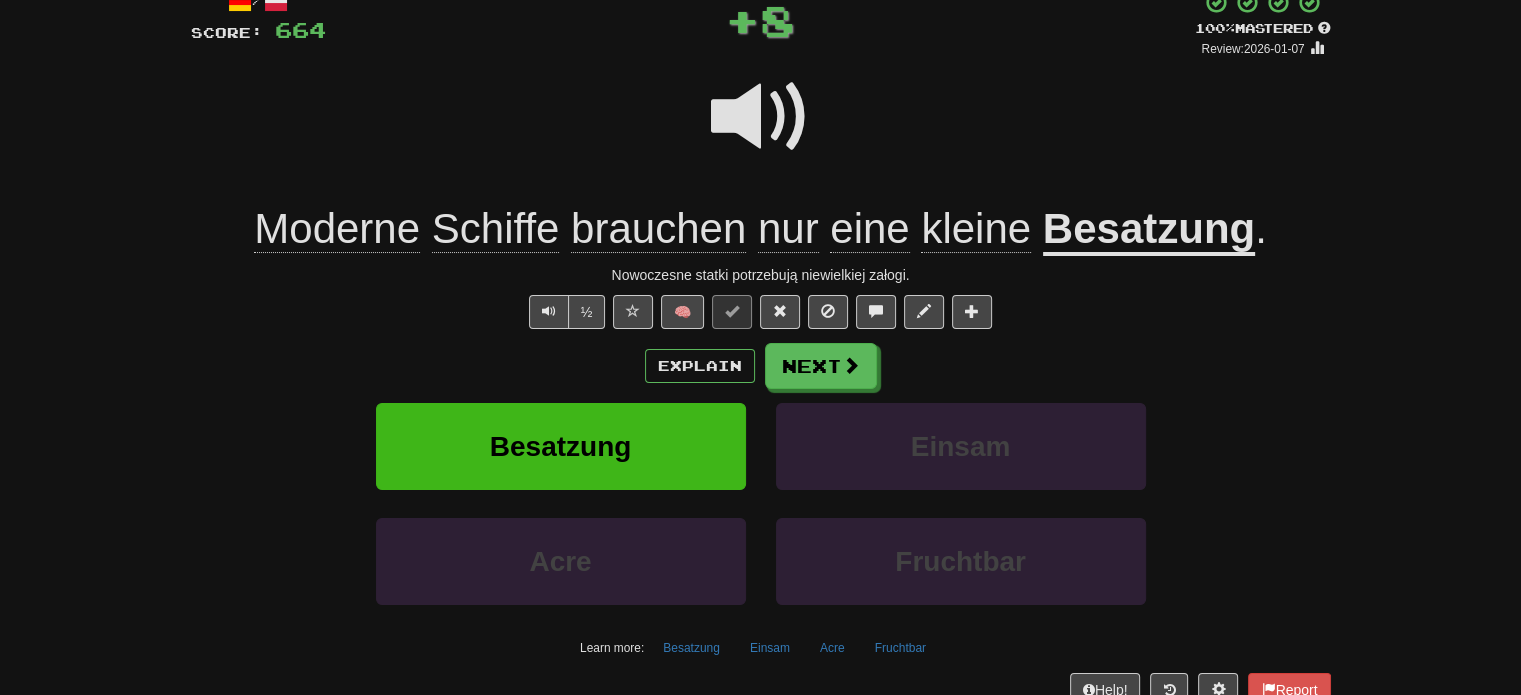 click on "Explain Next Besatzung Einsam Acre Fruchtbar Learn more: Besatzung Einsam Acre Fruchtbar" at bounding box center [761, 503] 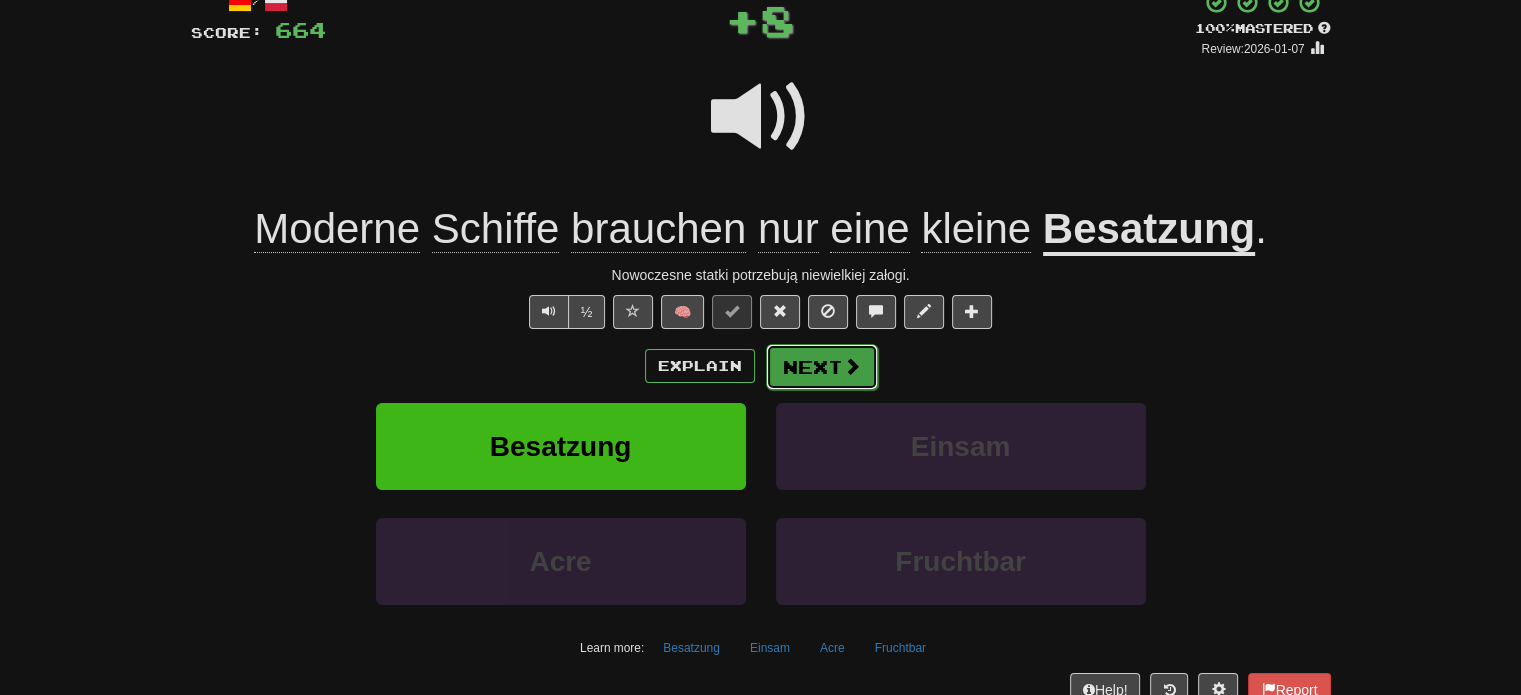click on "Next" at bounding box center (822, 367) 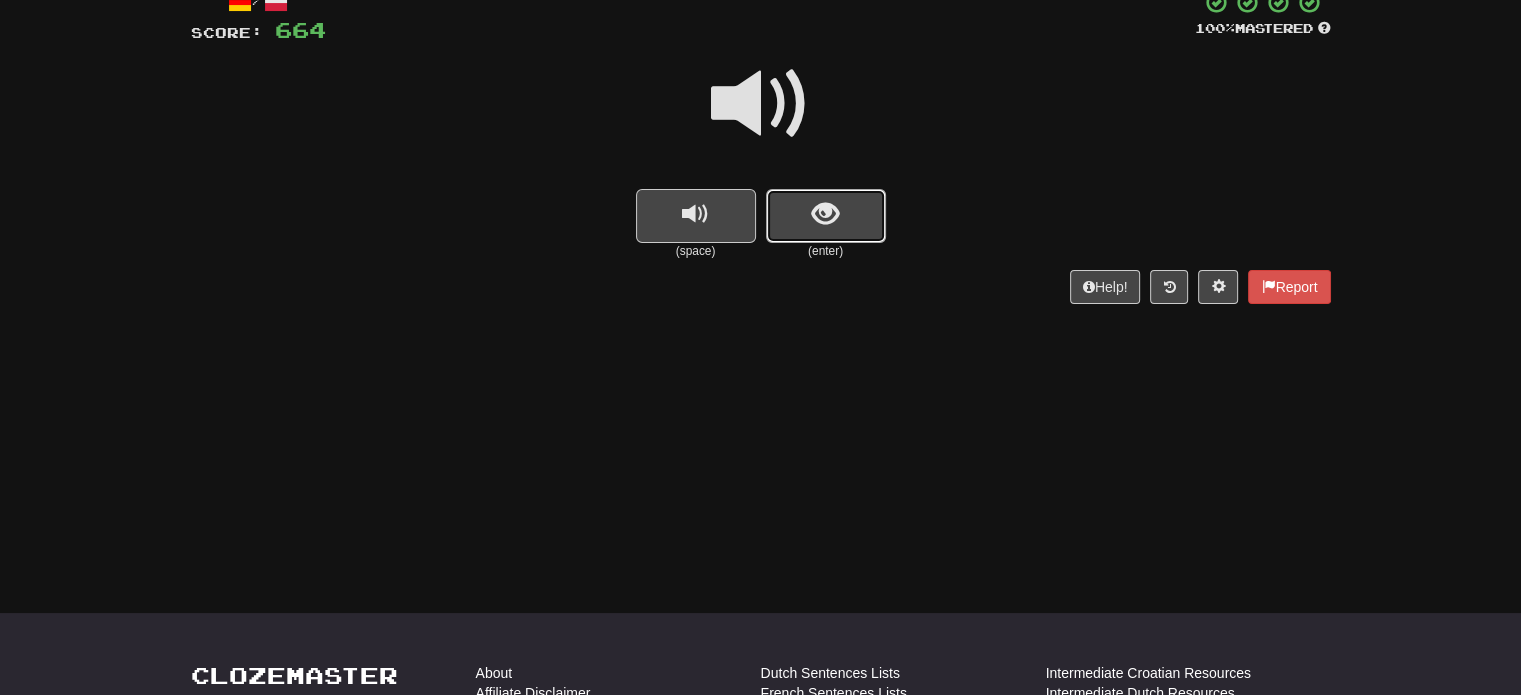 click at bounding box center (826, 216) 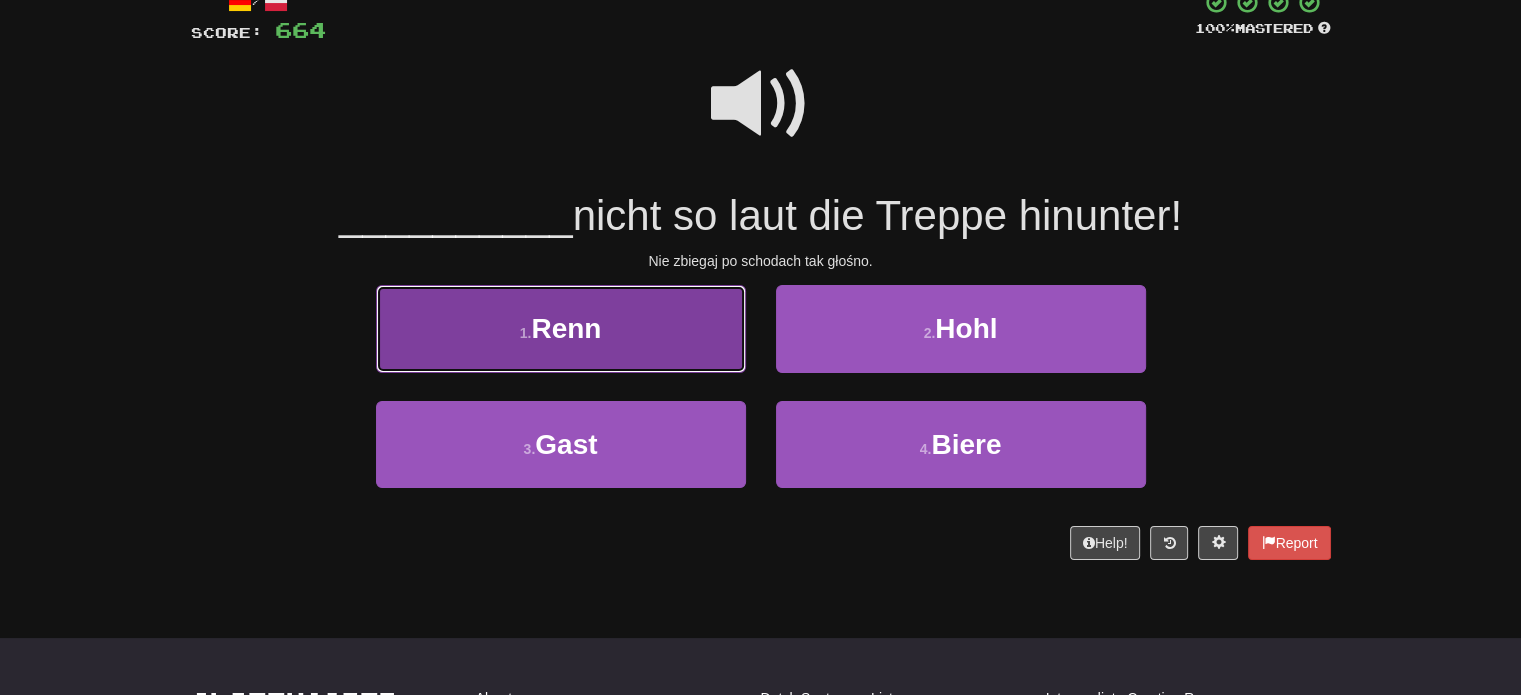 click on "1 .  Renn" at bounding box center (561, 328) 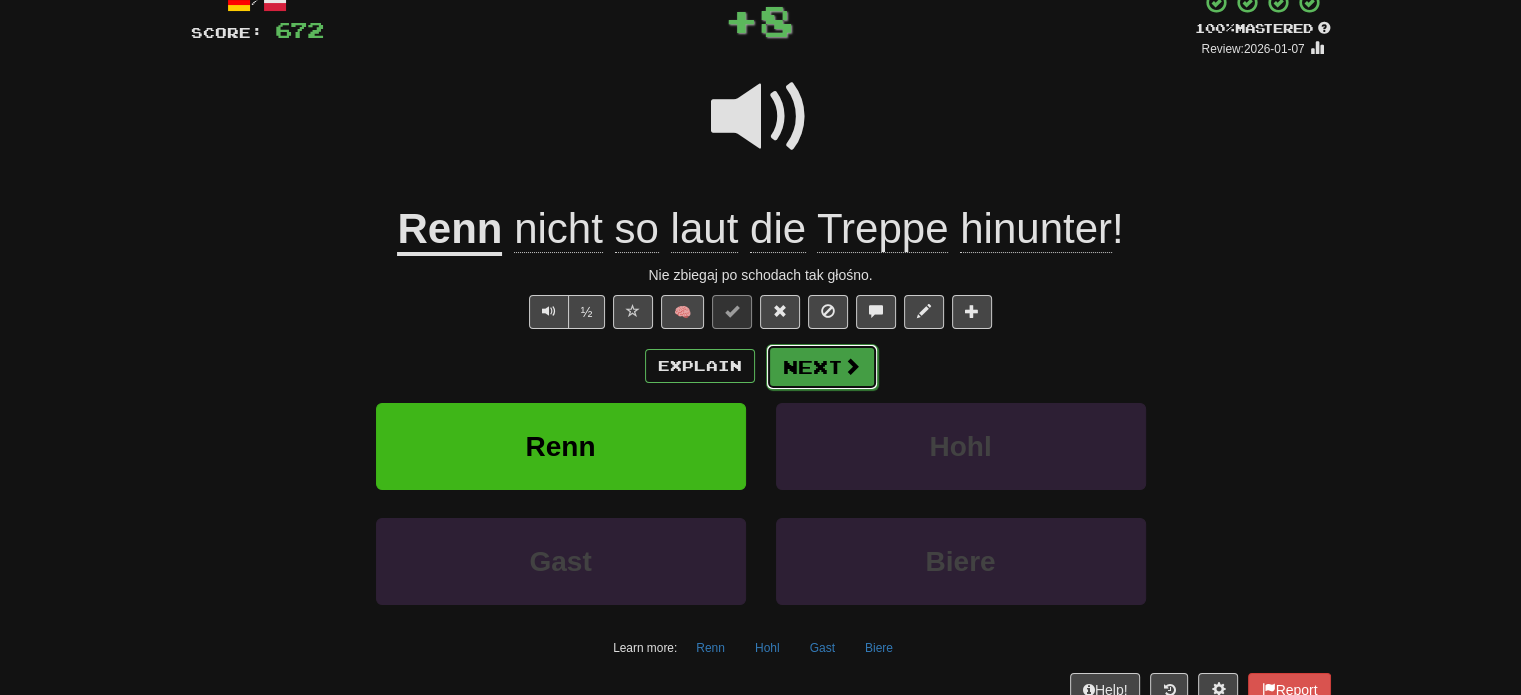 click on "Next" at bounding box center (822, 367) 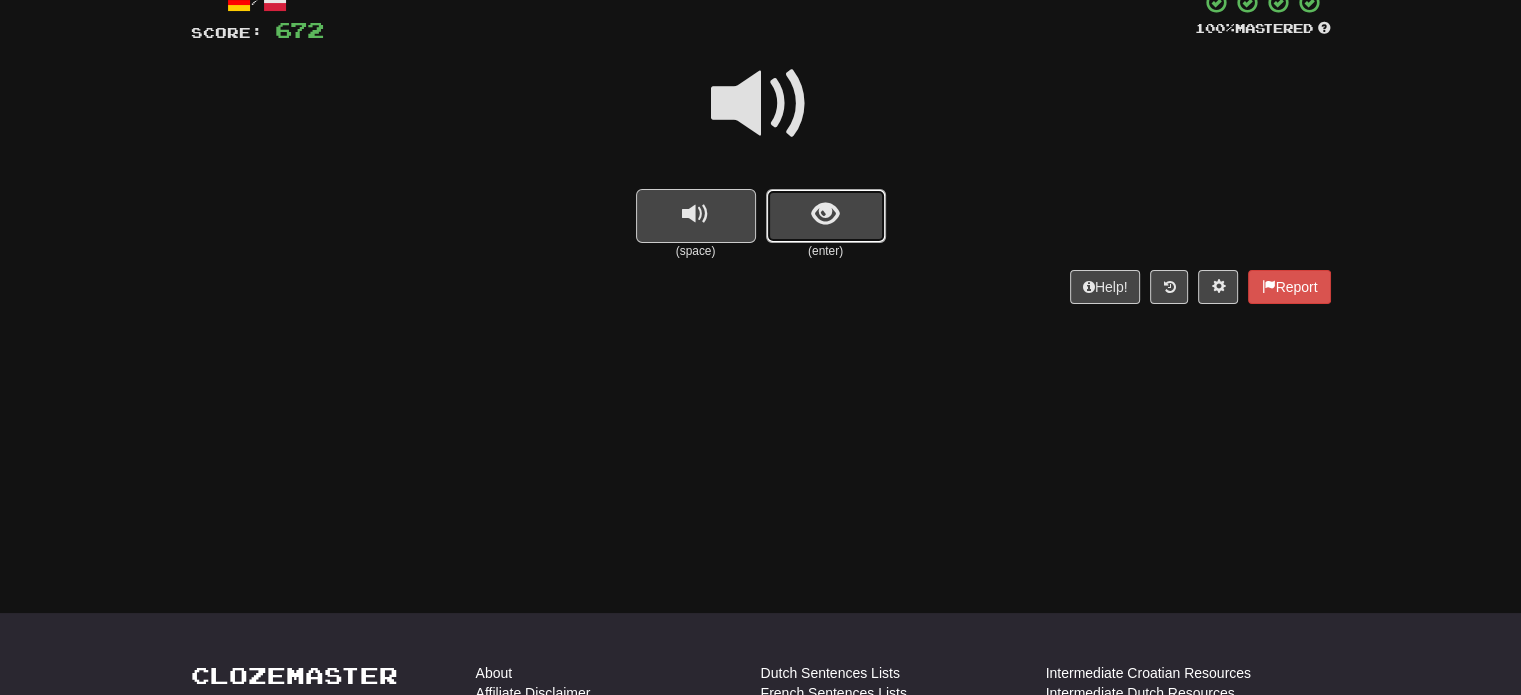 click at bounding box center (826, 216) 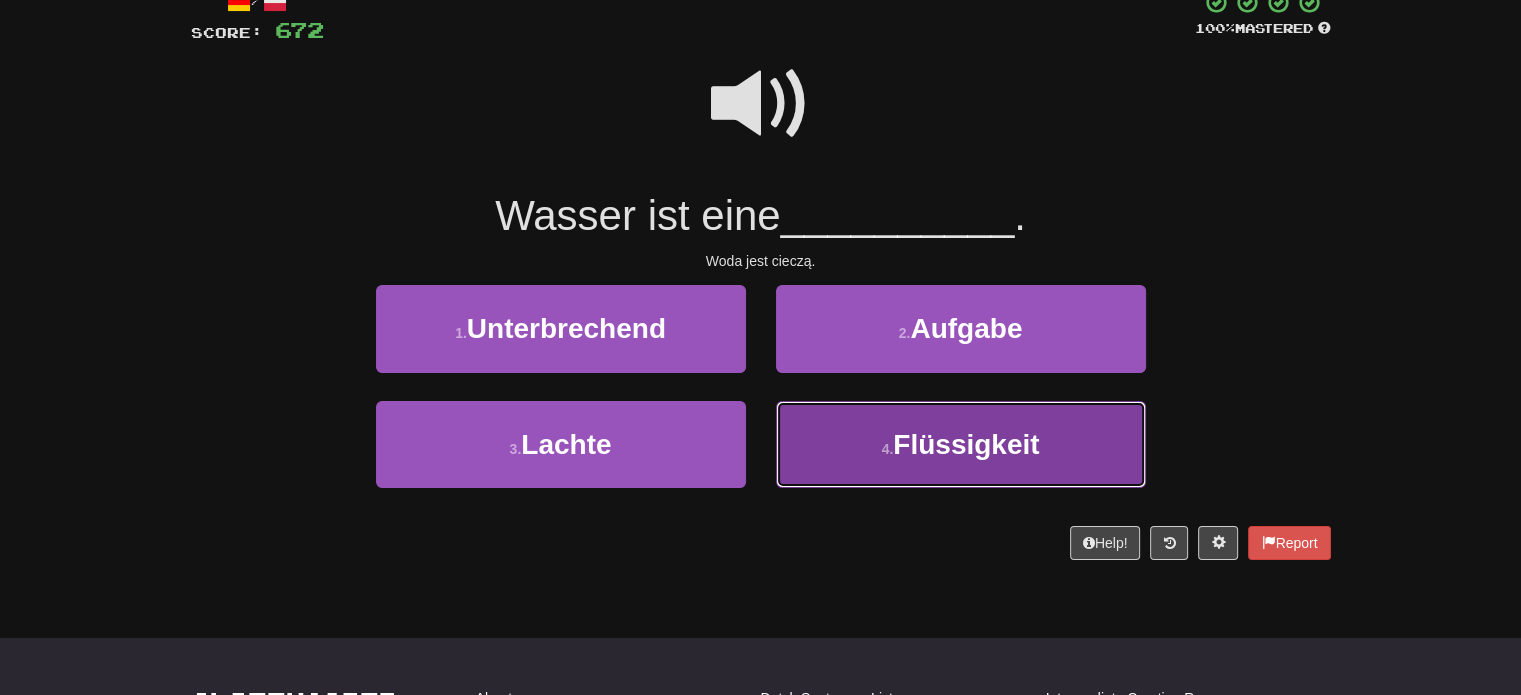 click on "4 .  Flüssigkeit" at bounding box center (961, 444) 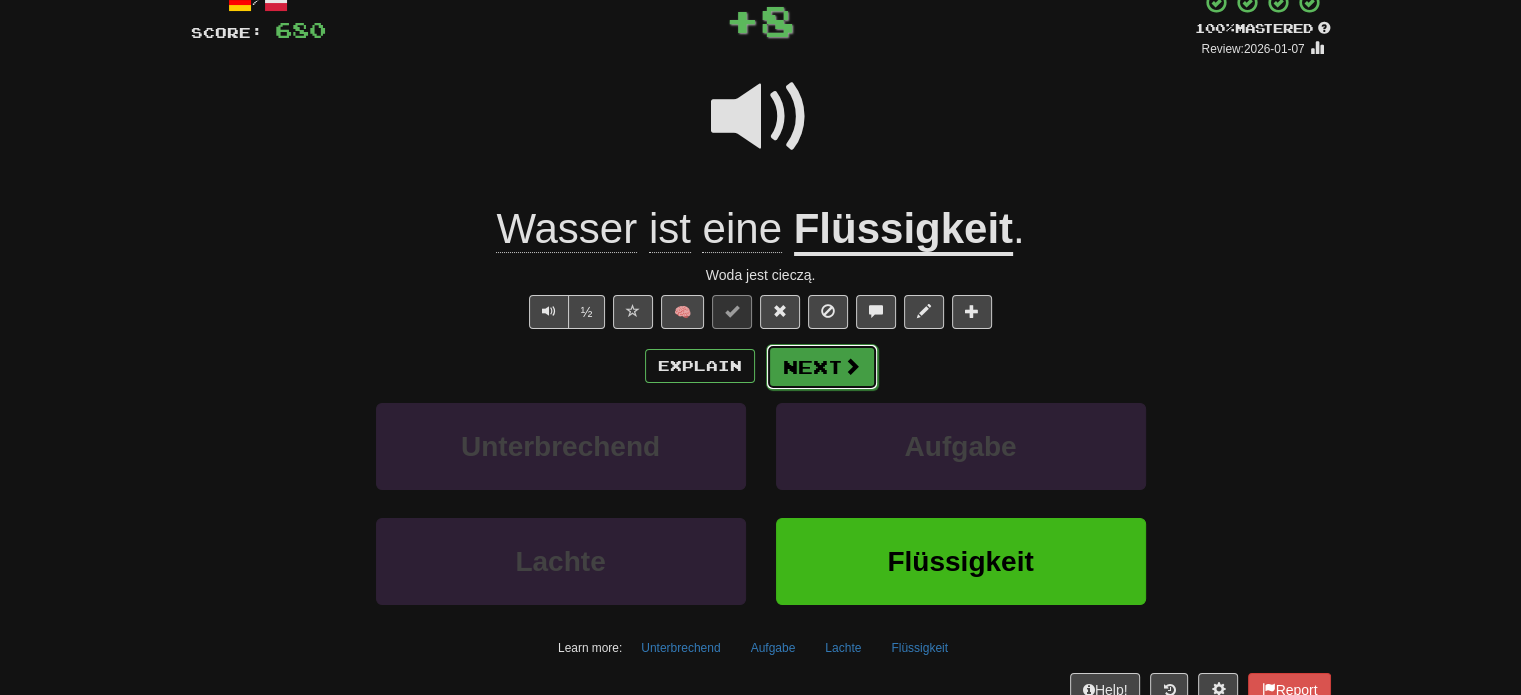 click on "Next" at bounding box center [822, 367] 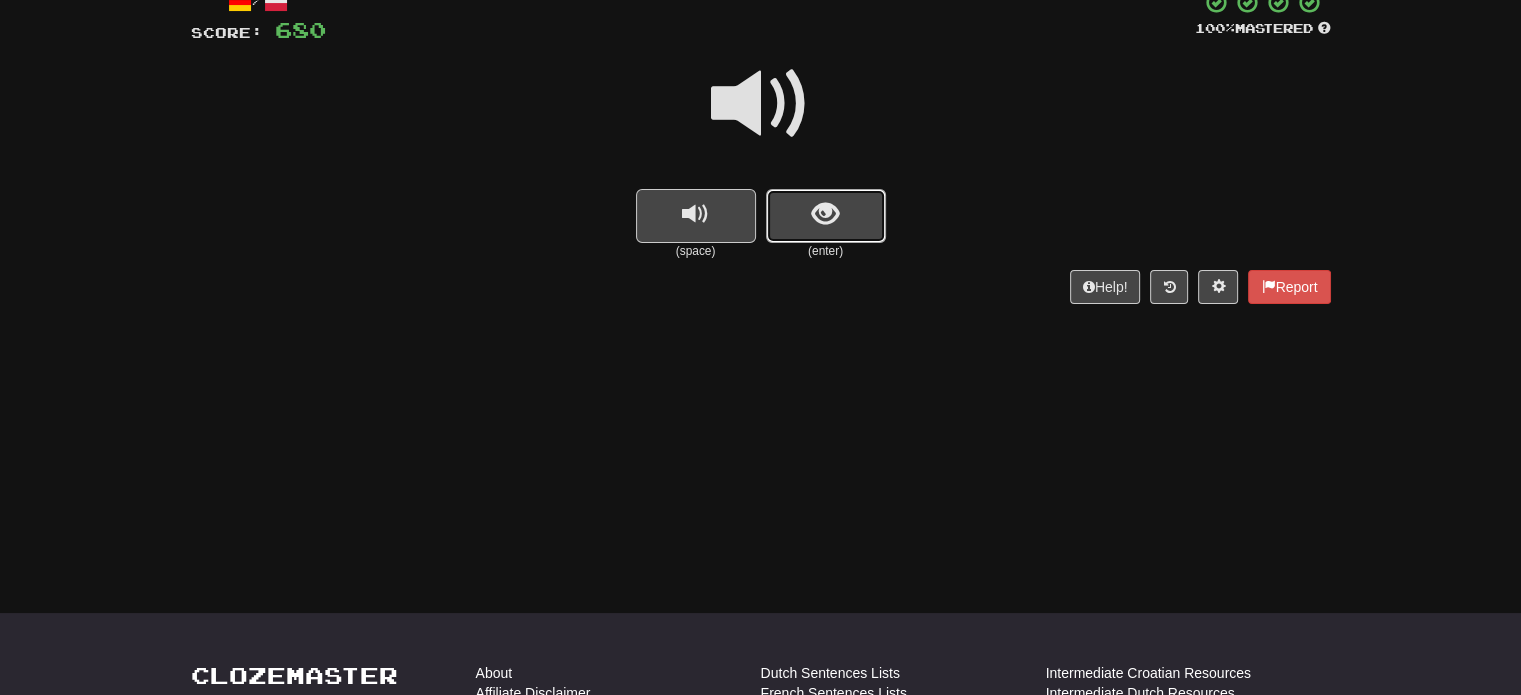click at bounding box center [826, 216] 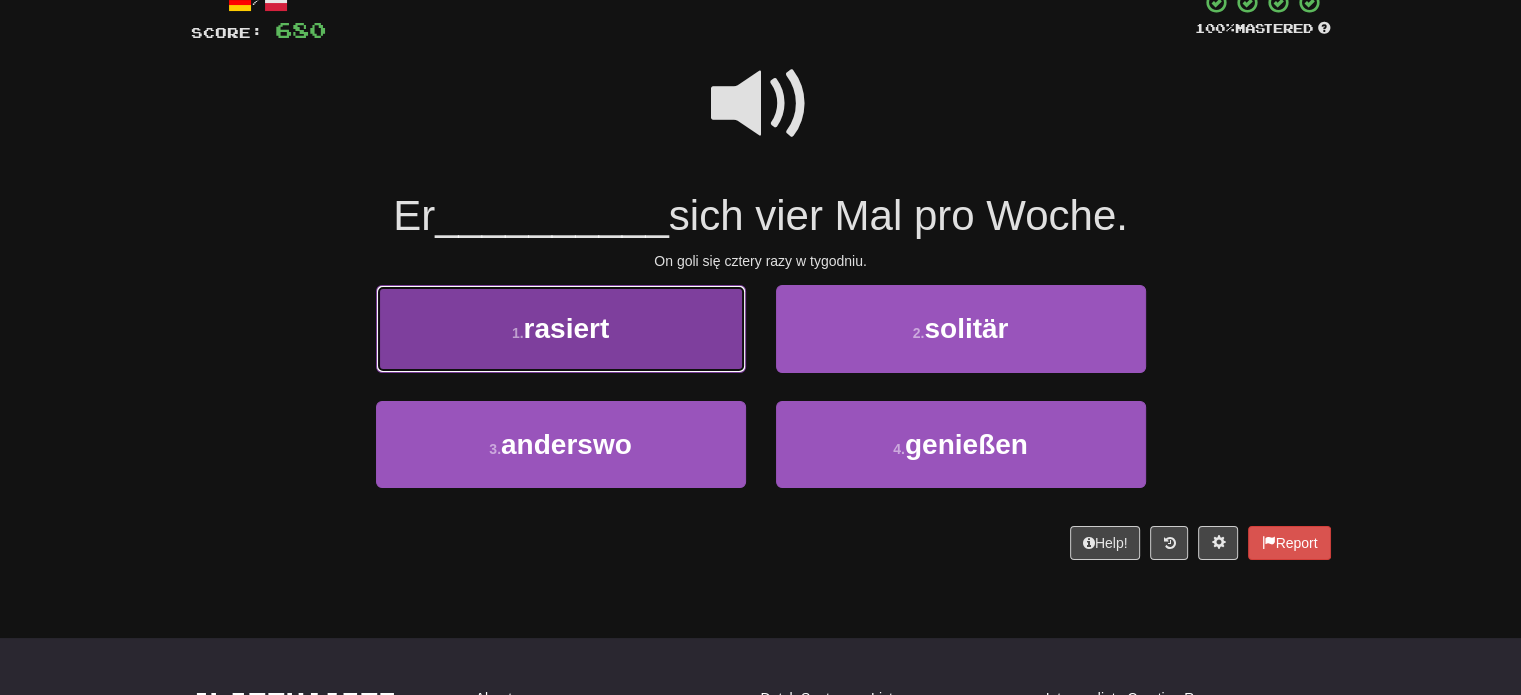 click on "1 .  rasiert" at bounding box center (561, 328) 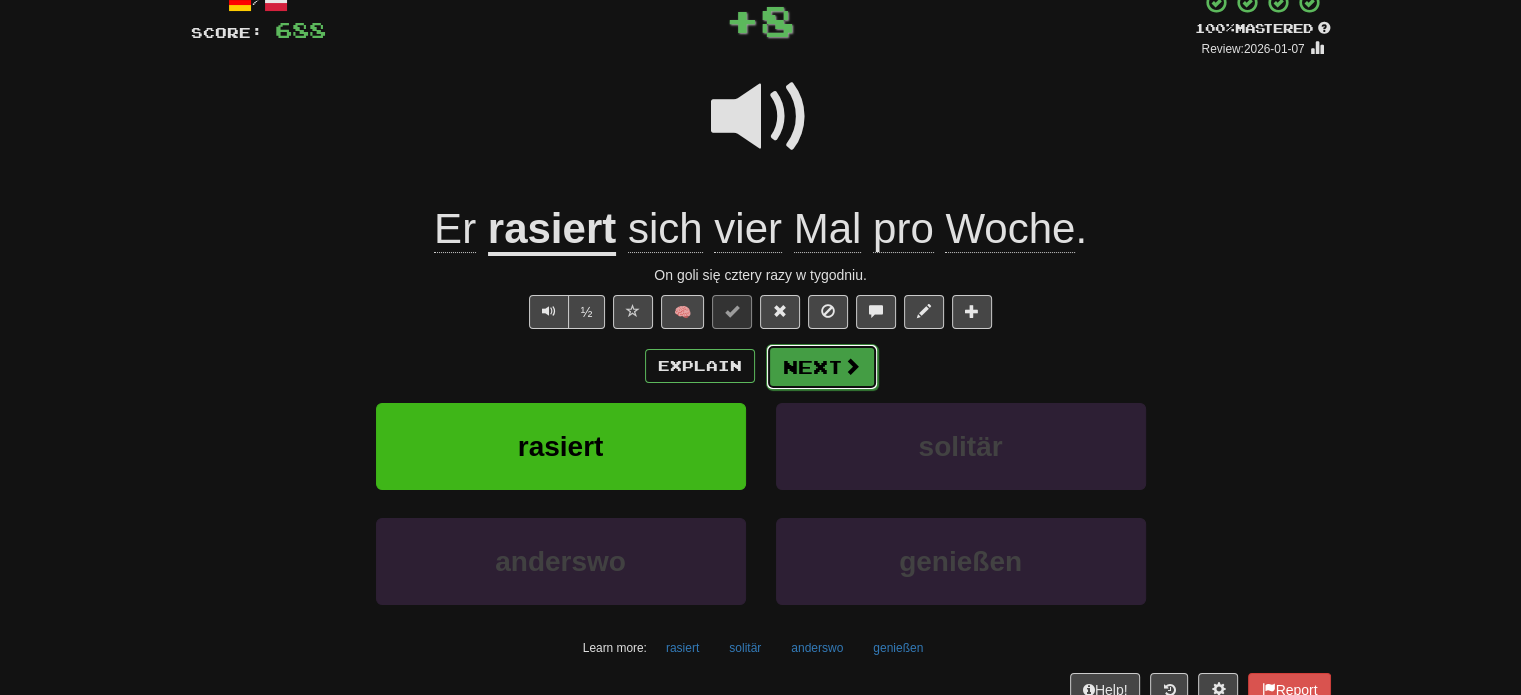 click on "Next" at bounding box center [822, 367] 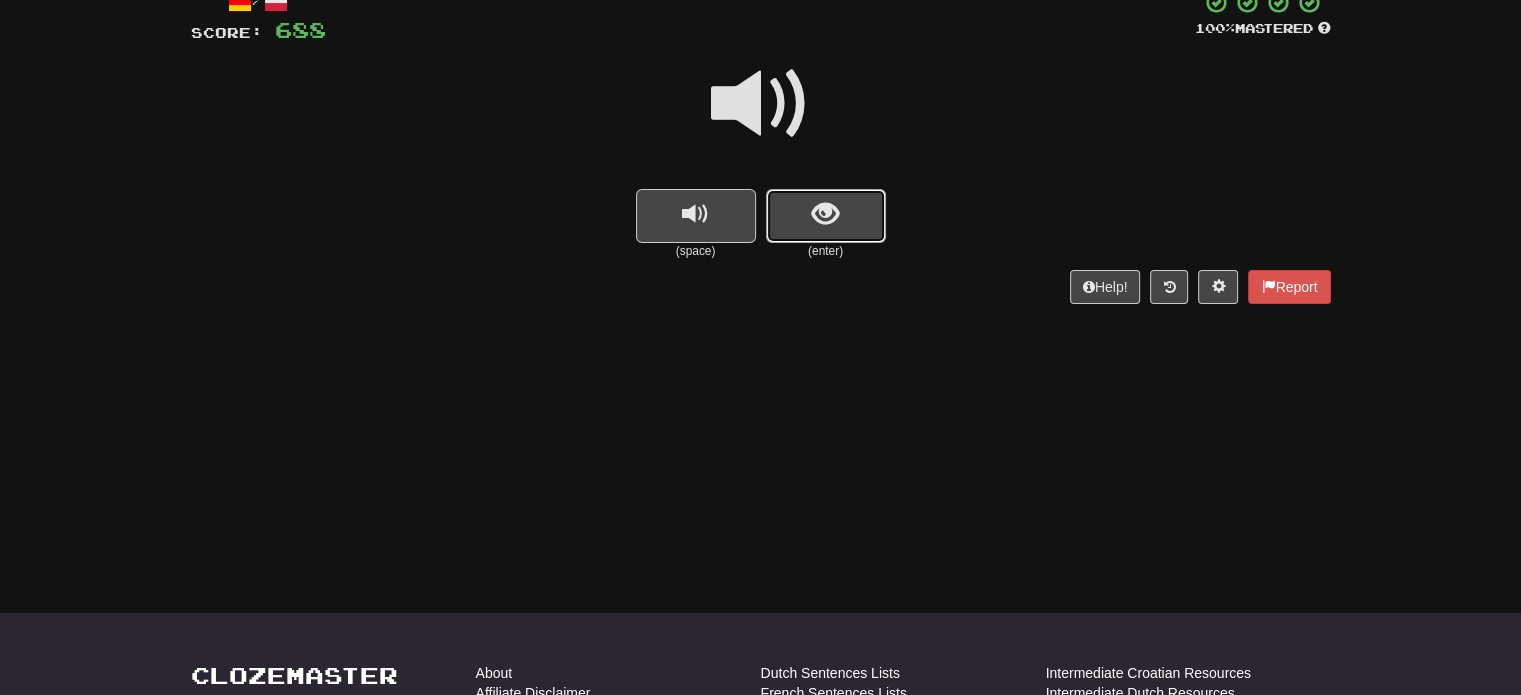click at bounding box center [826, 216] 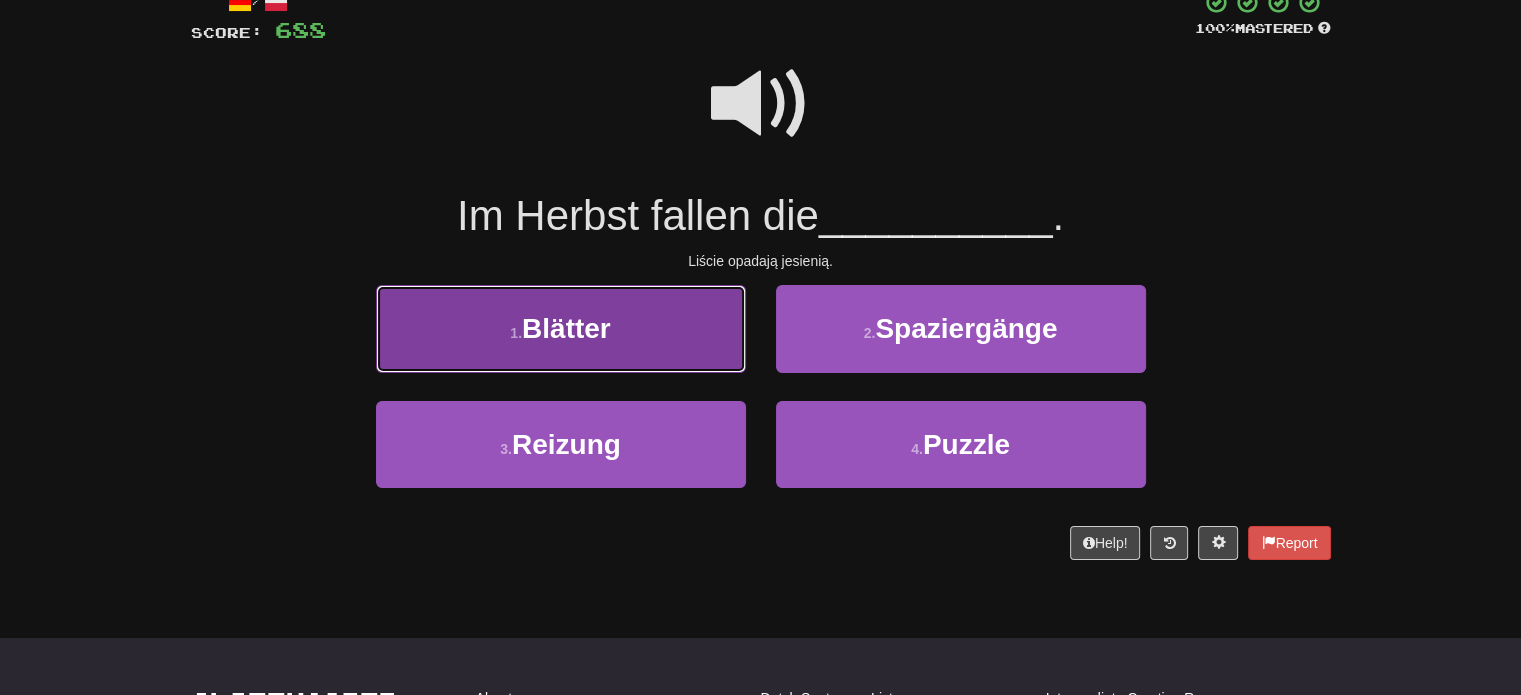 click on "1 .  Blätter" at bounding box center (561, 328) 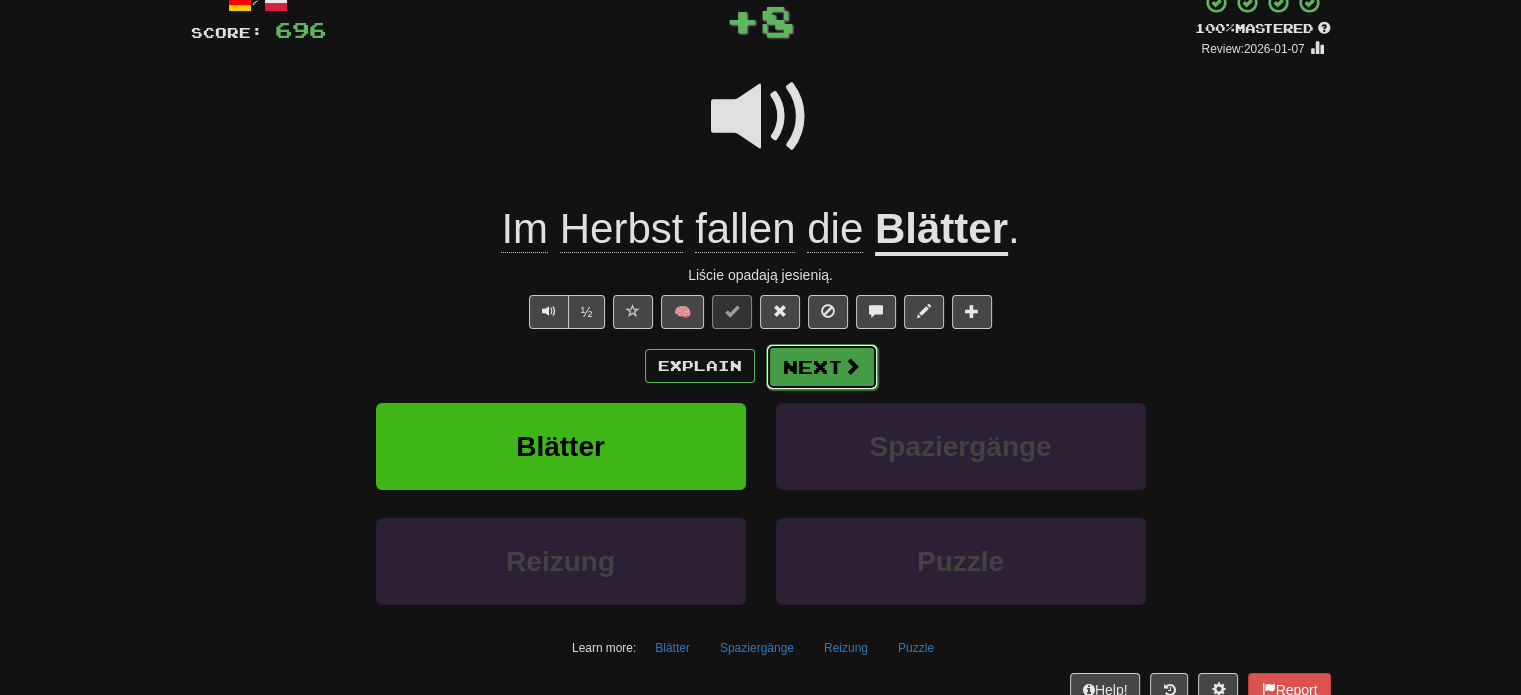 click on "Next" at bounding box center (822, 367) 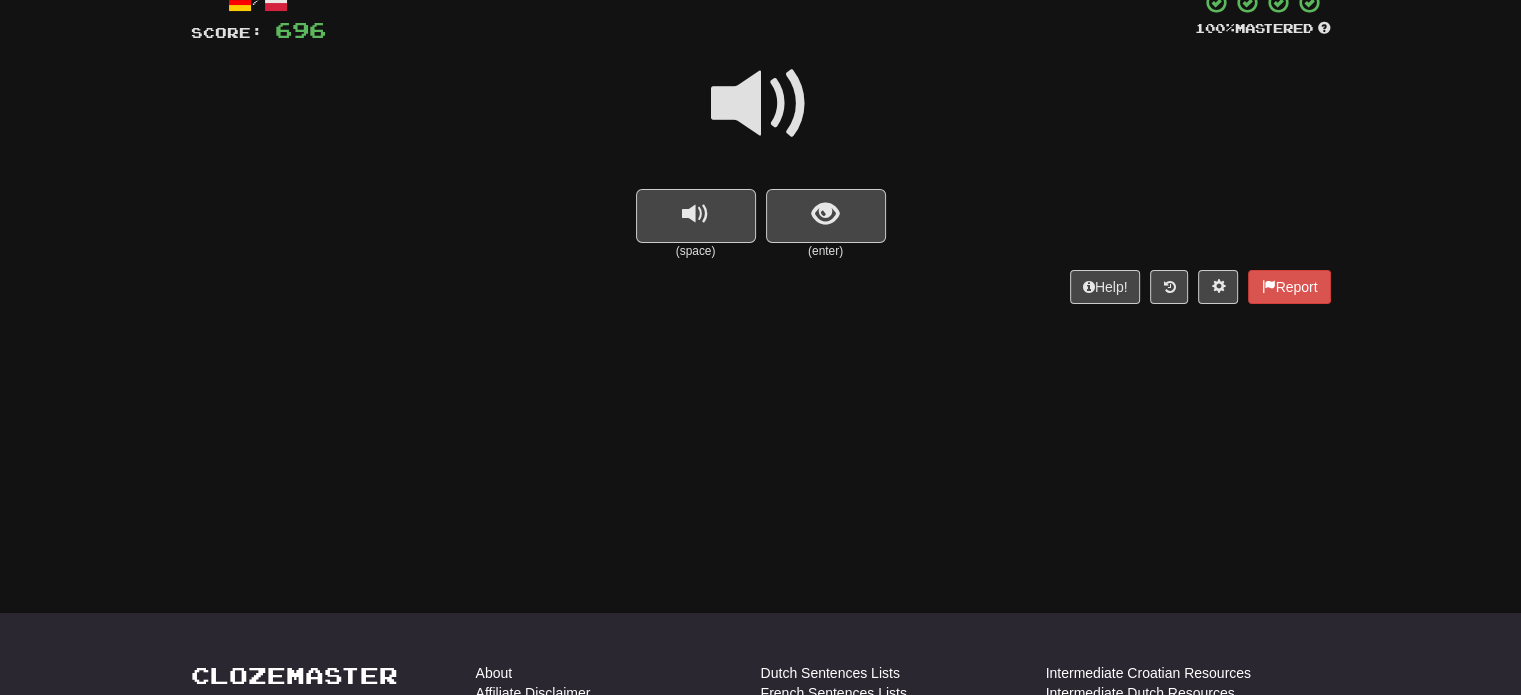 click on "(enter)" at bounding box center (826, 251) 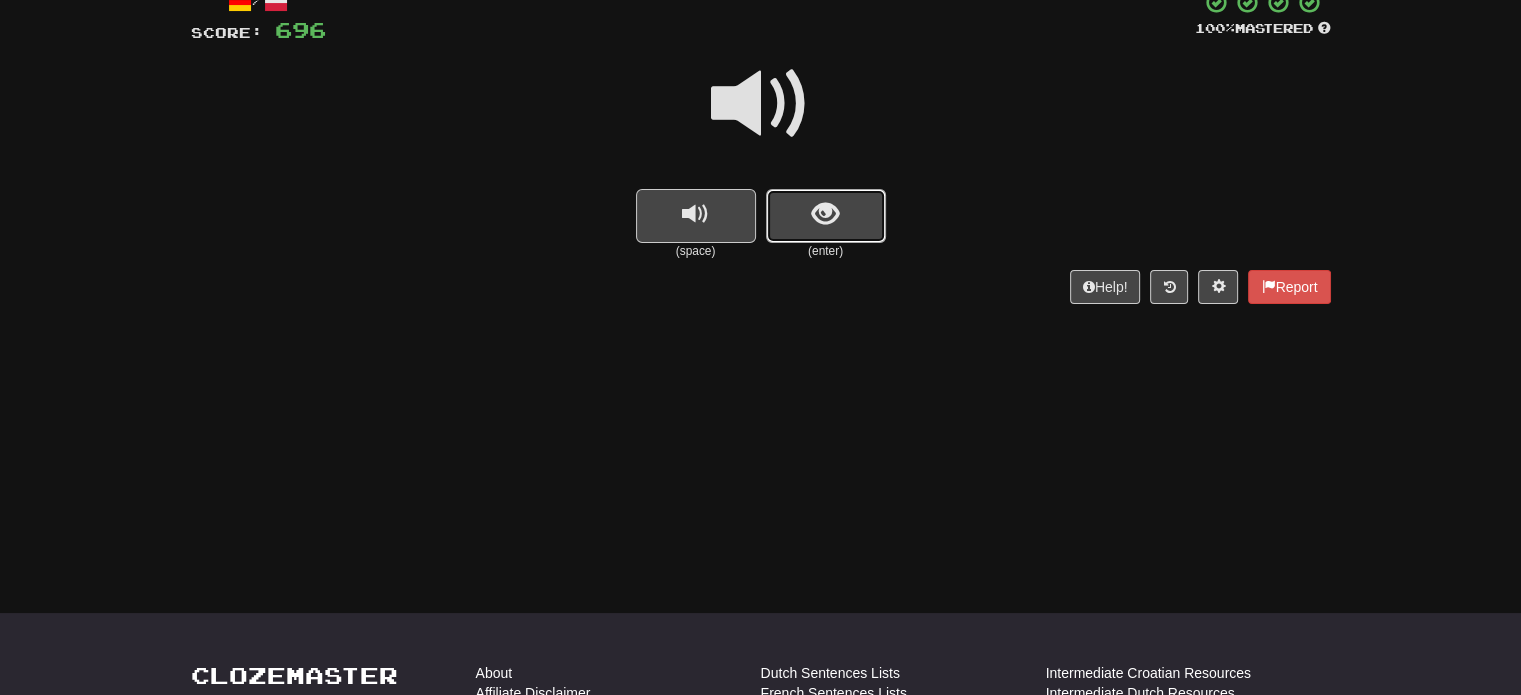 click at bounding box center (825, 214) 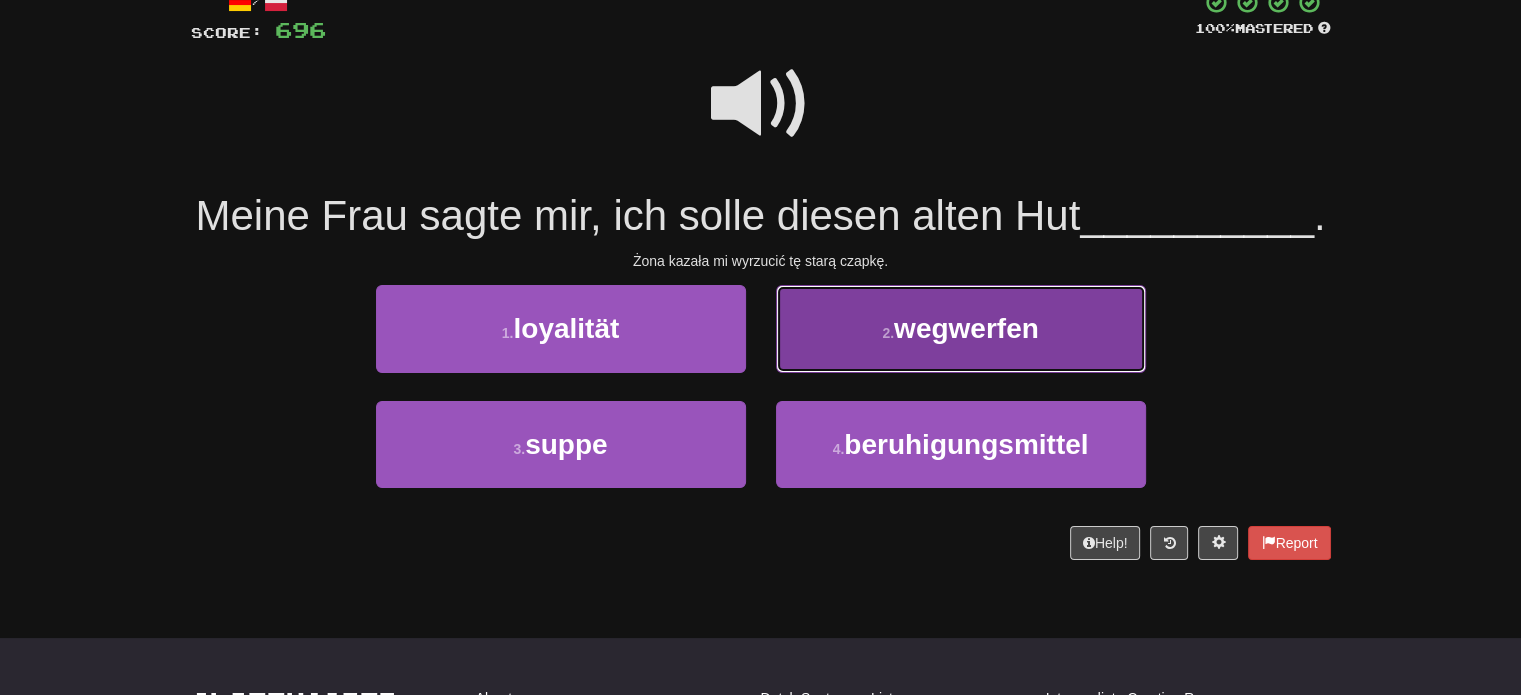 click on "2 .  wegwerfen" at bounding box center [961, 328] 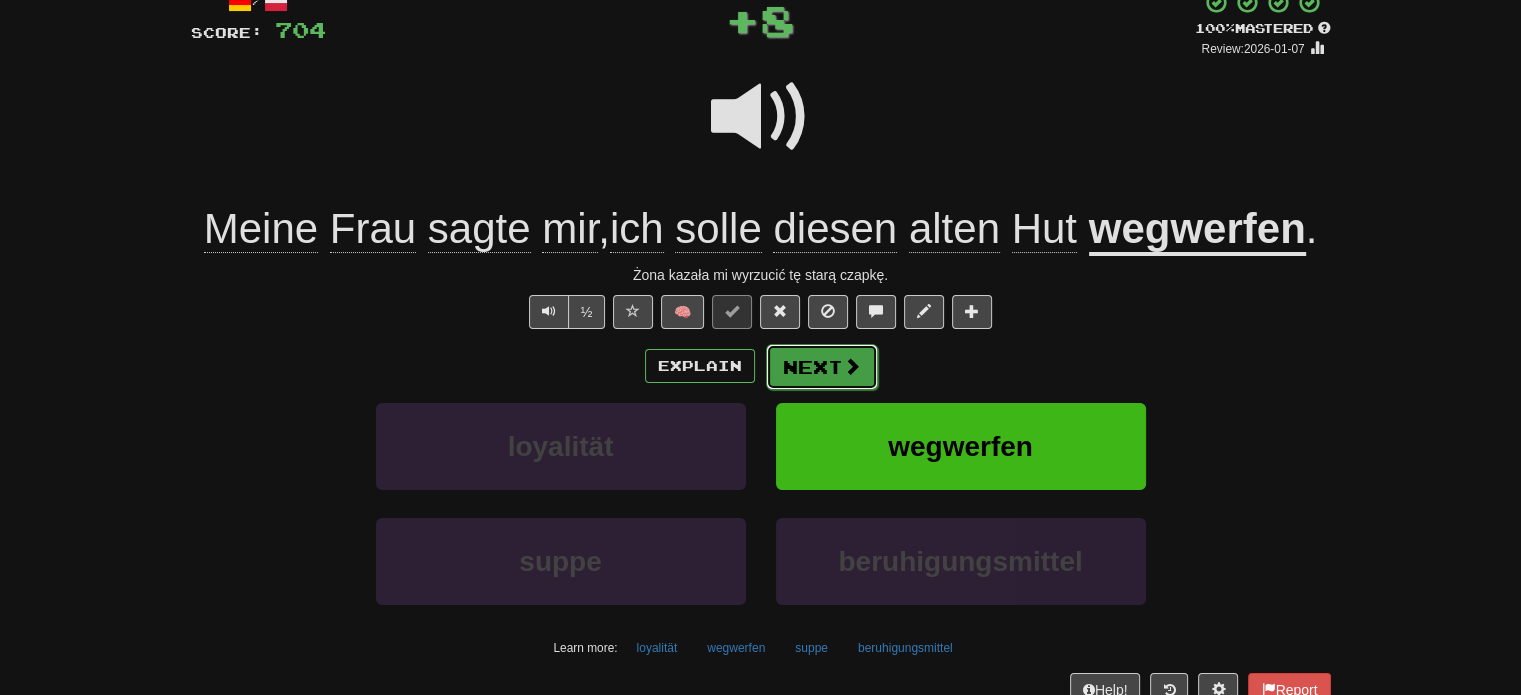 click on "Next" at bounding box center (822, 367) 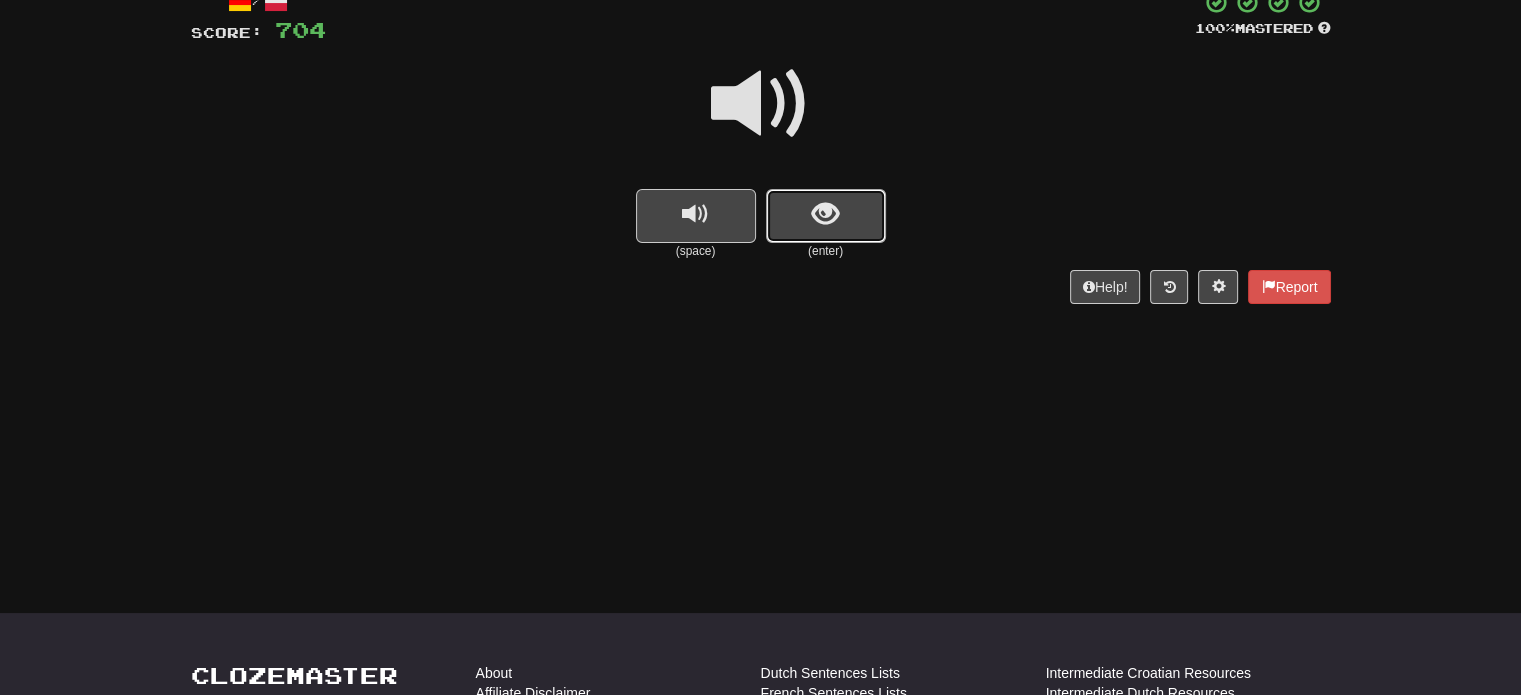 click at bounding box center (826, 216) 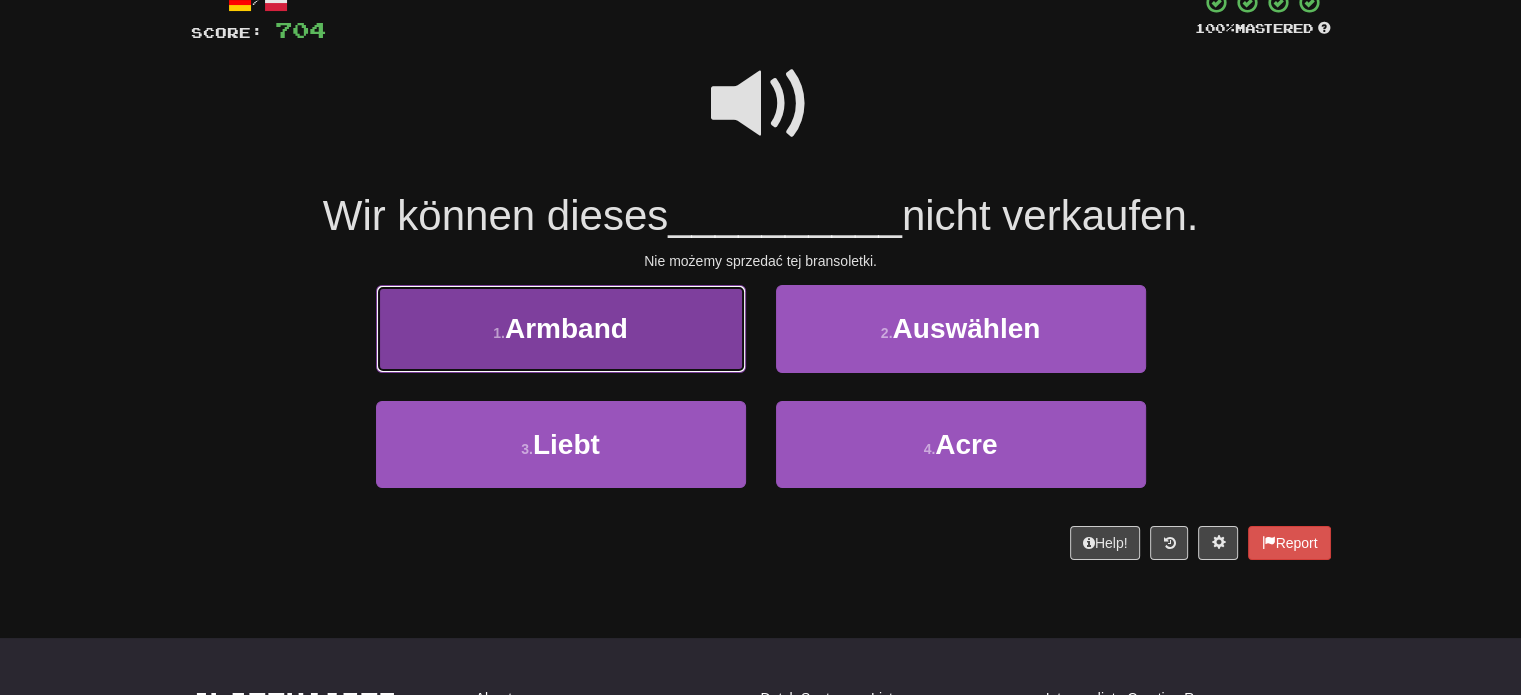 click on "1 .  Armband" at bounding box center [561, 328] 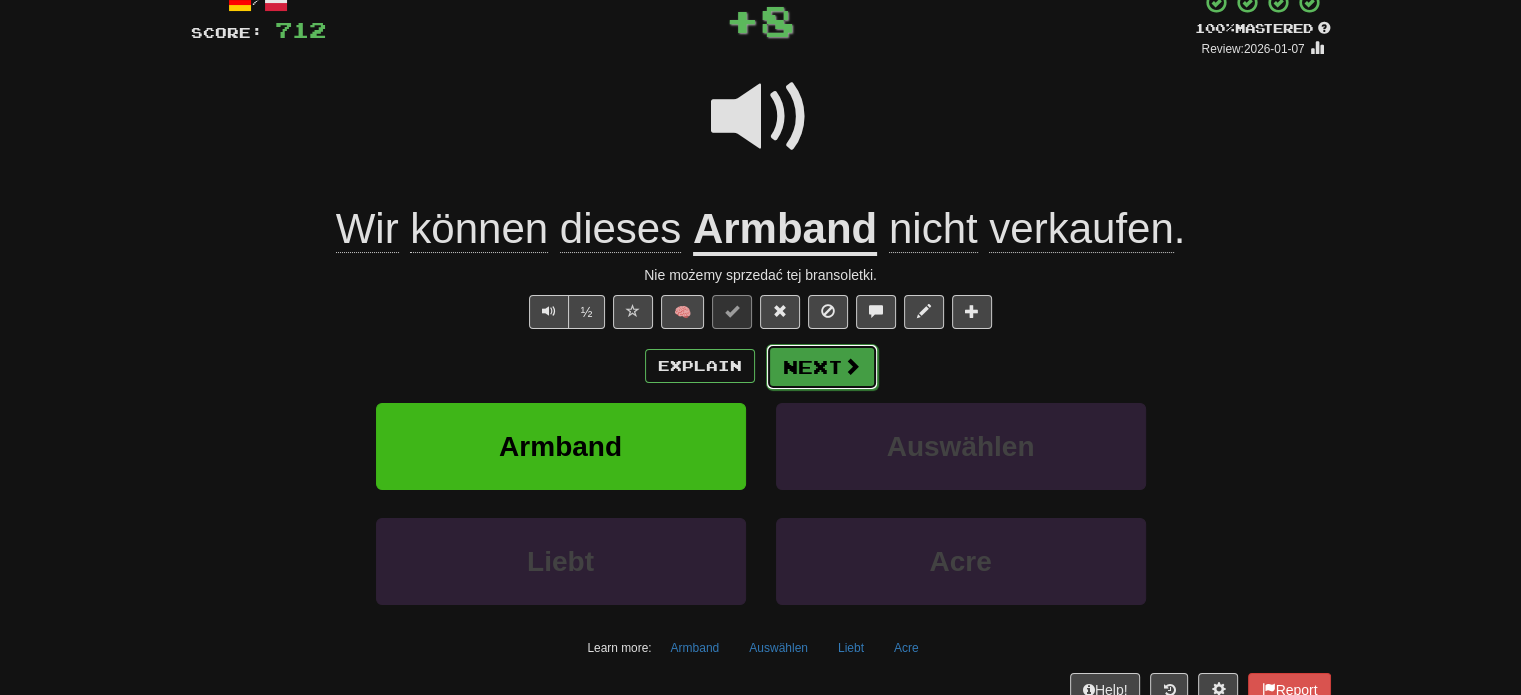 click on "Next" at bounding box center [822, 367] 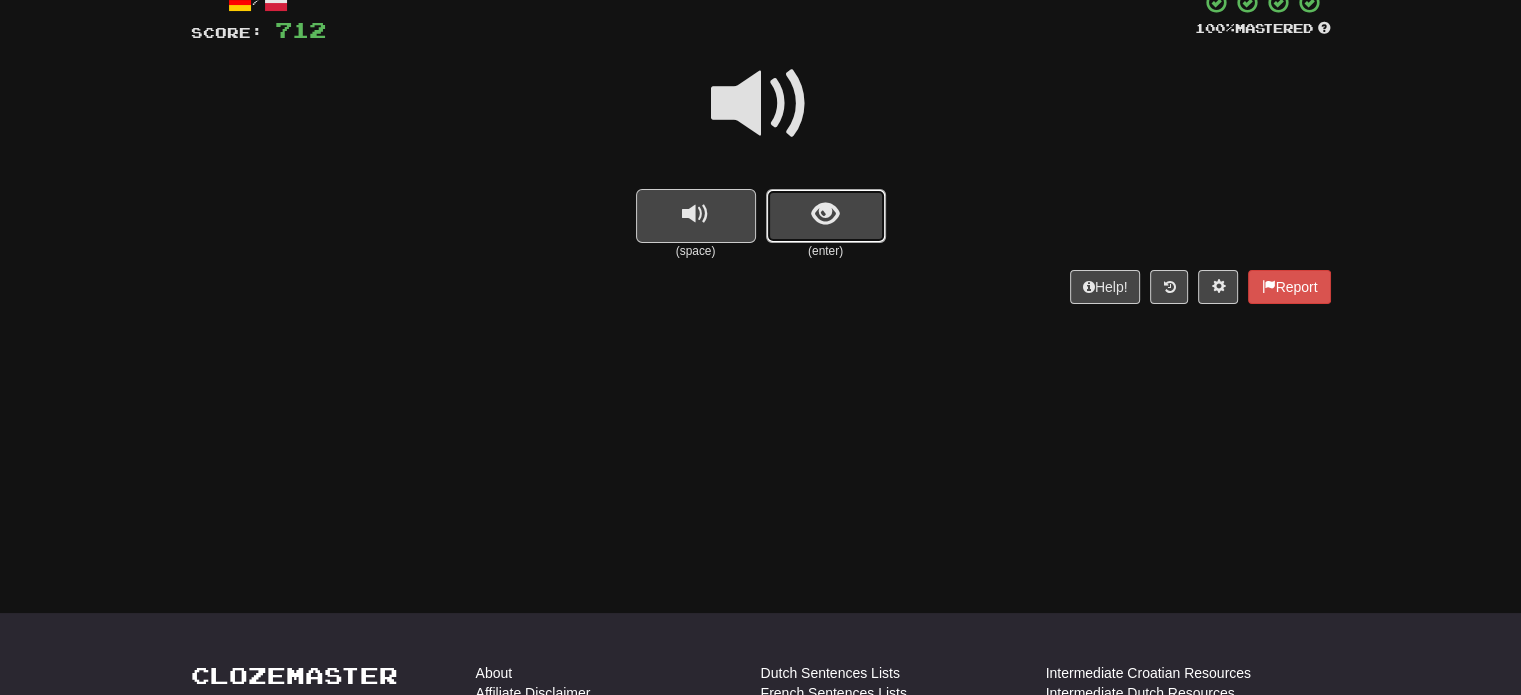 click at bounding box center (825, 214) 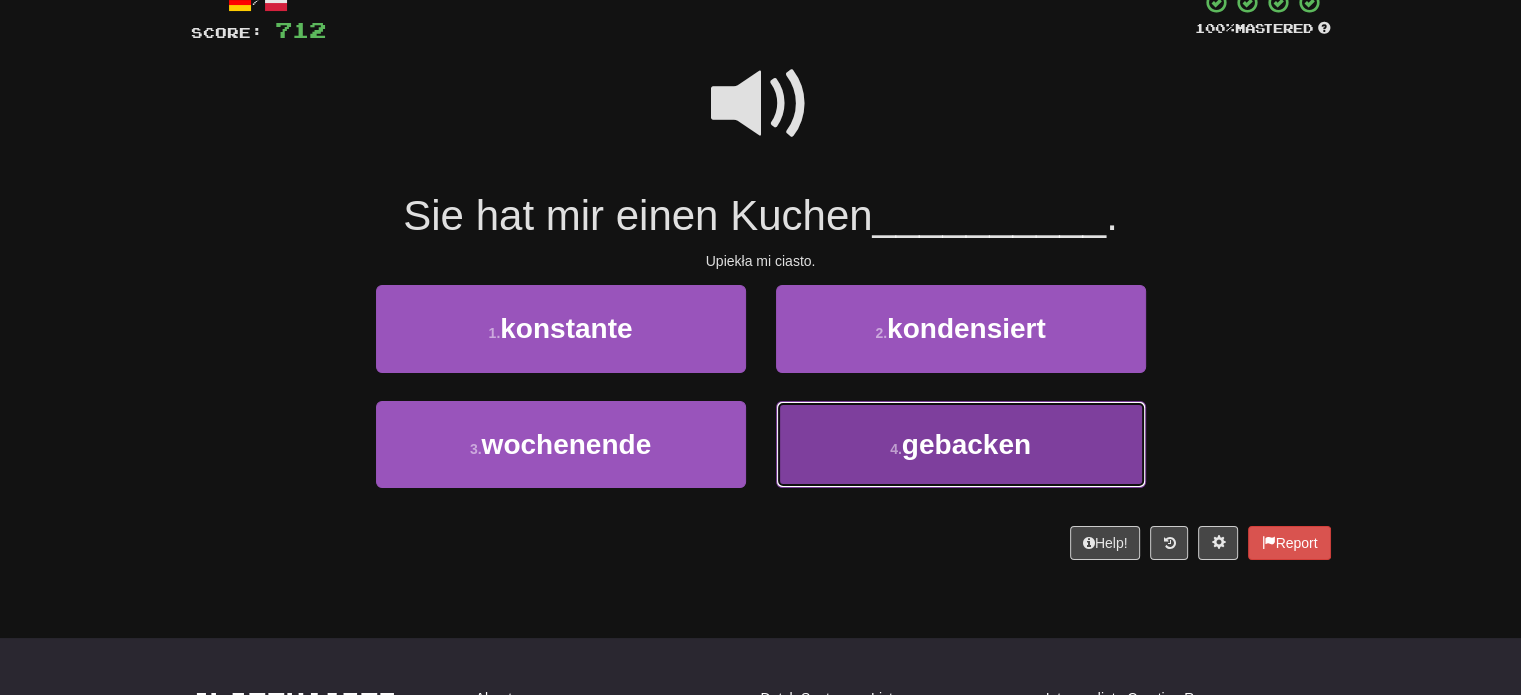 click on "4 .  gebacken" at bounding box center (961, 444) 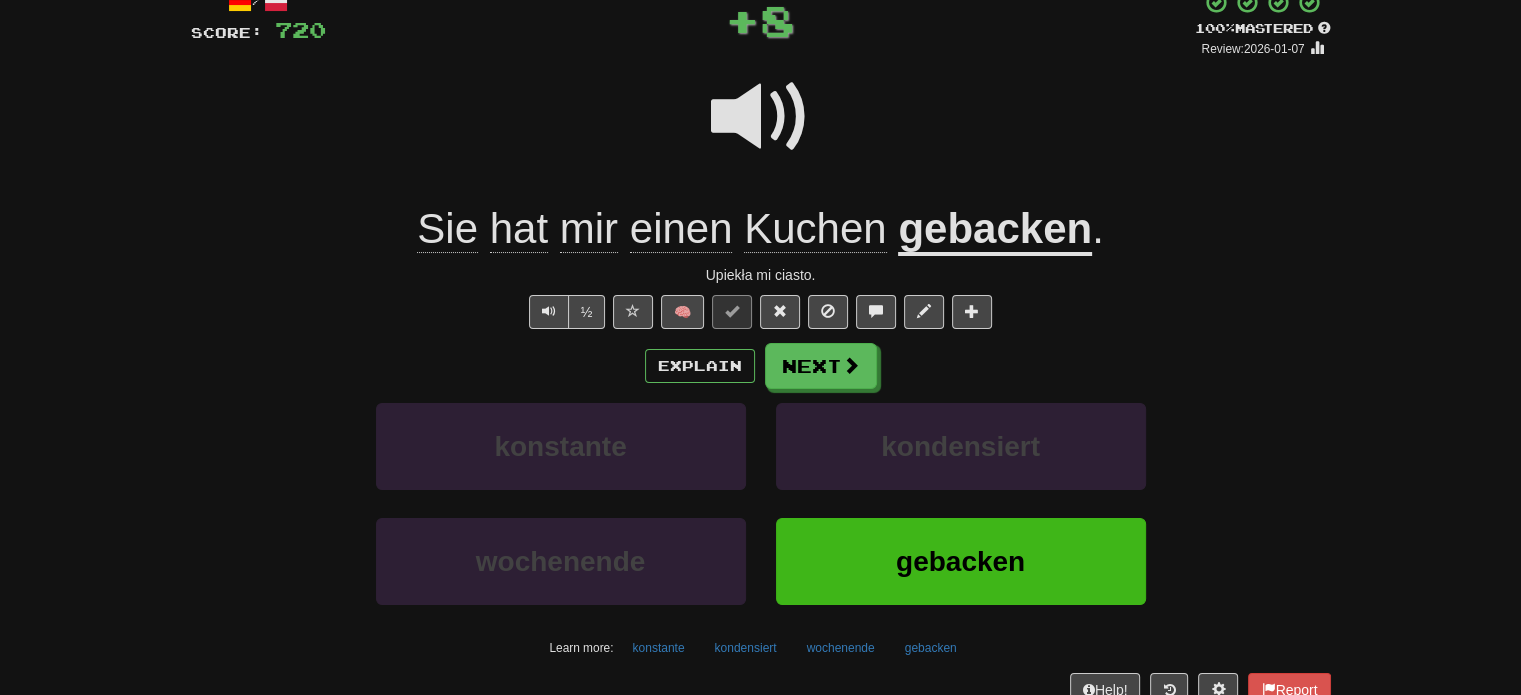 click on "Explain Next konstante kondensiert wochenende gebacken Learn more: konstante kondensiert wochenende gebacken" at bounding box center (761, 503) 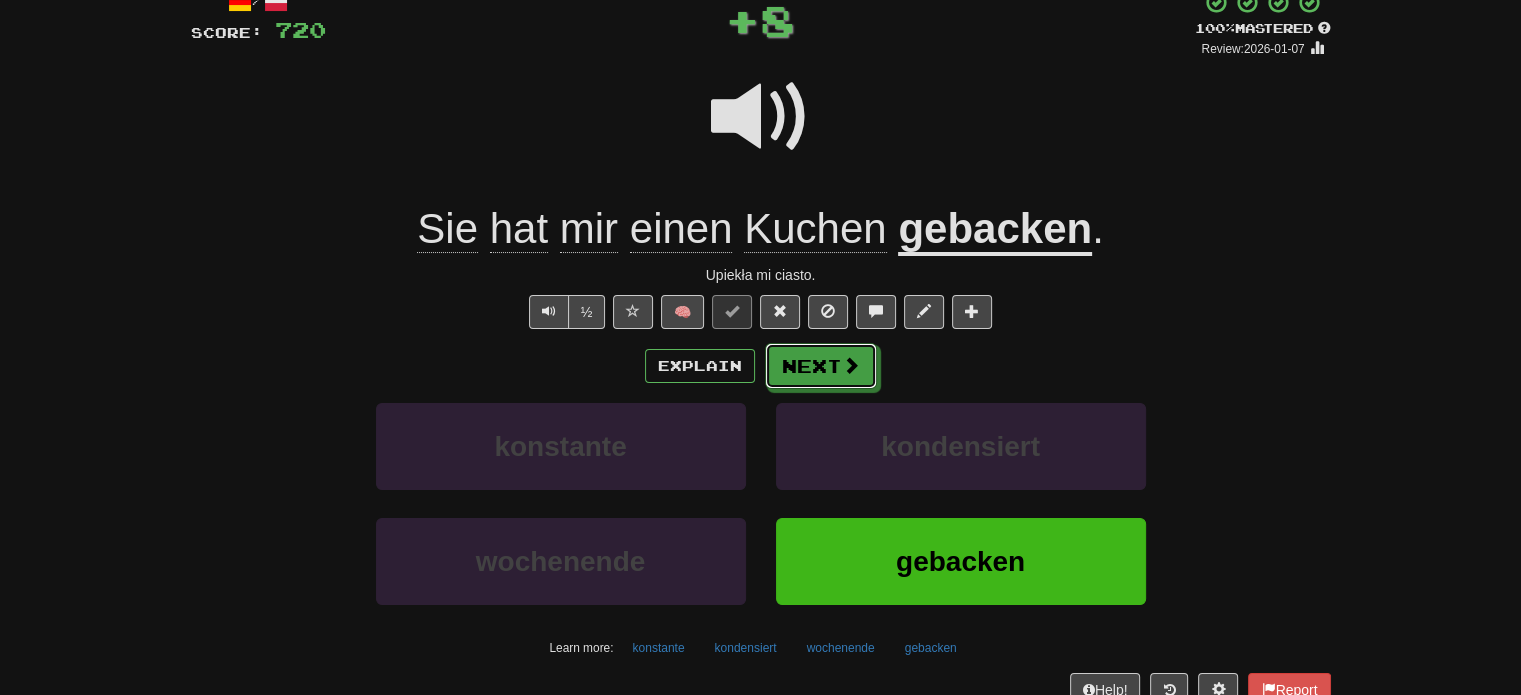 click on "Next" at bounding box center (821, 366) 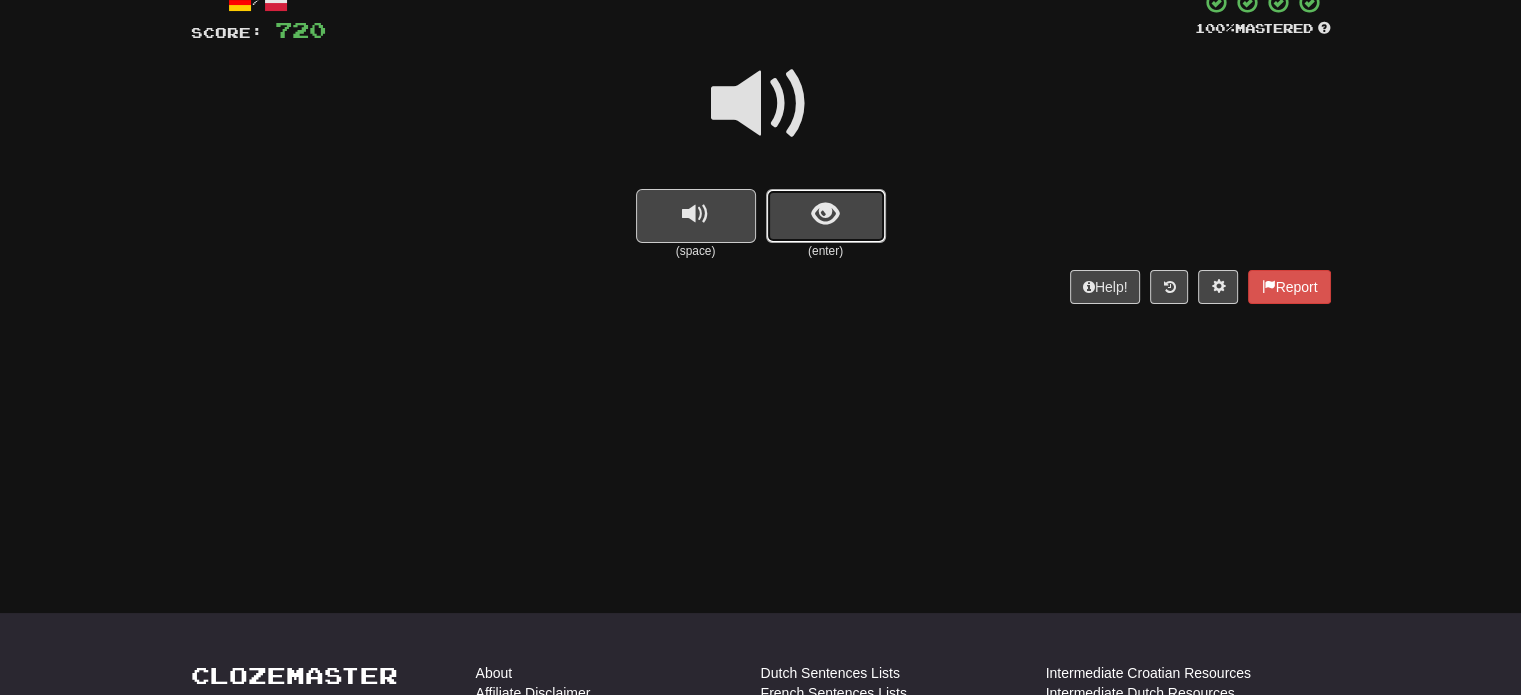 click at bounding box center [825, 214] 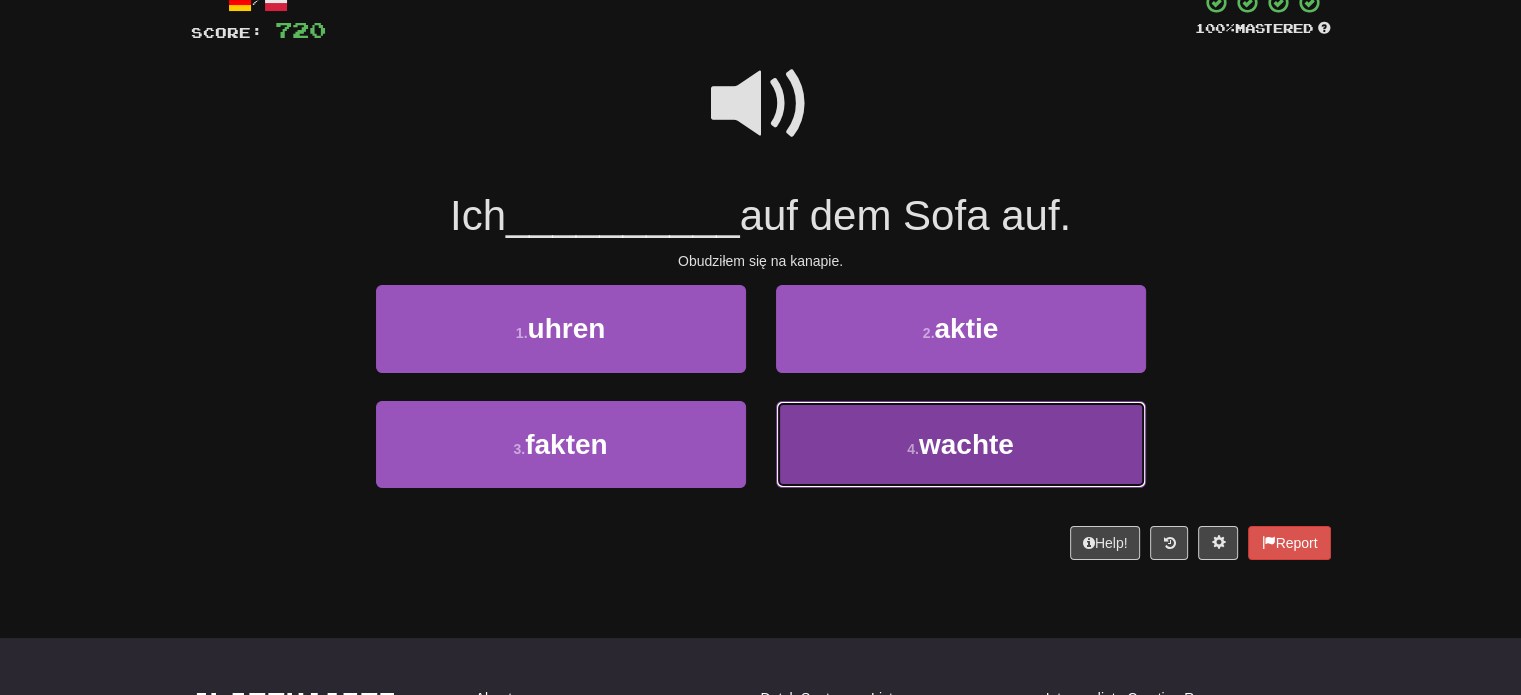 click on "4 .  wachte" at bounding box center (961, 444) 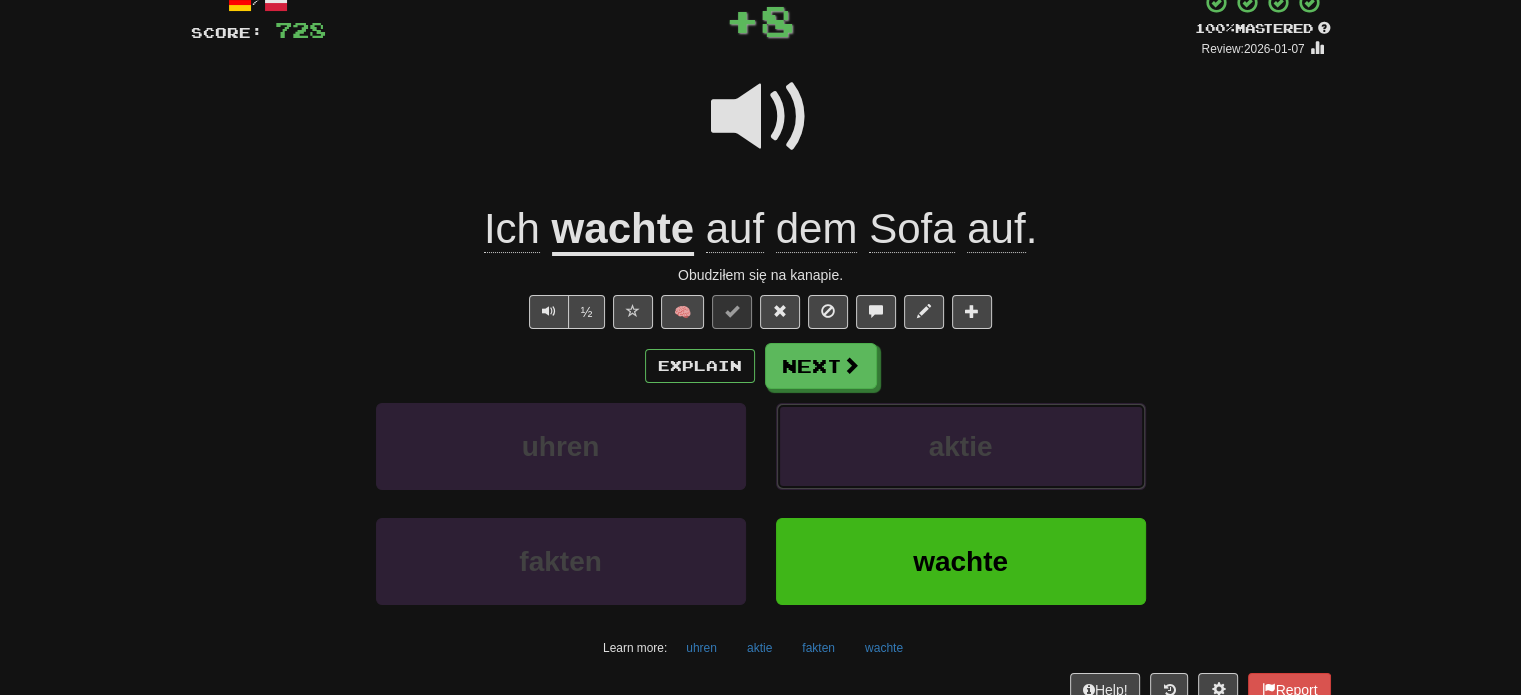 drag, startPoint x: 873, startPoint y: 431, endPoint x: 850, endPoint y: 363, distance: 71.7844 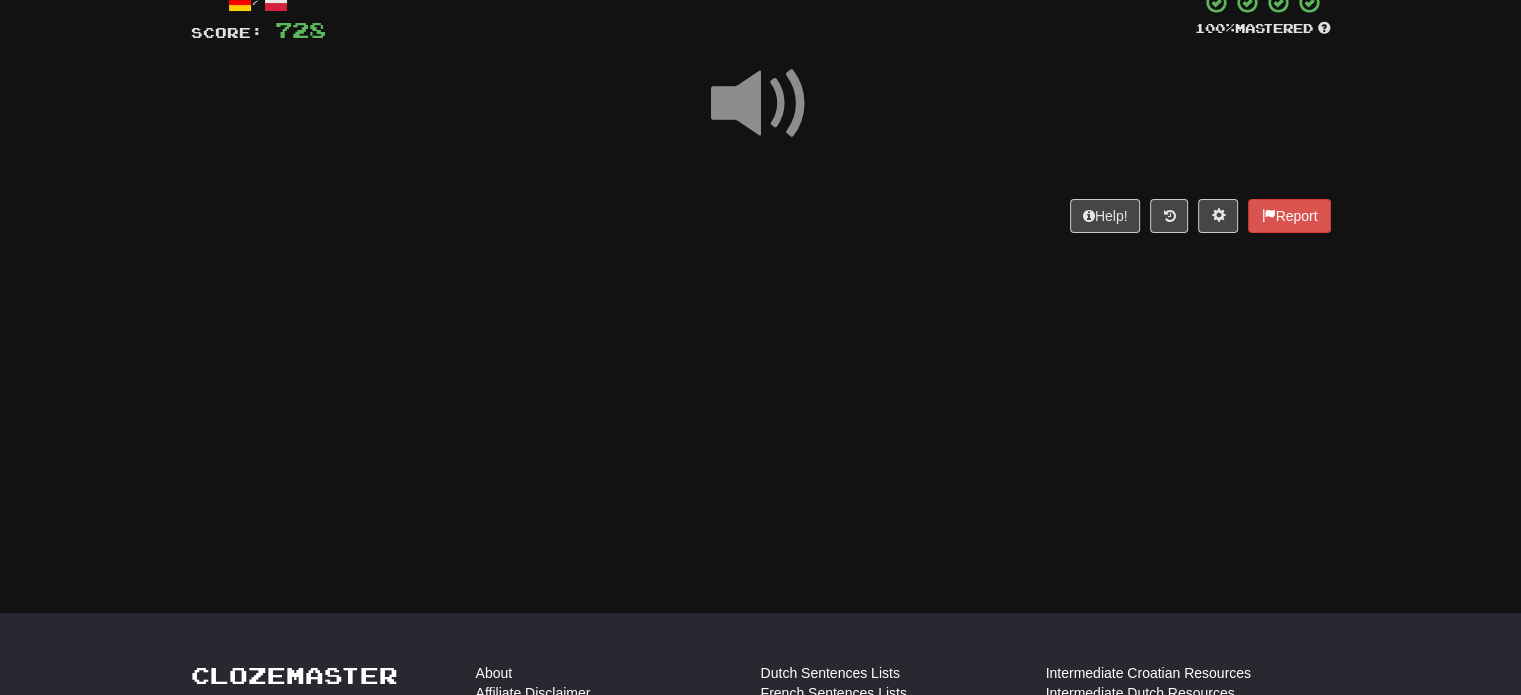 click on "Dashboard
Clozemaster
binko69
/
Toggle Dropdown
Dashboard
Leaderboard
Activity Feed
Notifications
Profile
Discussions
Deutsch
/
Polski
Streak:
5
Review:
0
Points Today: 1600
Deutsch
/
English
Streak:
0
Review:
0
Points Today: 0
Languages
Account
Logout
binko69
/
Toggle Dropdown
Dashboard
Leaderboard
Activity Feed
Notifications
Profile
Discussions
Deutsch
/
Polski
Streak:
5
Review:
0
Points Today: 1600
Deutsch
/
English
Streak:
0
Review:
0
Points Today: 0
Languages
Account
Logout
clozemaster
Correct   :   91 Incorrect   :   2" at bounding box center (760, 215) 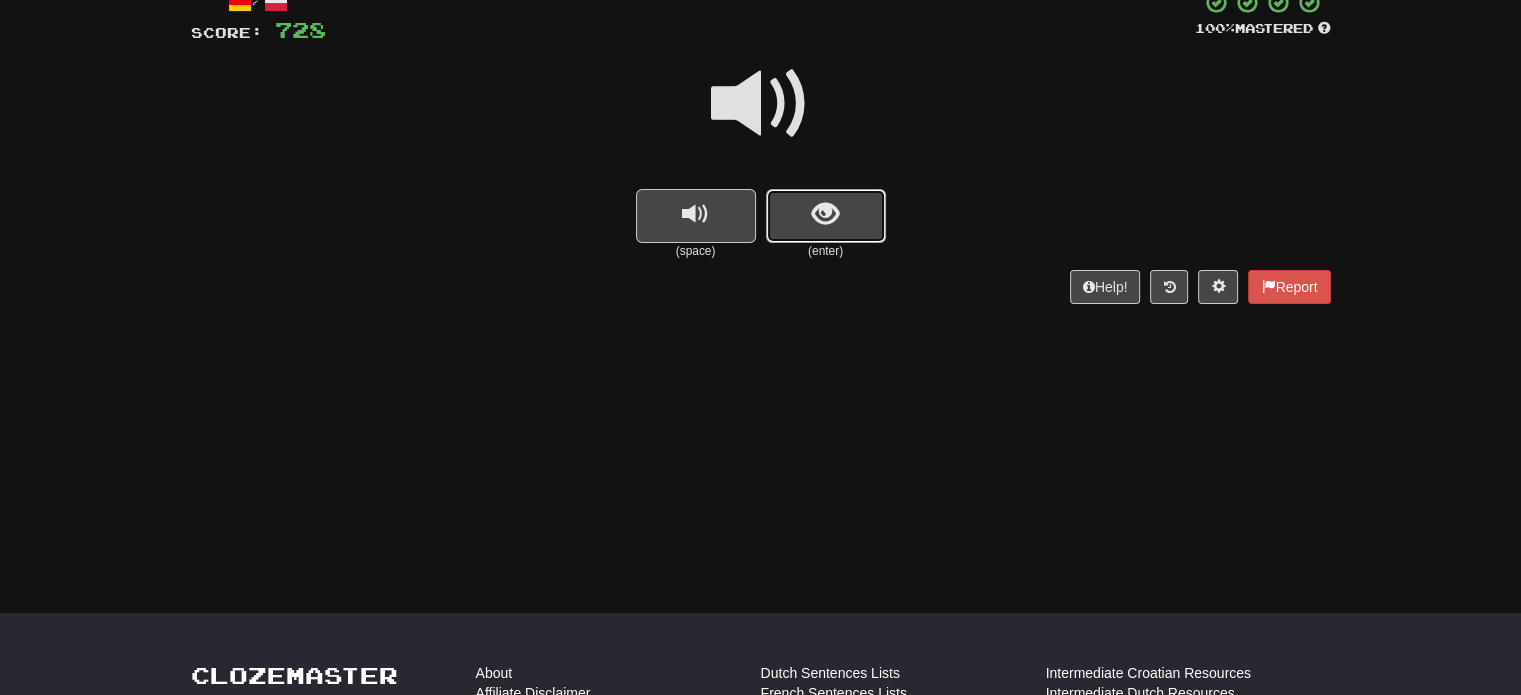 click at bounding box center (825, 214) 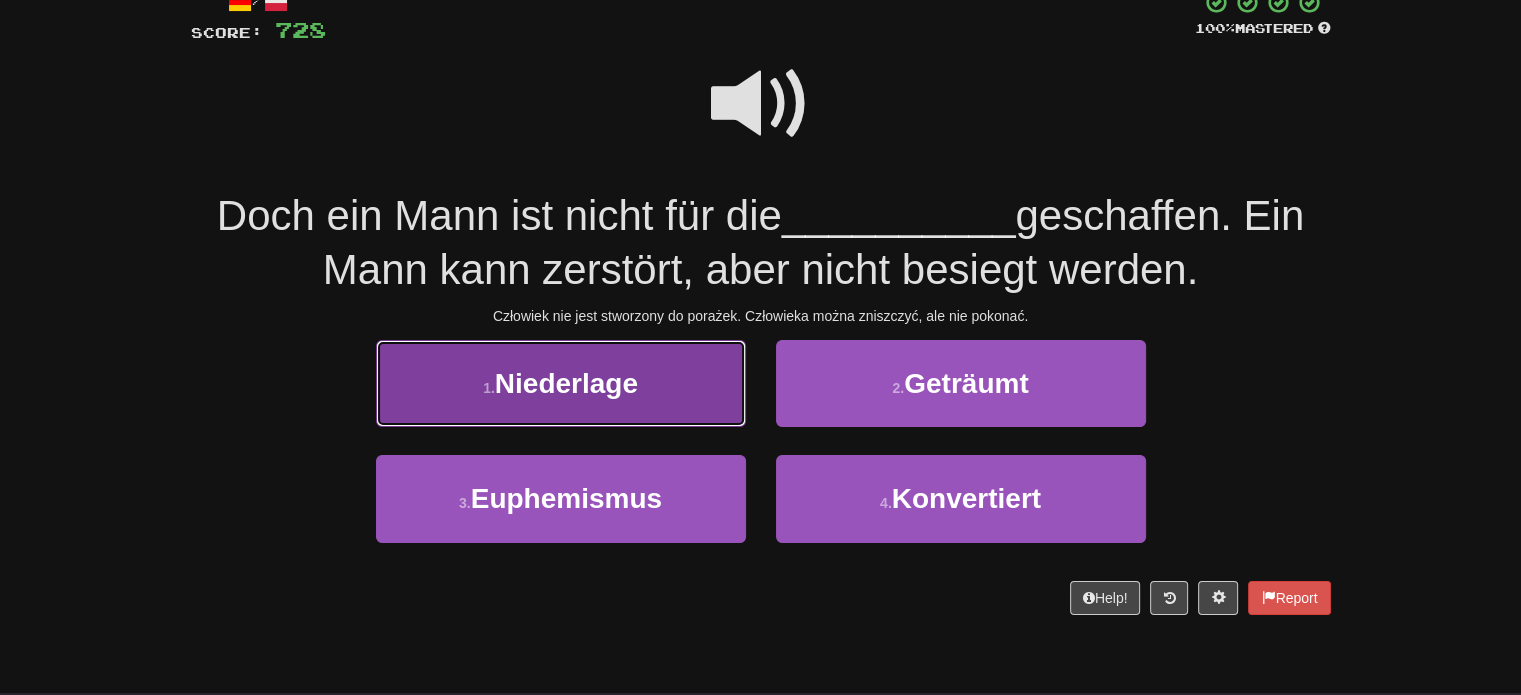 click on "1 .  Niederlage" at bounding box center (561, 383) 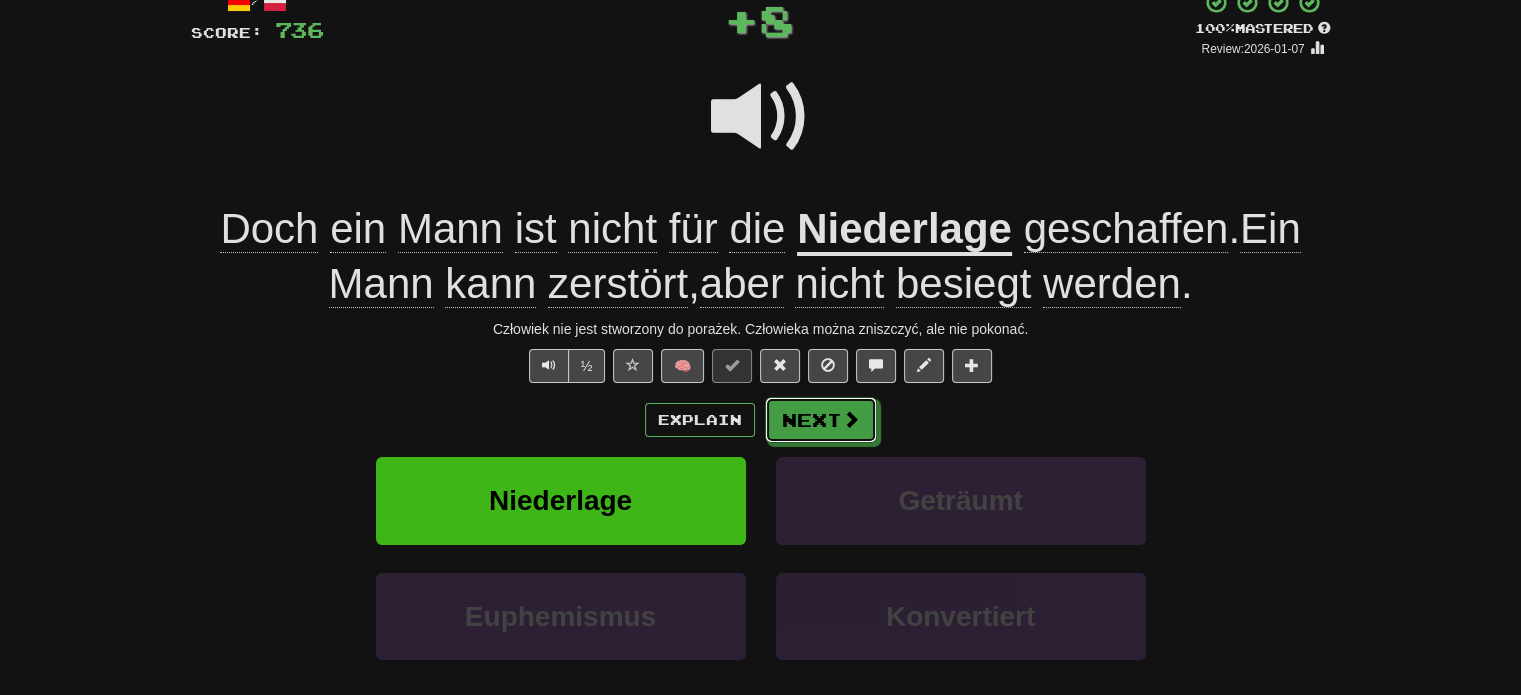 click on "Next" at bounding box center [821, 420] 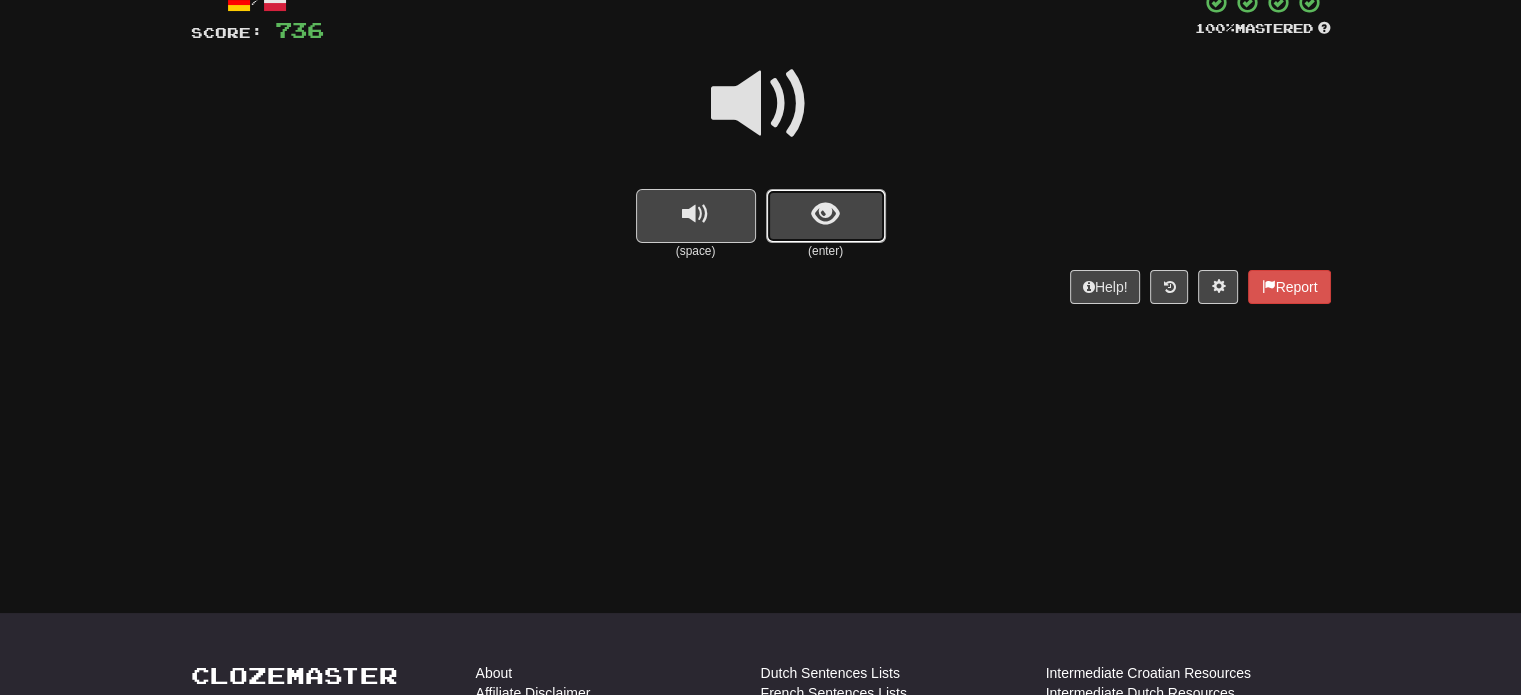 click at bounding box center [825, 214] 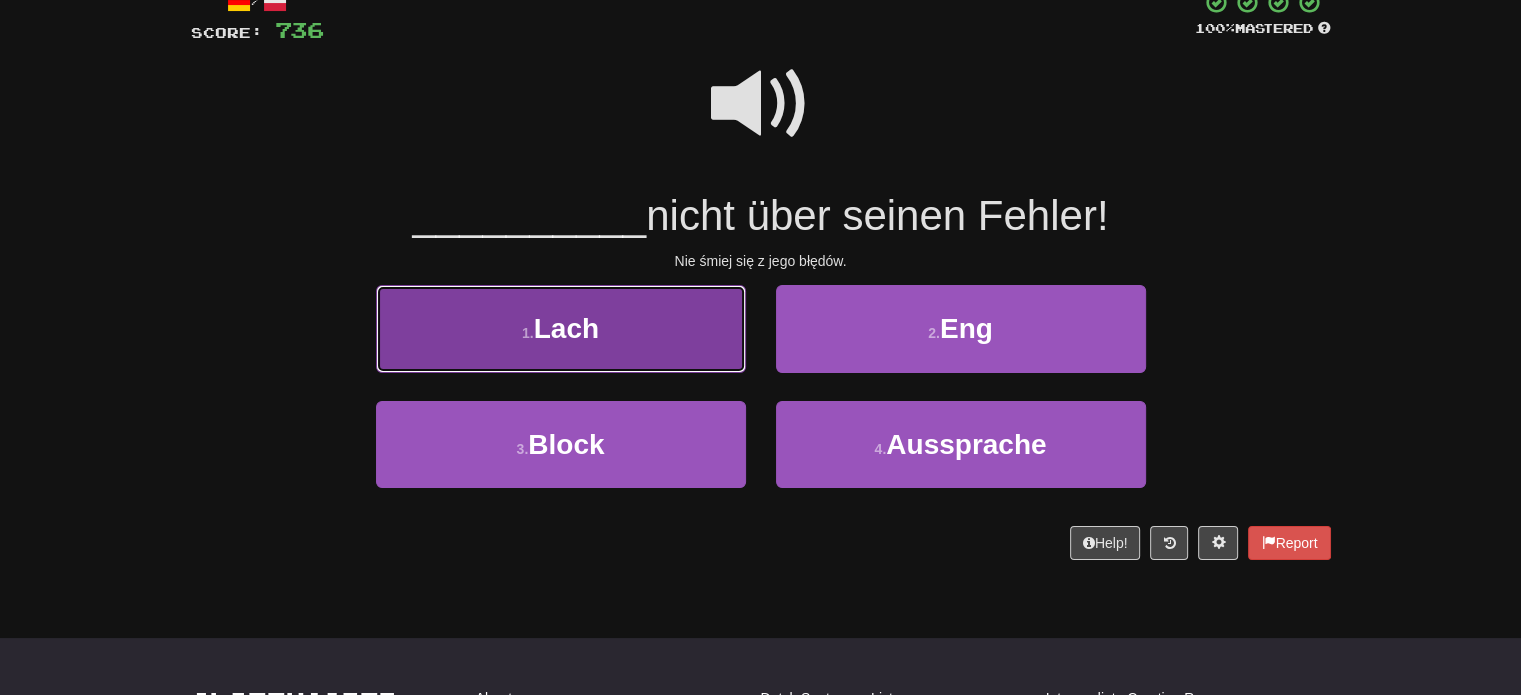 click on "1 .  Lach" at bounding box center (561, 328) 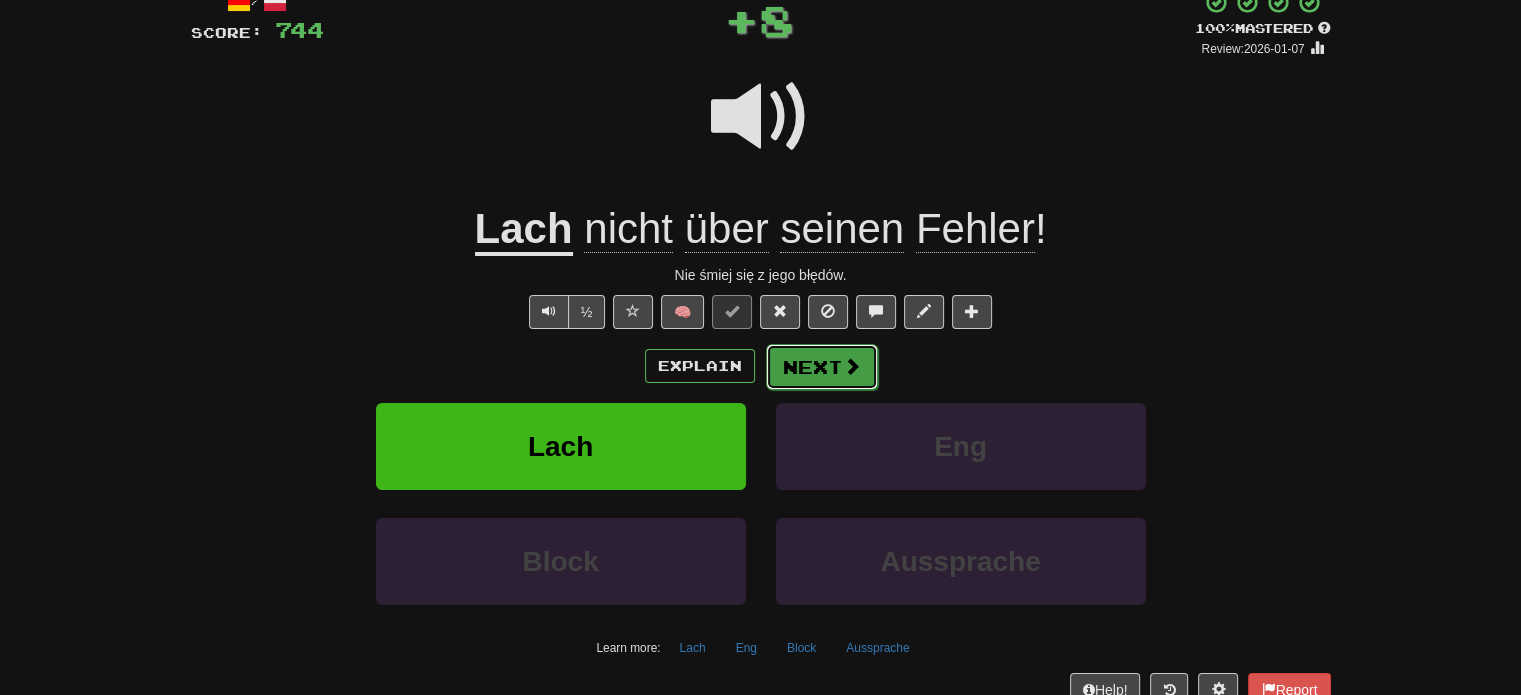 click on "Next" at bounding box center (822, 367) 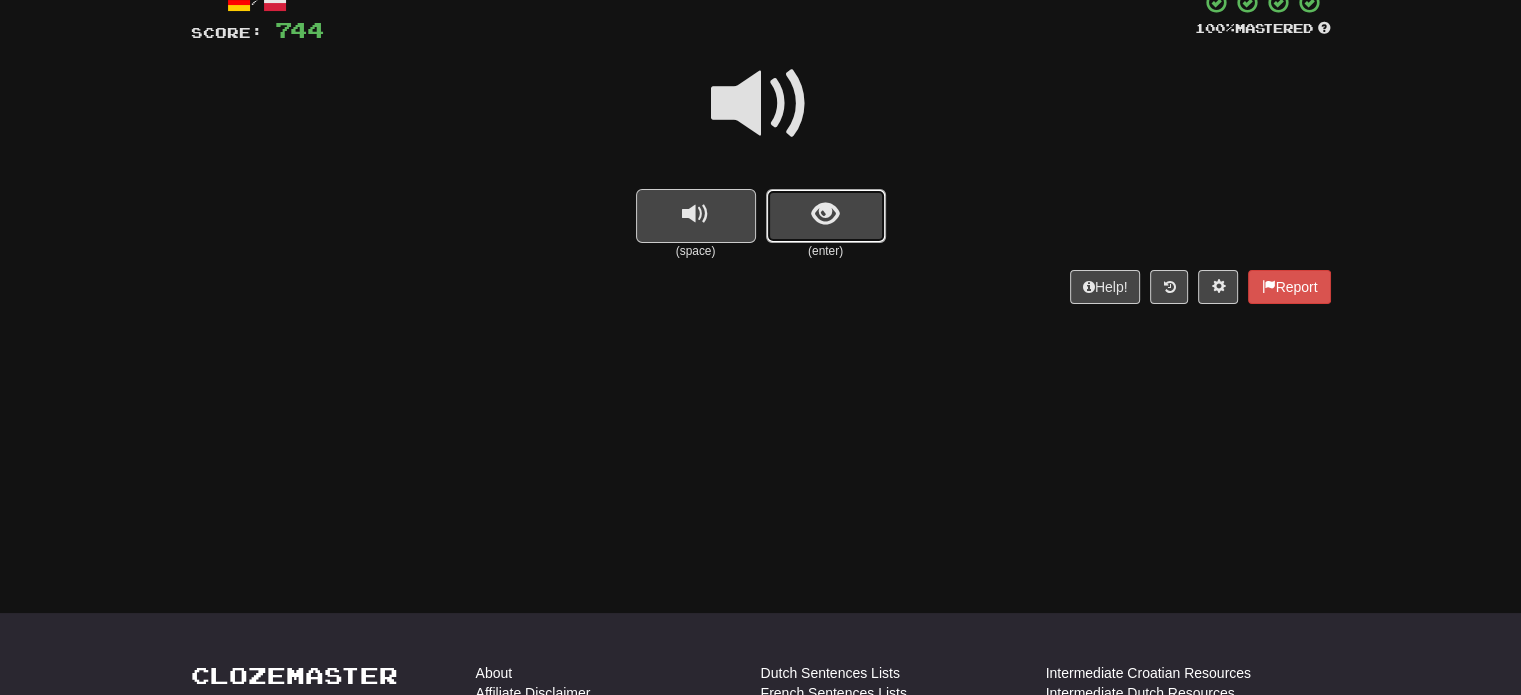 click at bounding box center (825, 214) 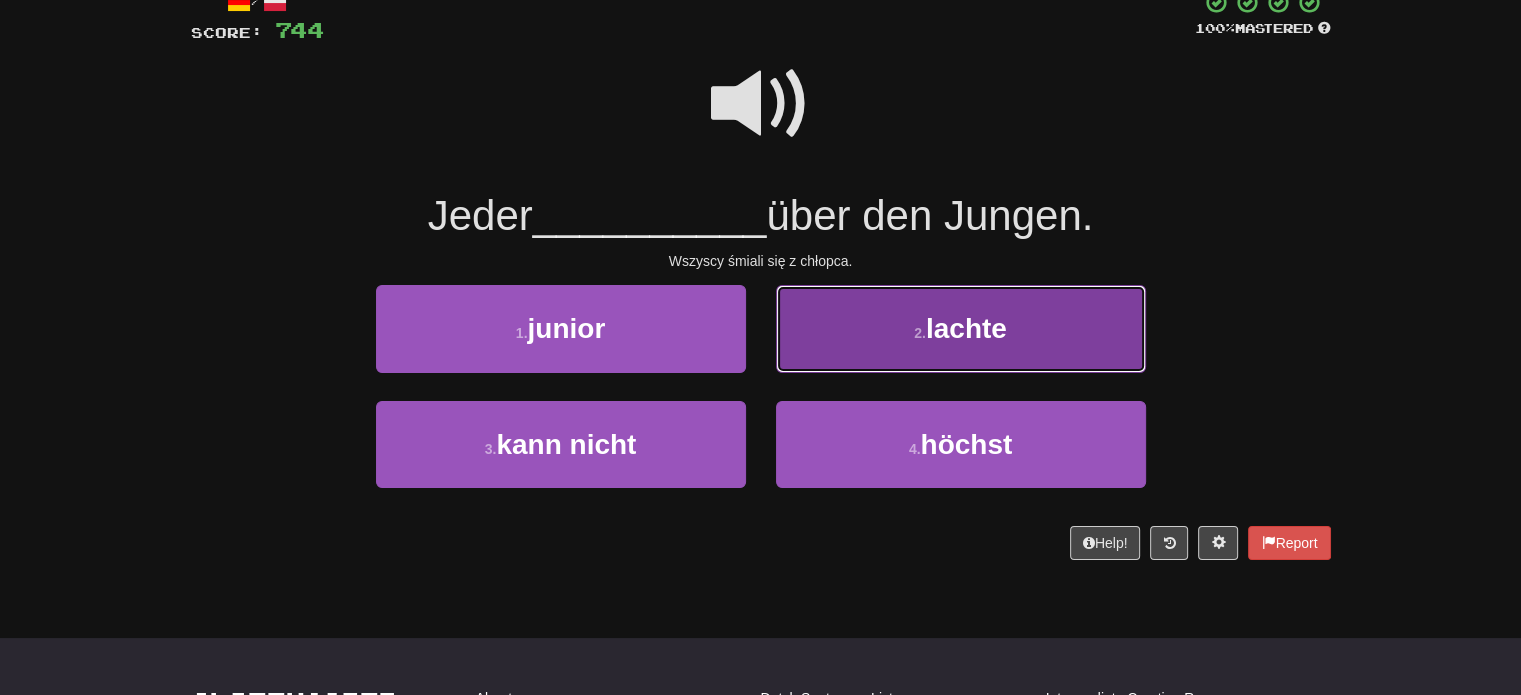 click on "2 .  lachte" at bounding box center [961, 328] 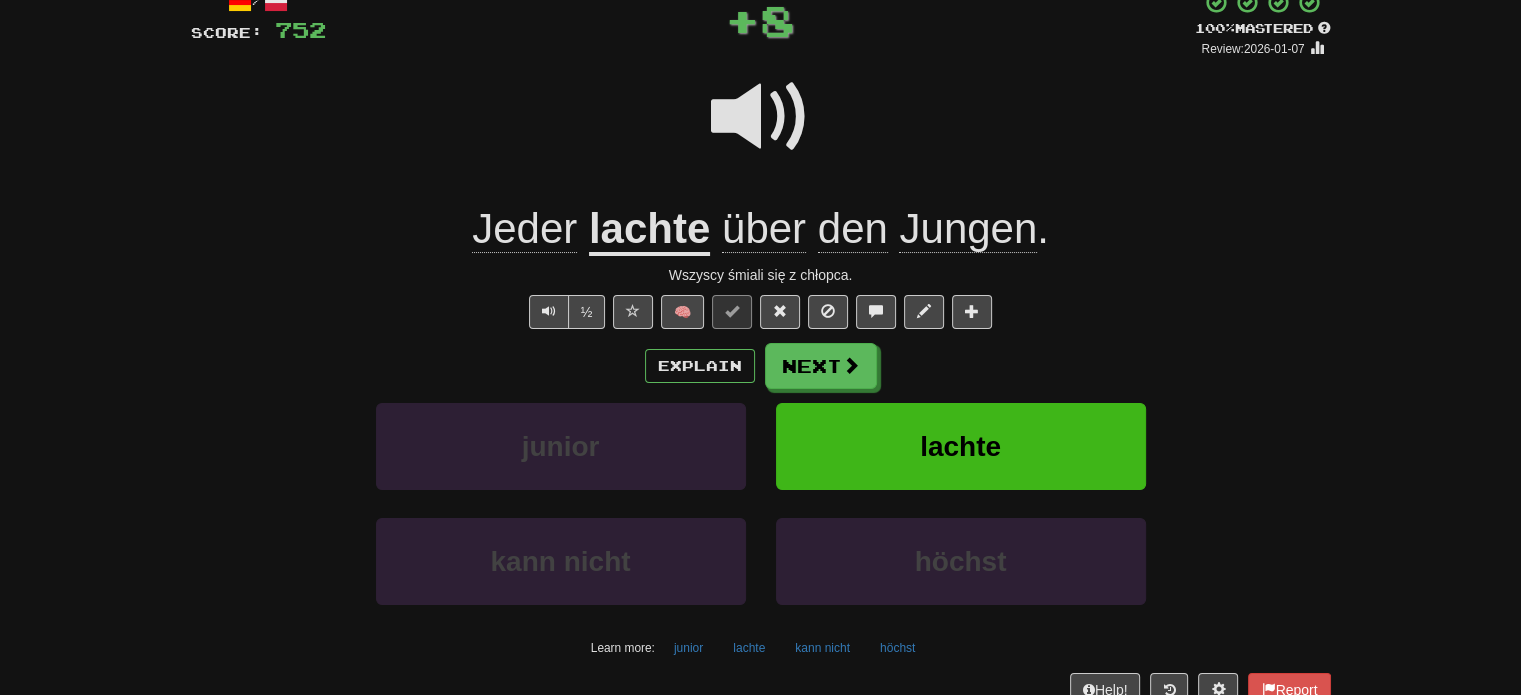 click on "½ 🧠" at bounding box center (761, 312) 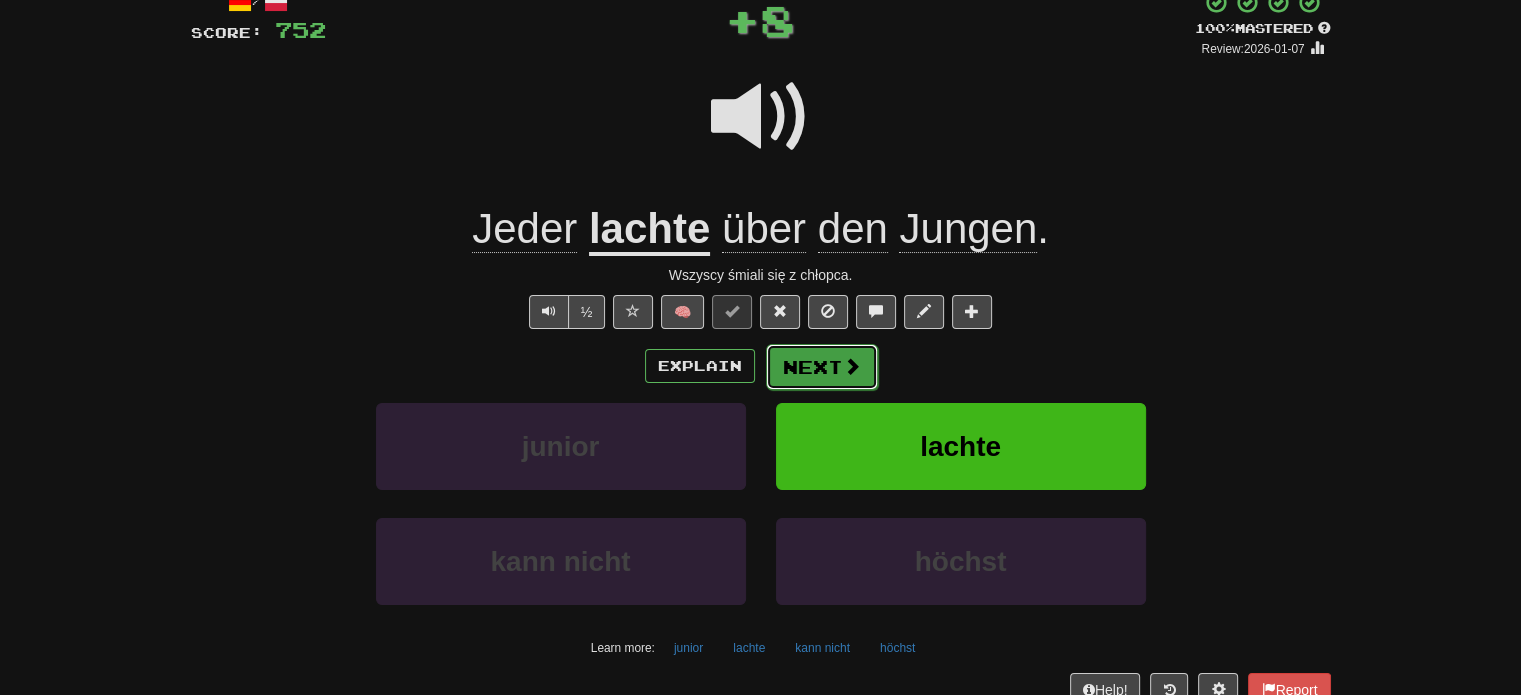 click at bounding box center (852, 366) 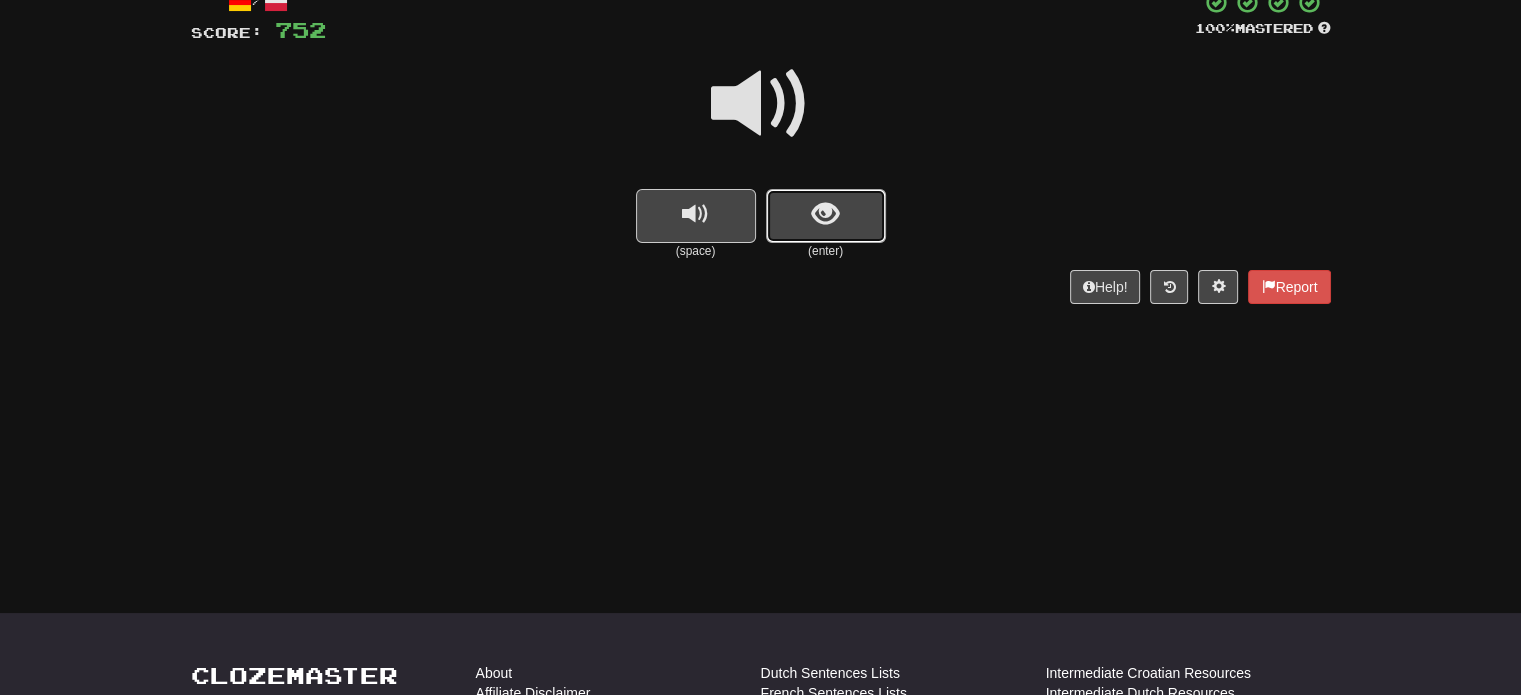 click at bounding box center [826, 216] 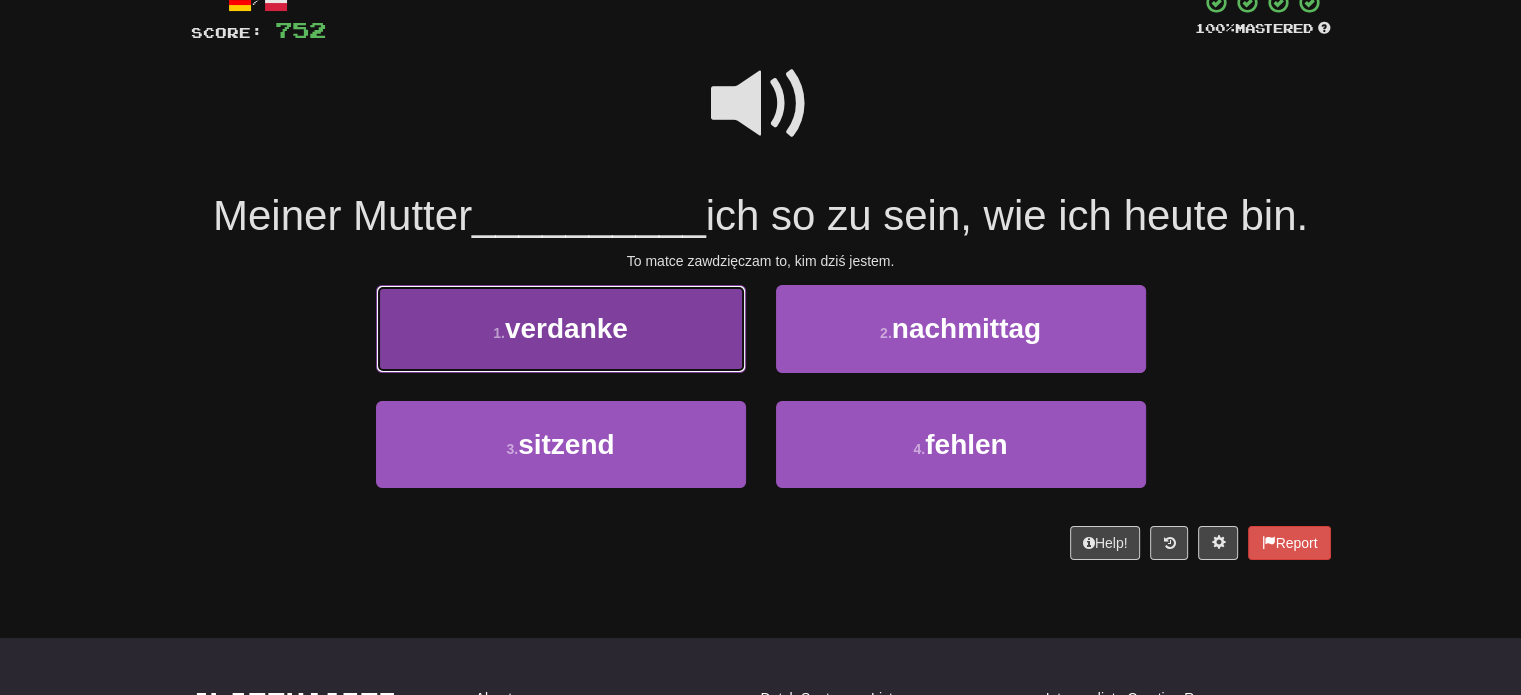 click on "1 .  verdanke" at bounding box center [561, 328] 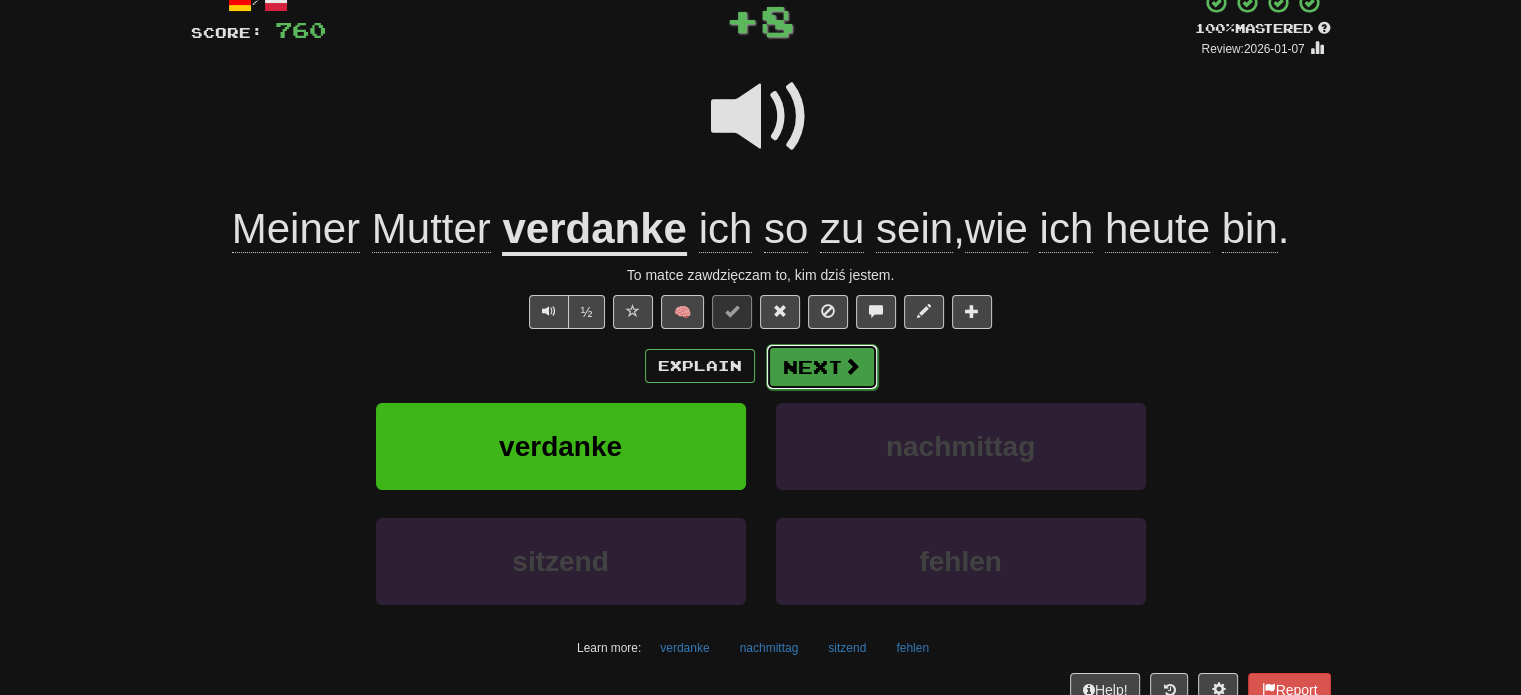 click on "Next" at bounding box center [822, 367] 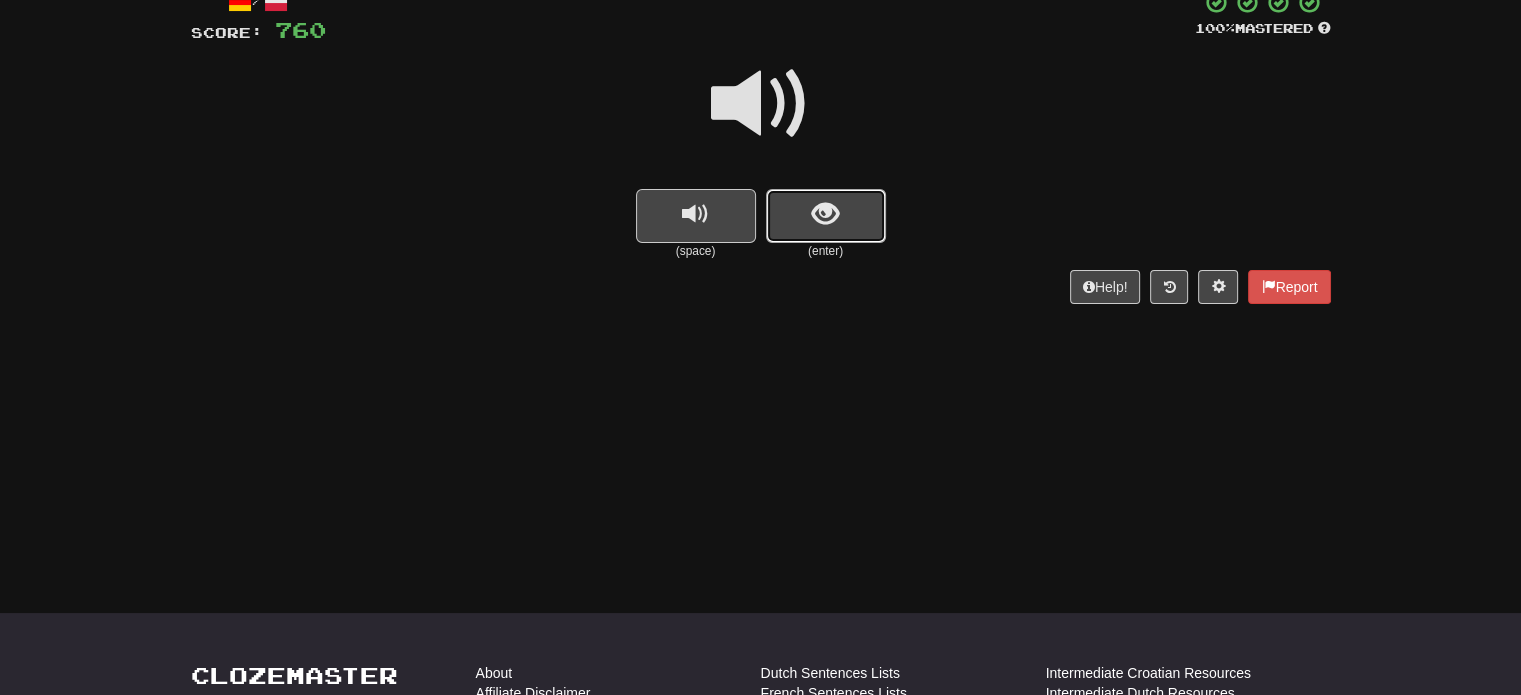 click at bounding box center [826, 216] 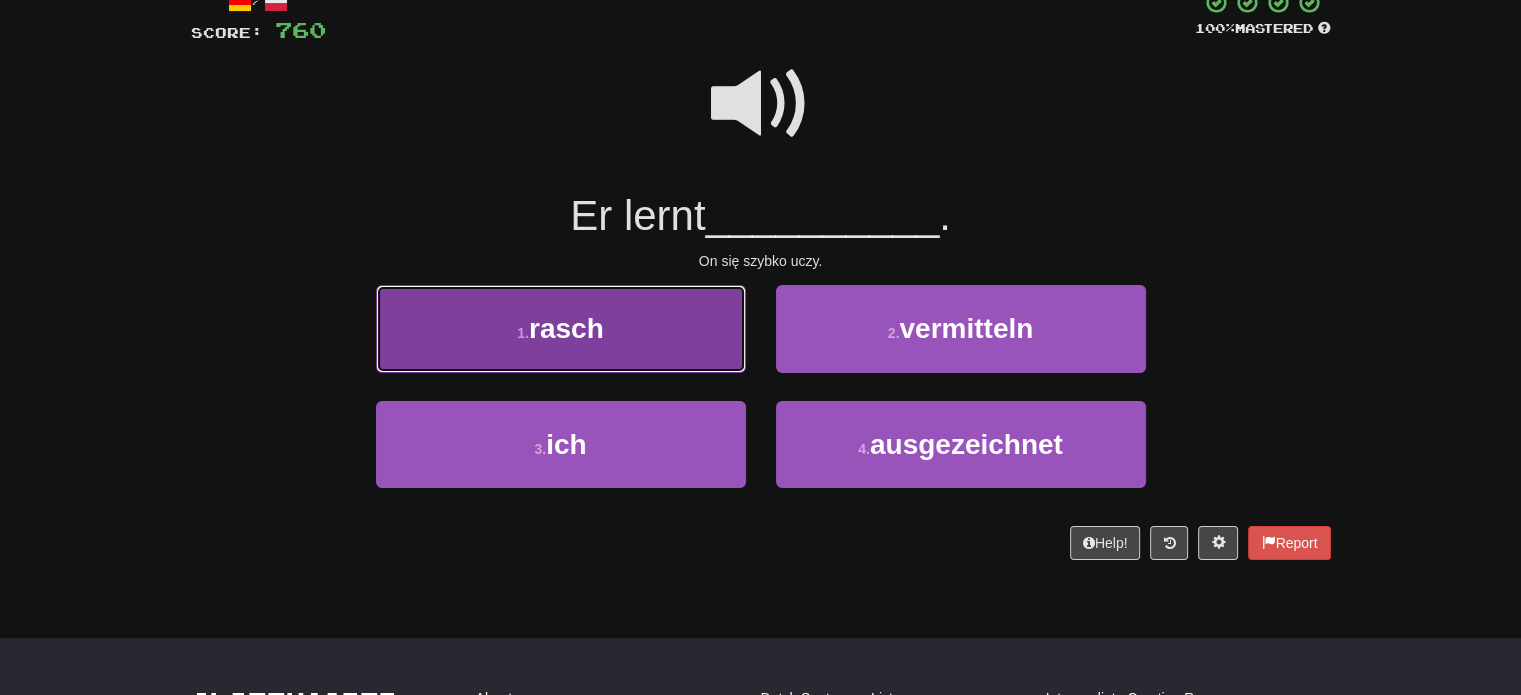 click on "1 .  rasch" at bounding box center [561, 328] 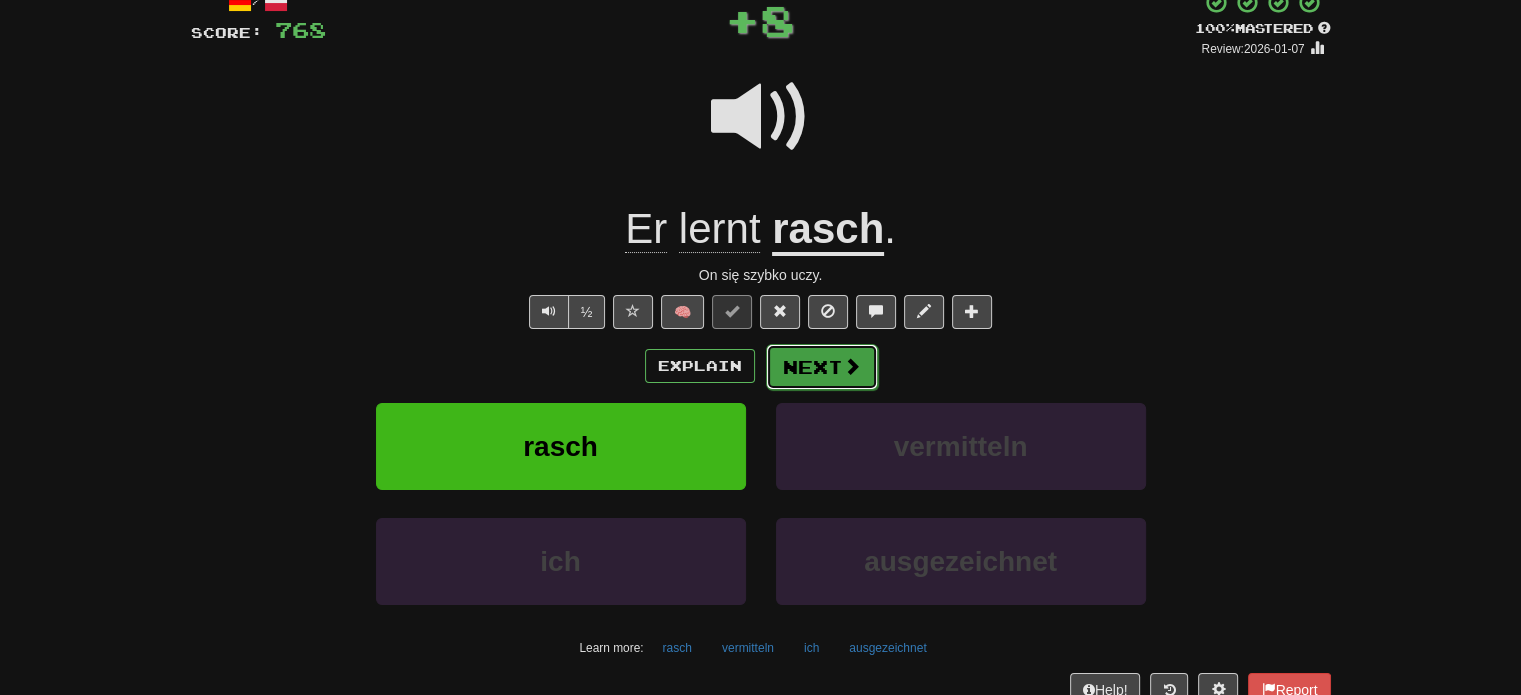click on "Next" at bounding box center [822, 367] 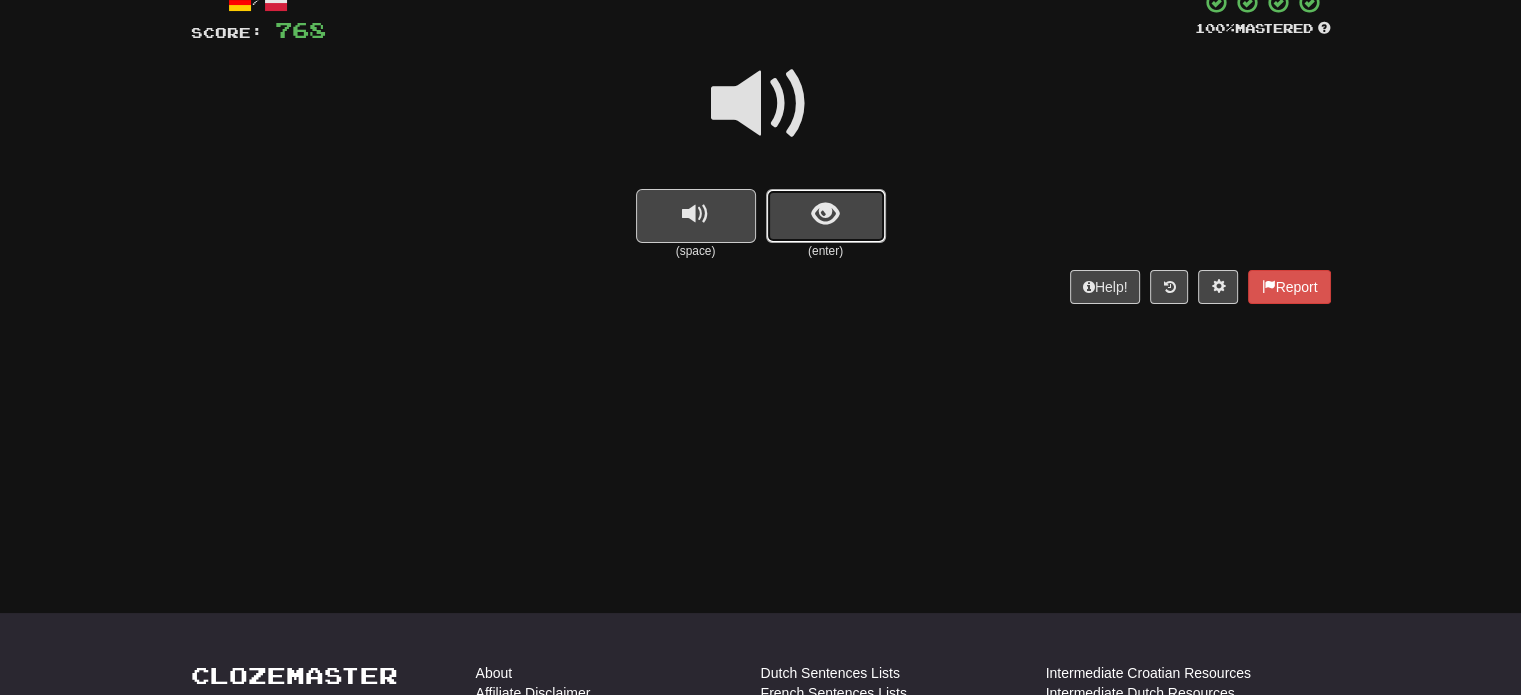 click at bounding box center [825, 214] 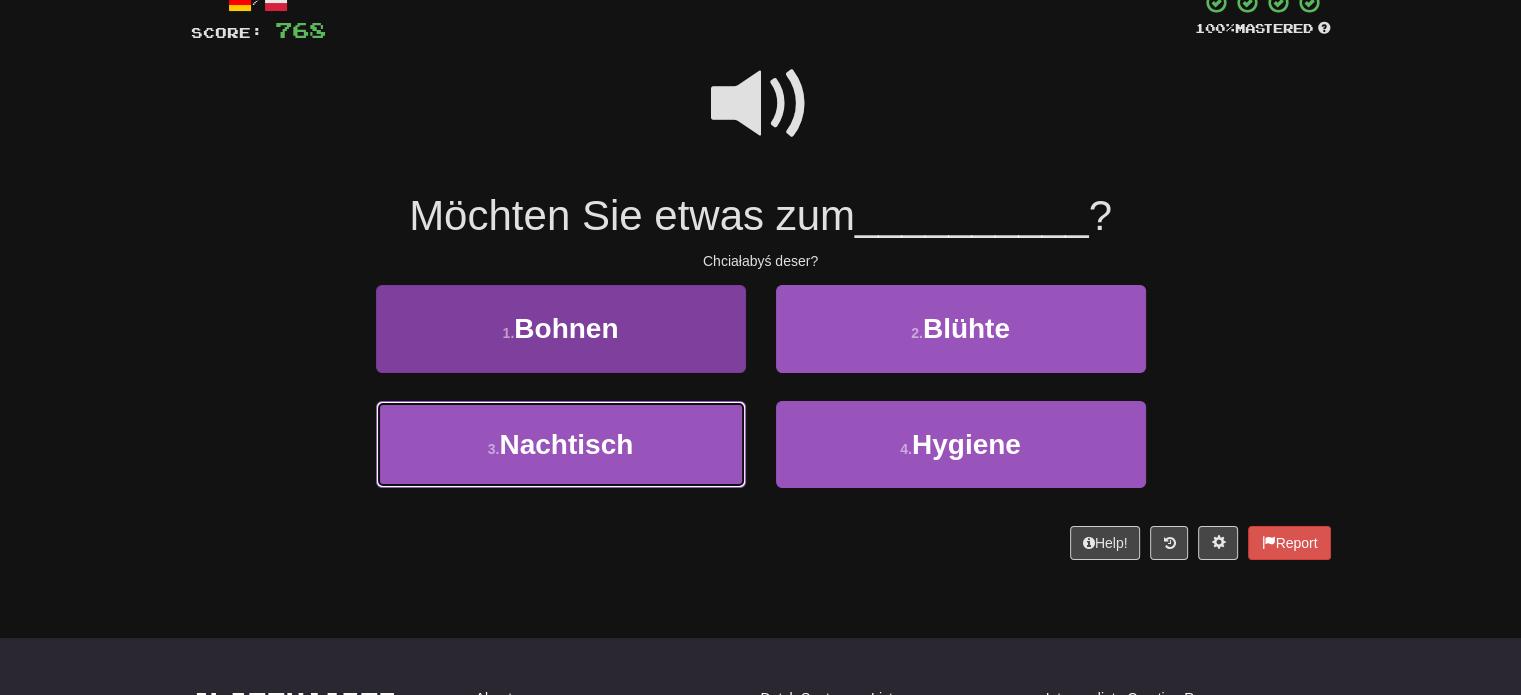 click on "3 .  Nachtisch" at bounding box center [561, 444] 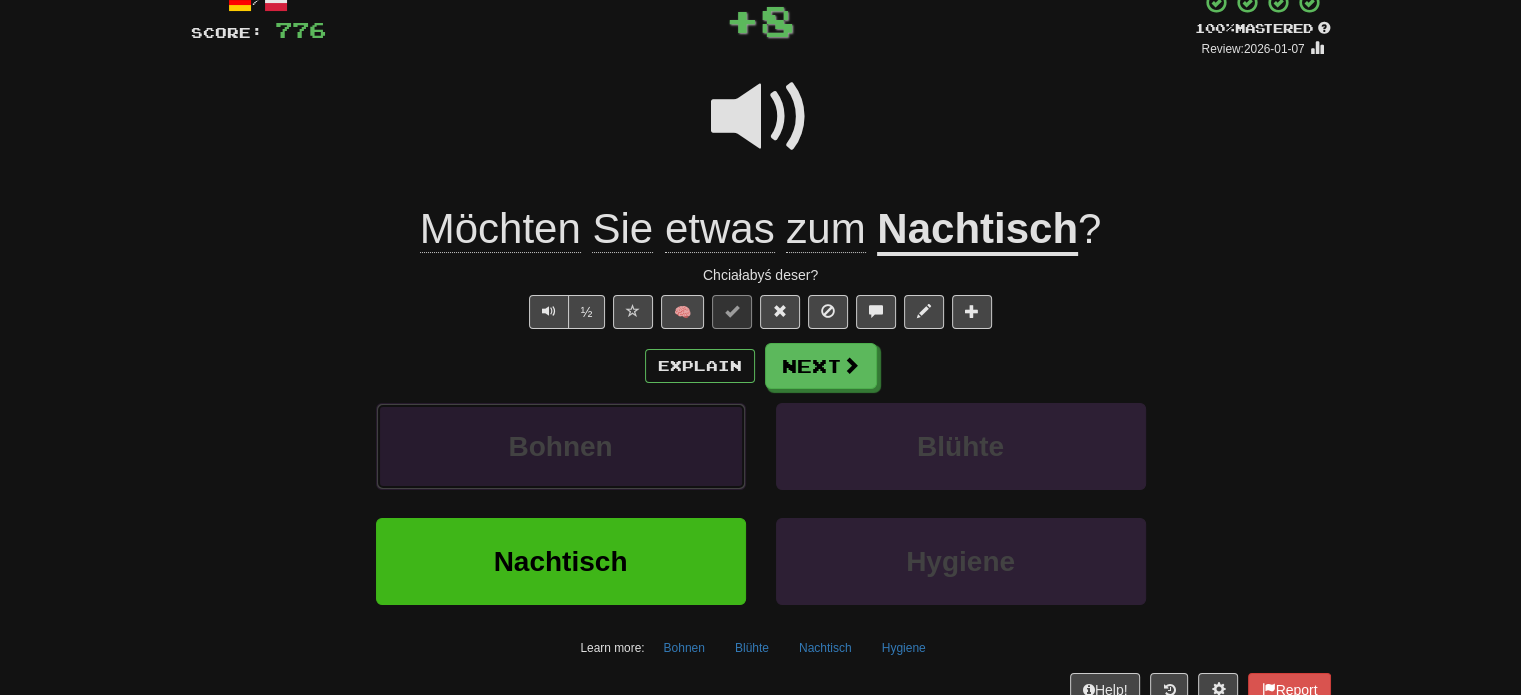 click on "Bohnen" at bounding box center (561, 446) 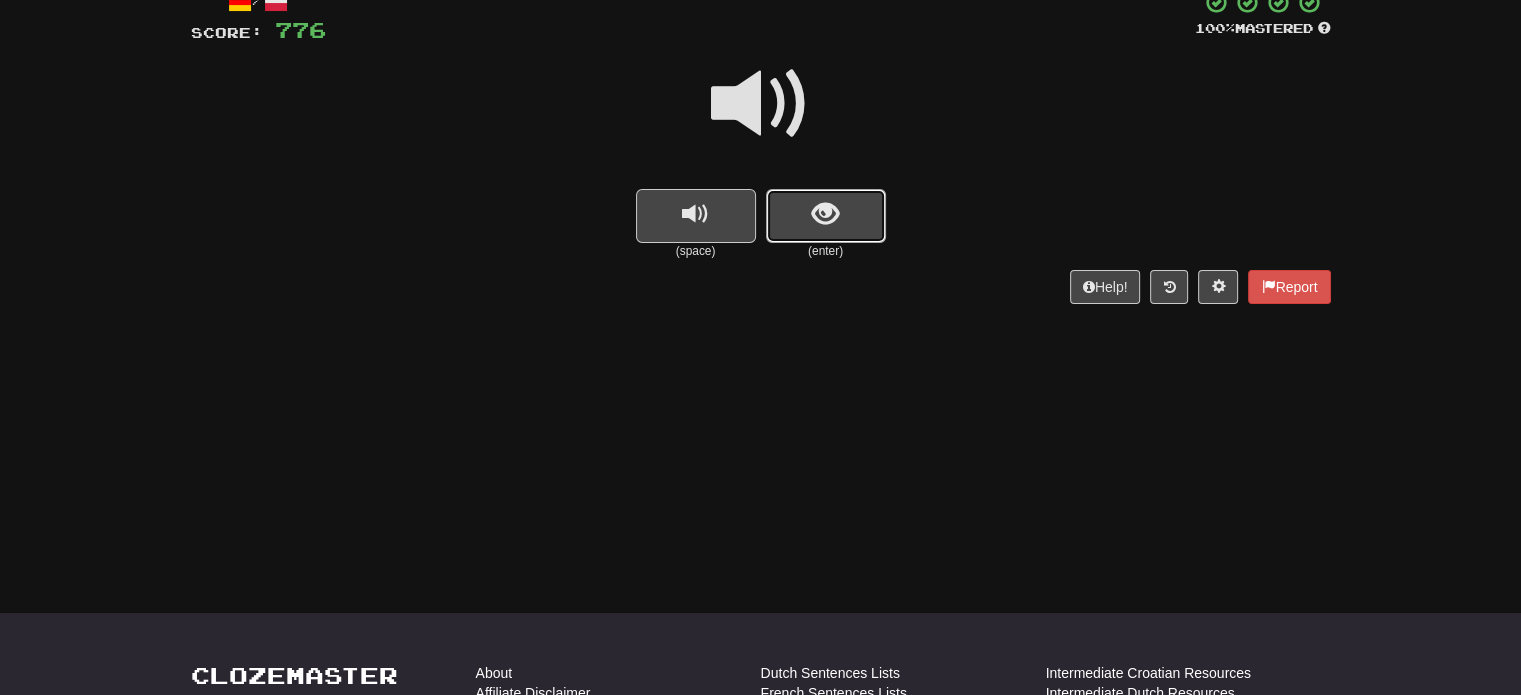 click at bounding box center (826, 216) 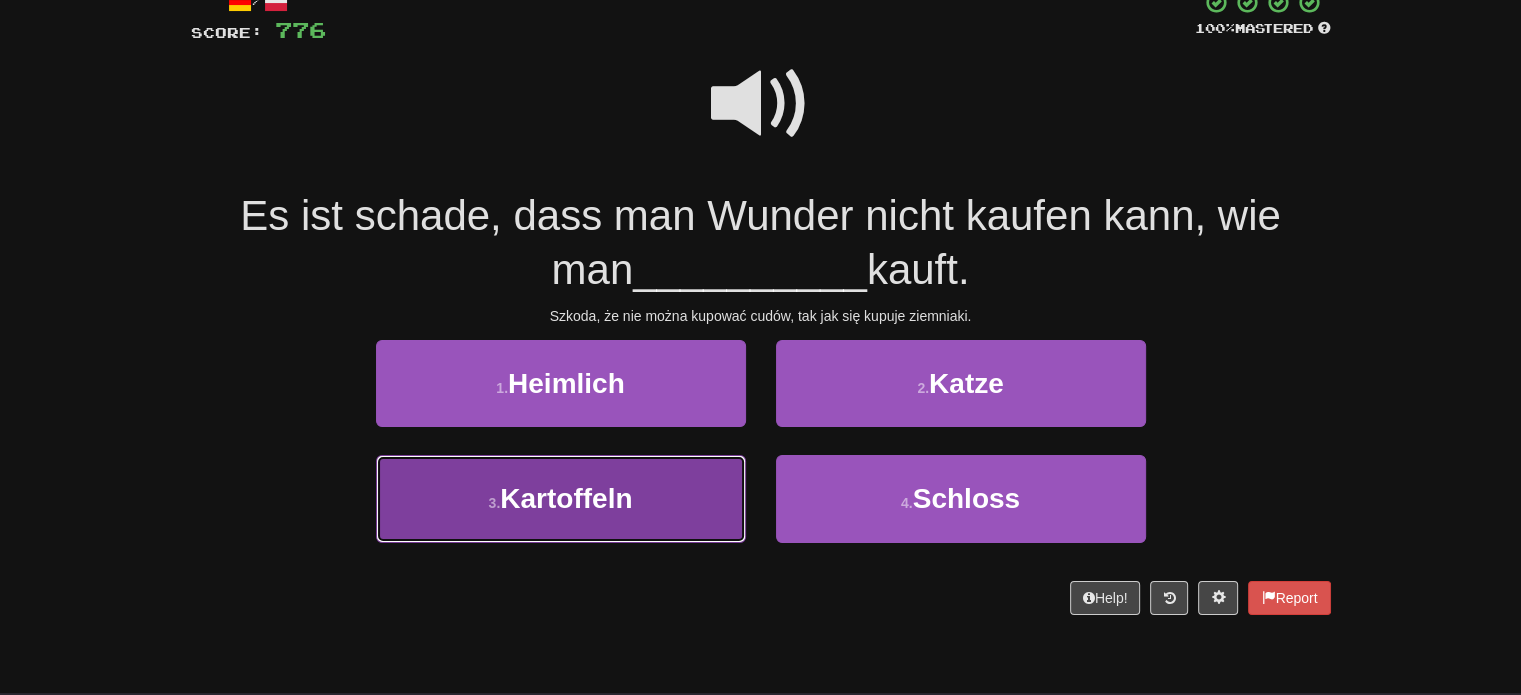 click on "3 .  Kartoffeln" at bounding box center (561, 498) 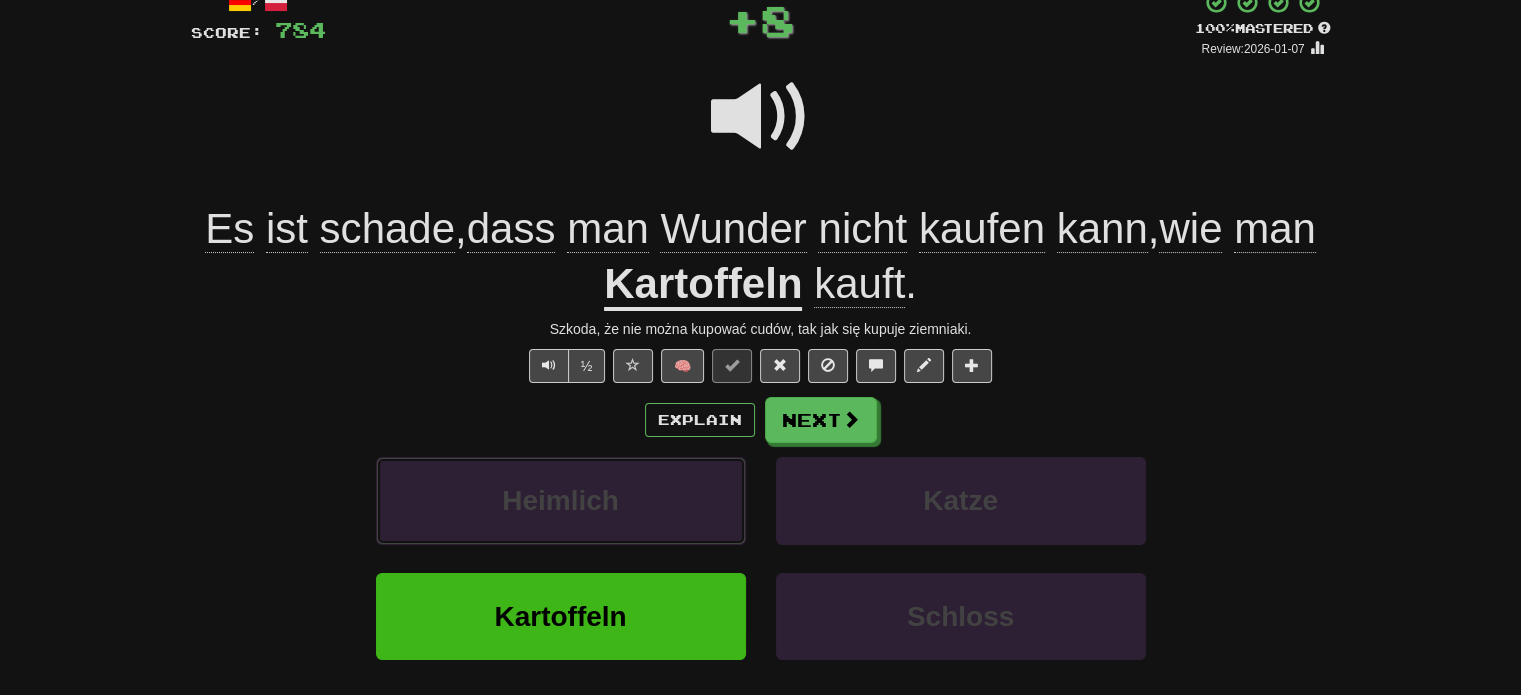 drag, startPoint x: 640, startPoint y: 517, endPoint x: 648, endPoint y: 629, distance: 112.28535 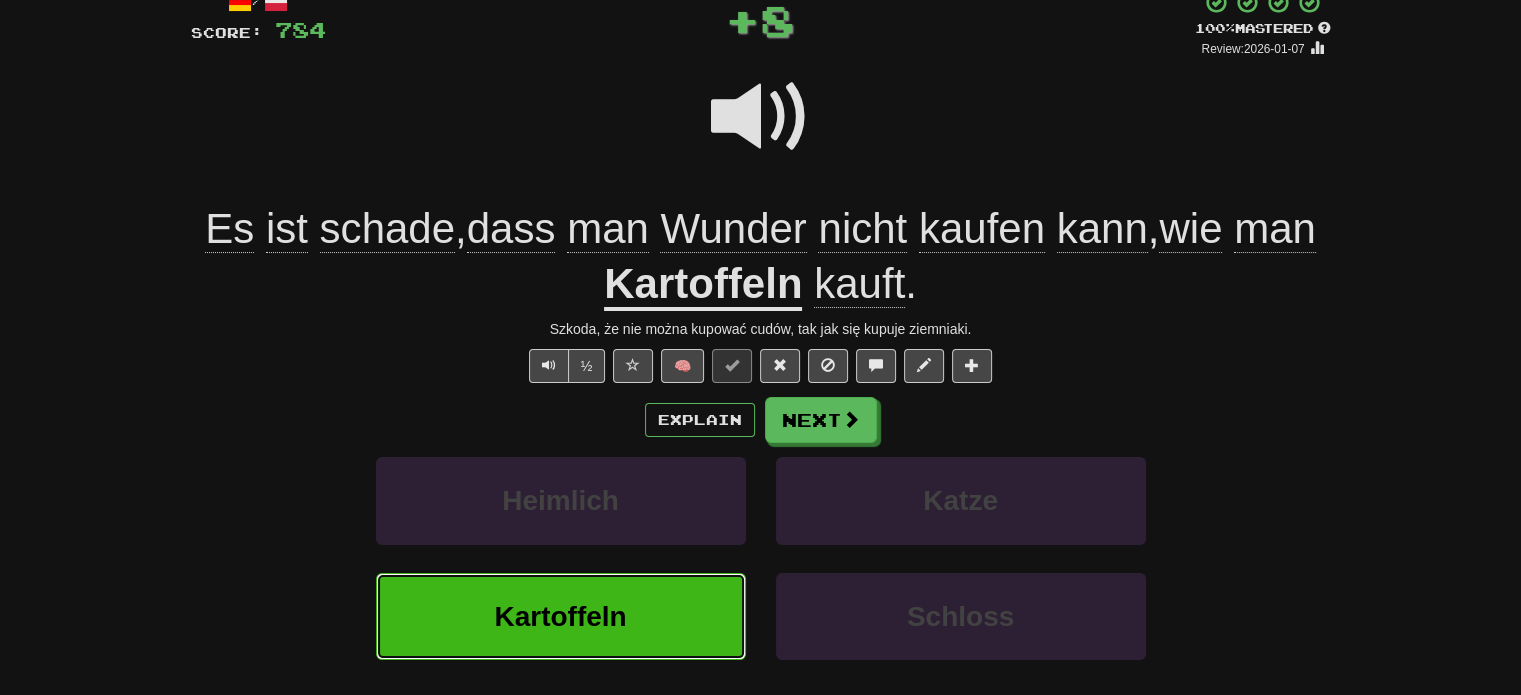 click on "Kartoffeln" at bounding box center (561, 616) 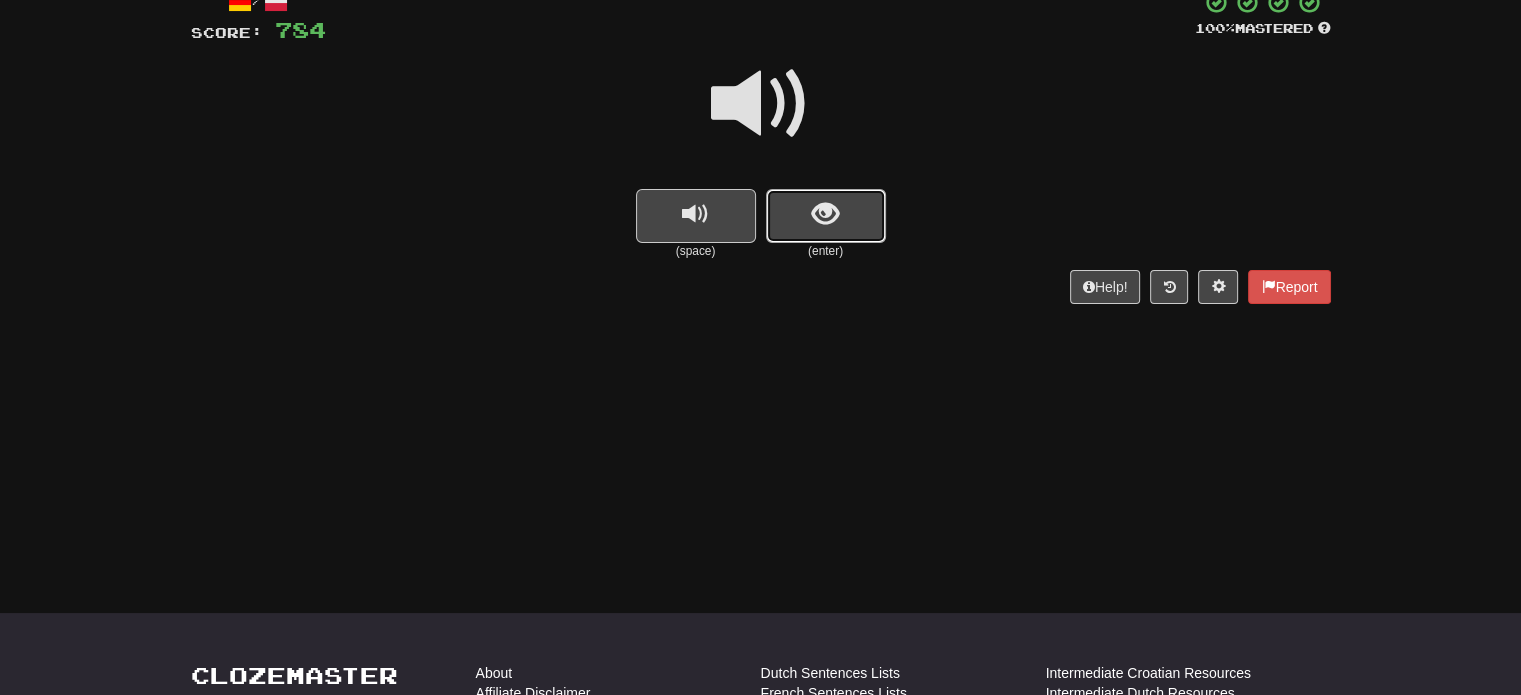 click at bounding box center (826, 216) 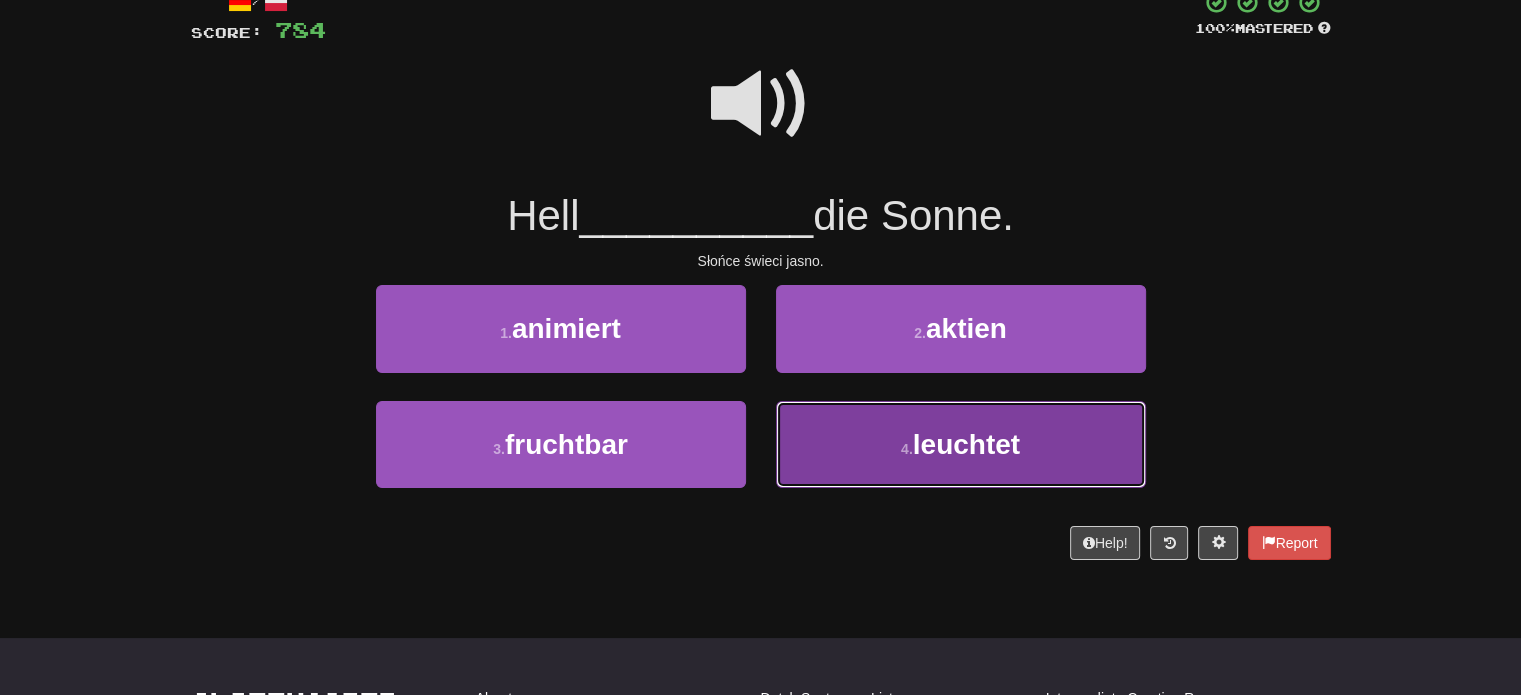 click on "4 .  leuchtet" at bounding box center (961, 444) 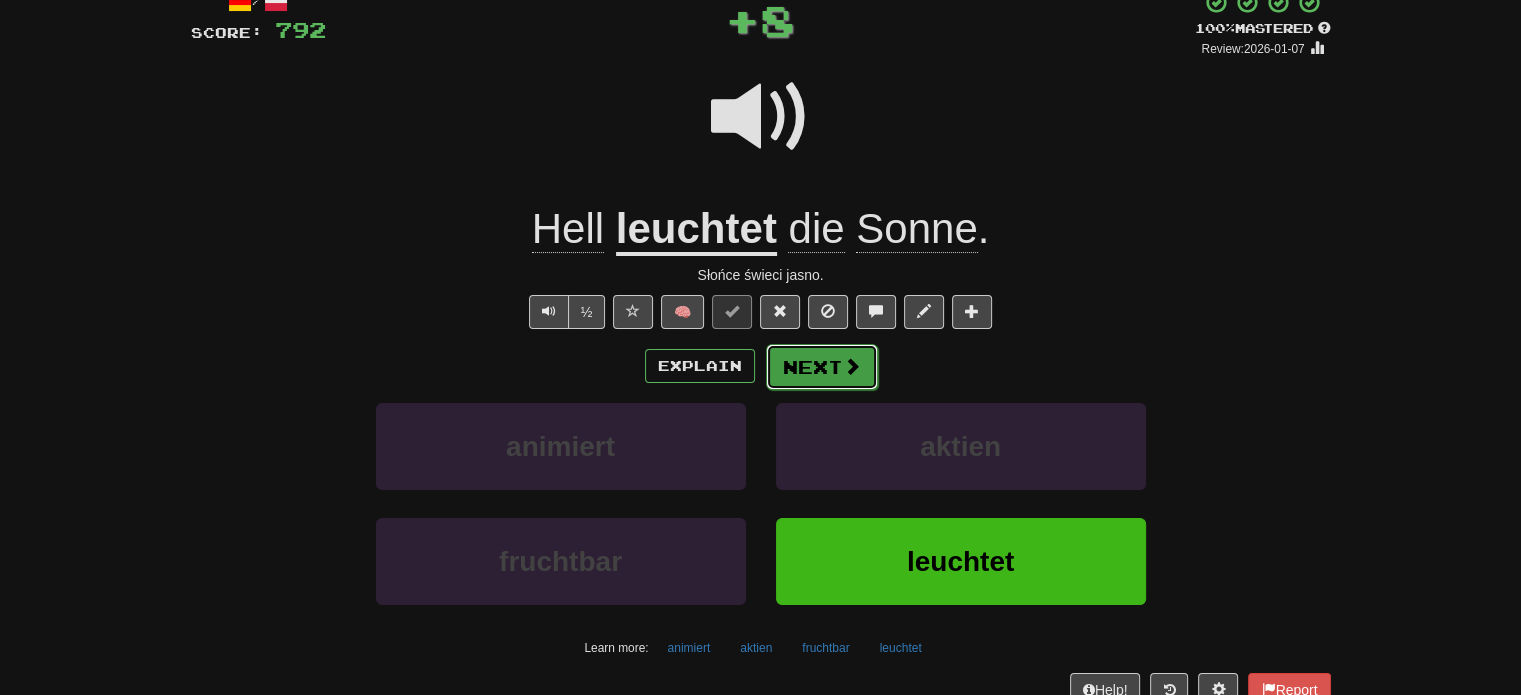 click on "Next" at bounding box center [822, 367] 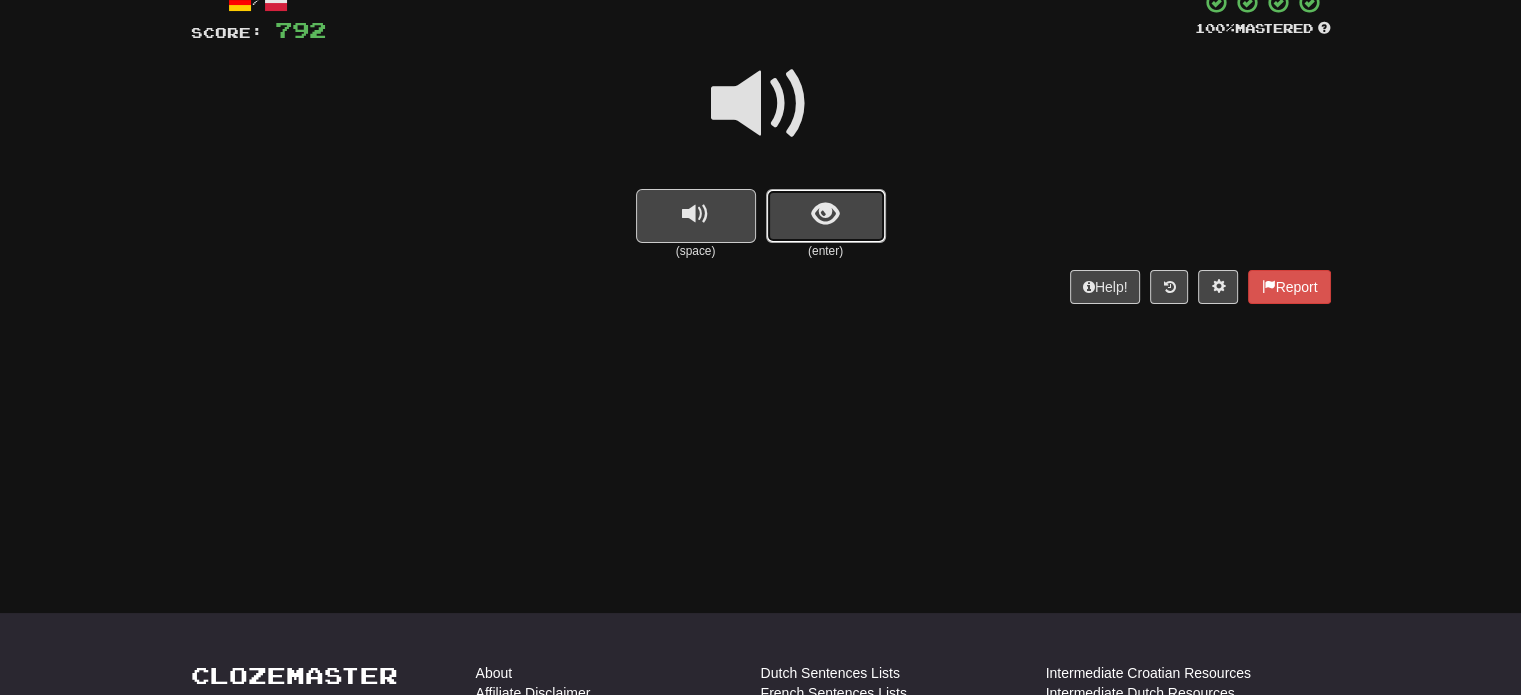 click at bounding box center (825, 214) 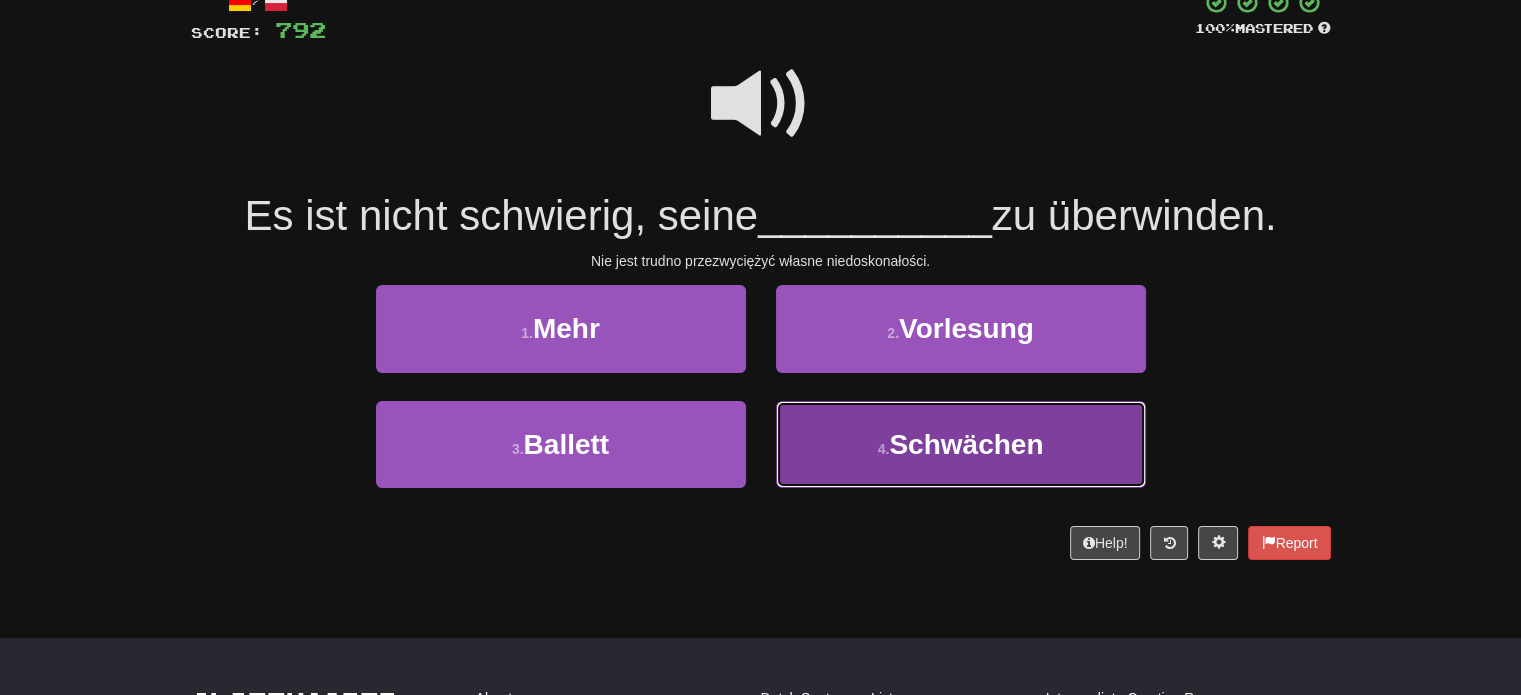 click on "4 .  Schwächen" at bounding box center (961, 444) 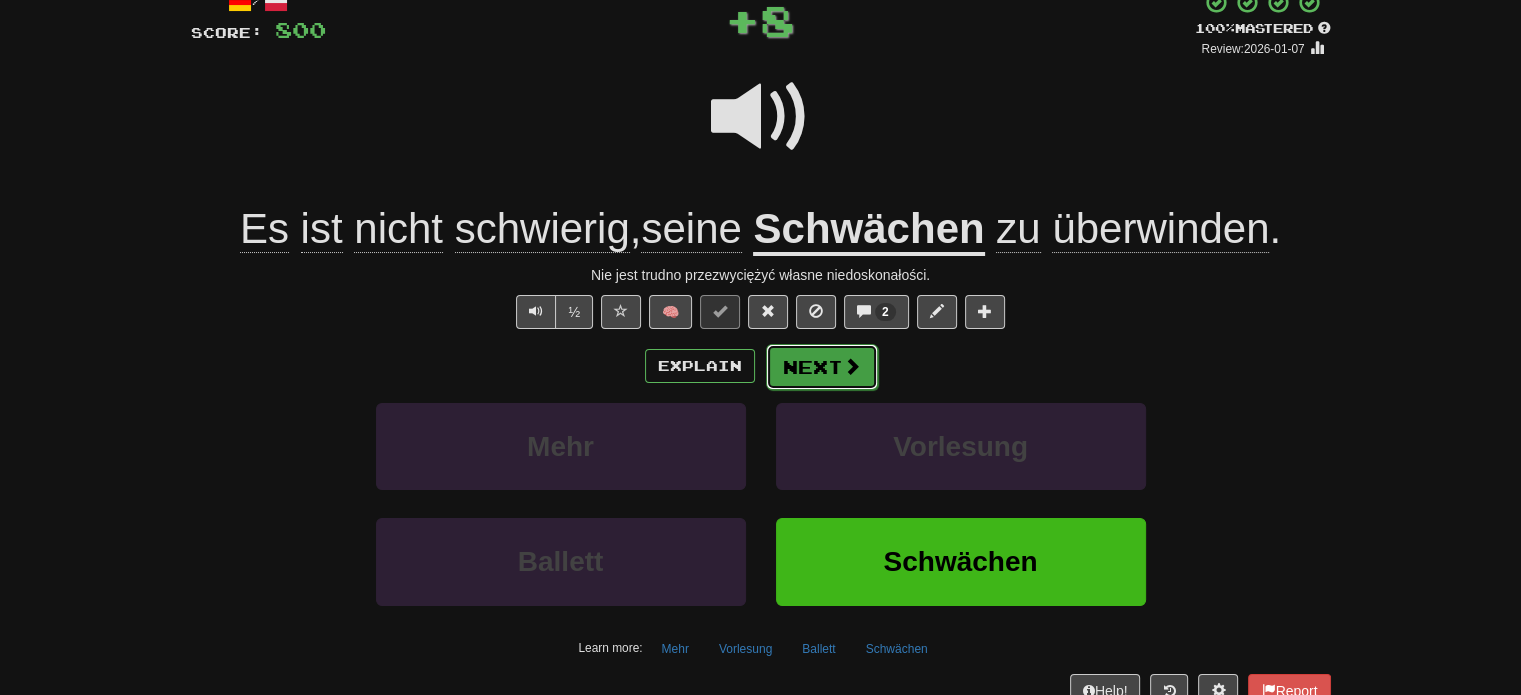 click on "Next" at bounding box center [822, 367] 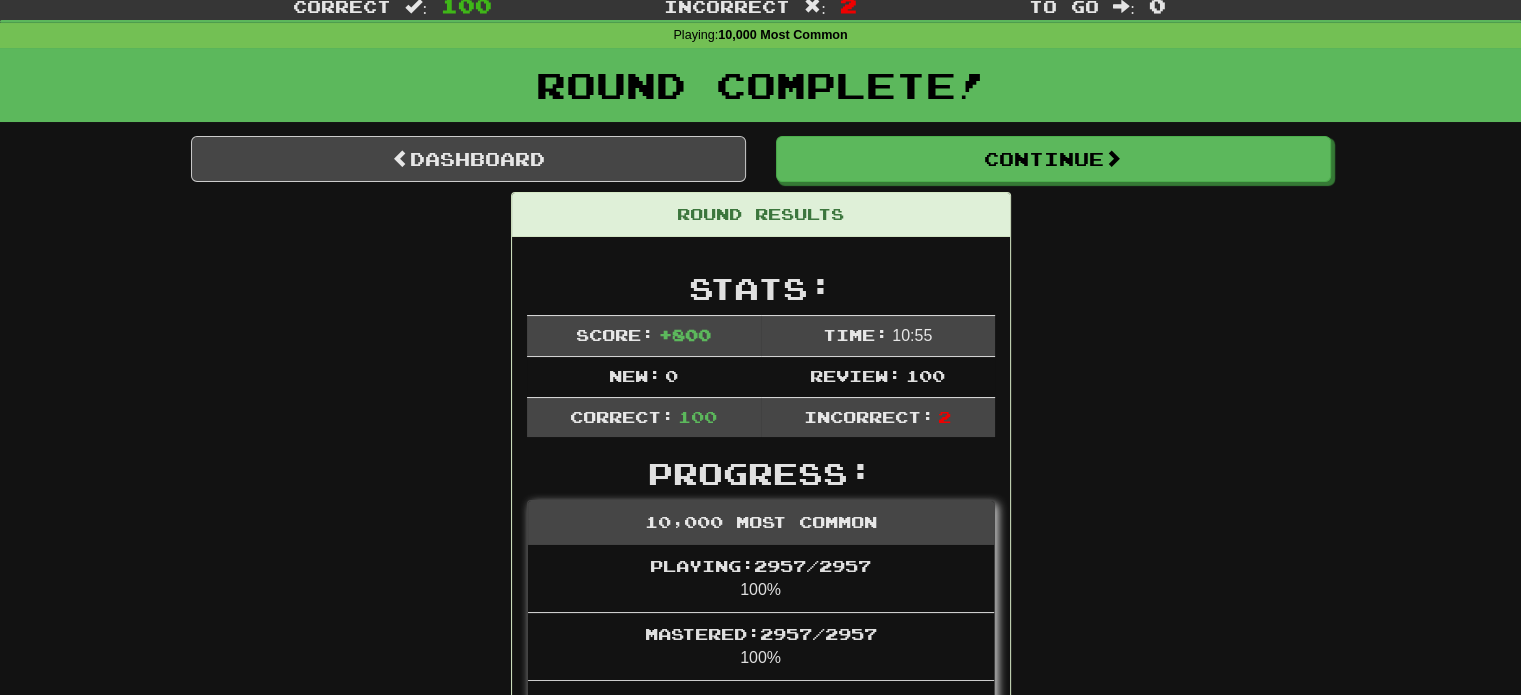 scroll, scrollTop: 19, scrollLeft: 0, axis: vertical 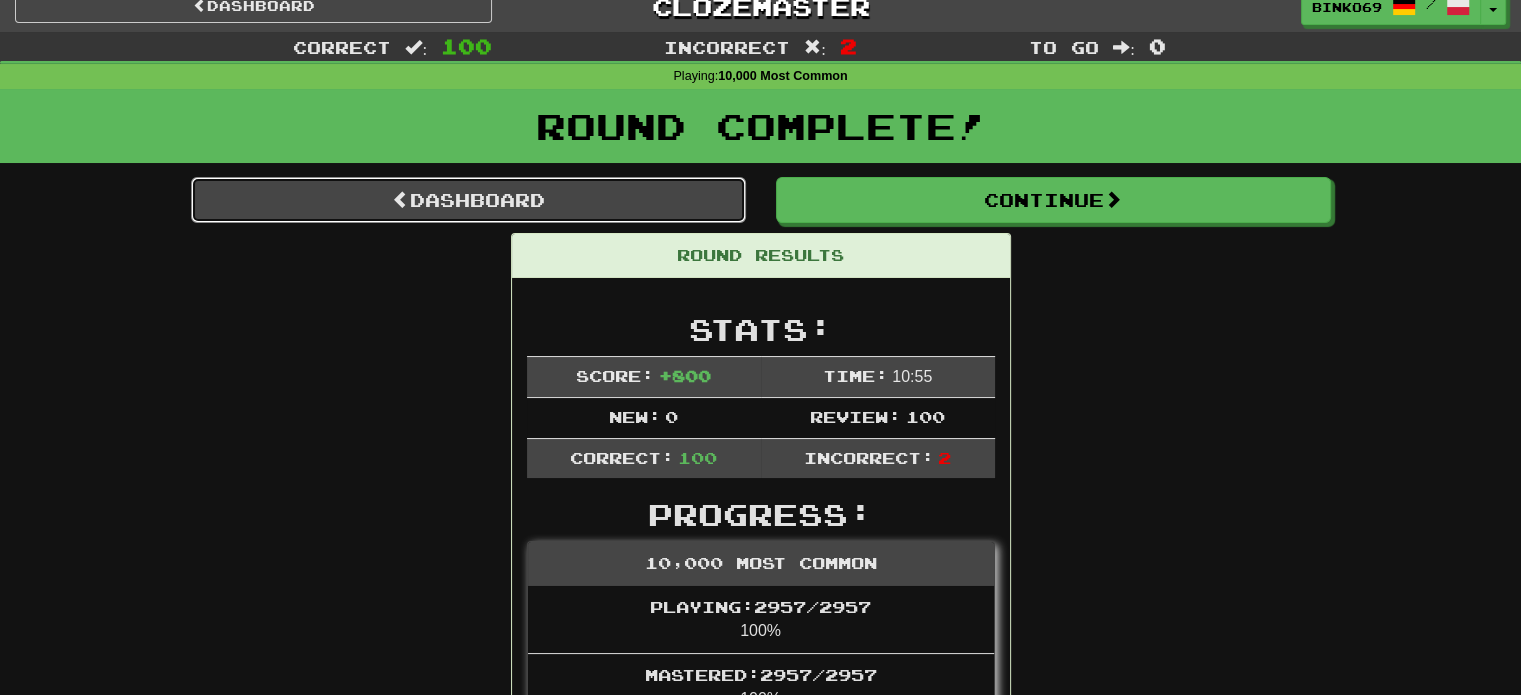 click on "Dashboard" at bounding box center (468, 200) 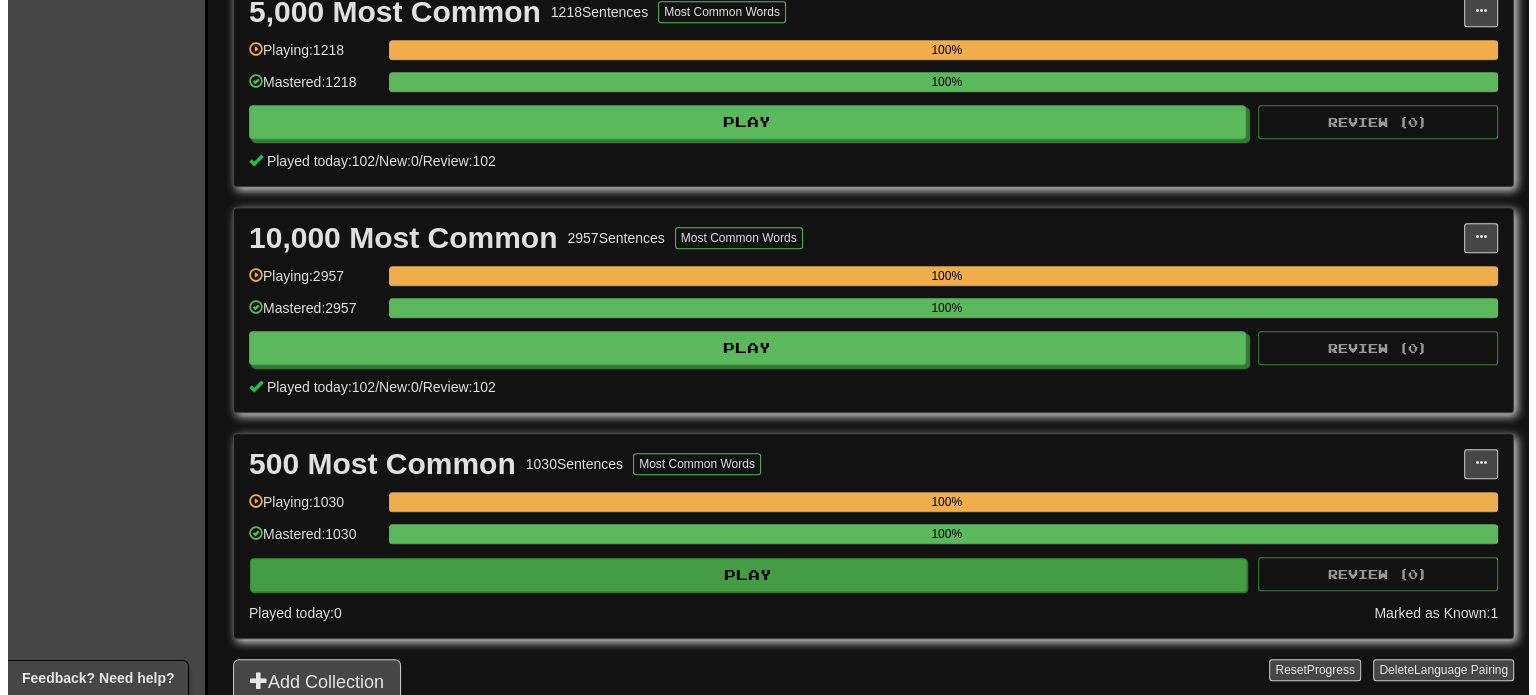 scroll, scrollTop: 1600, scrollLeft: 0, axis: vertical 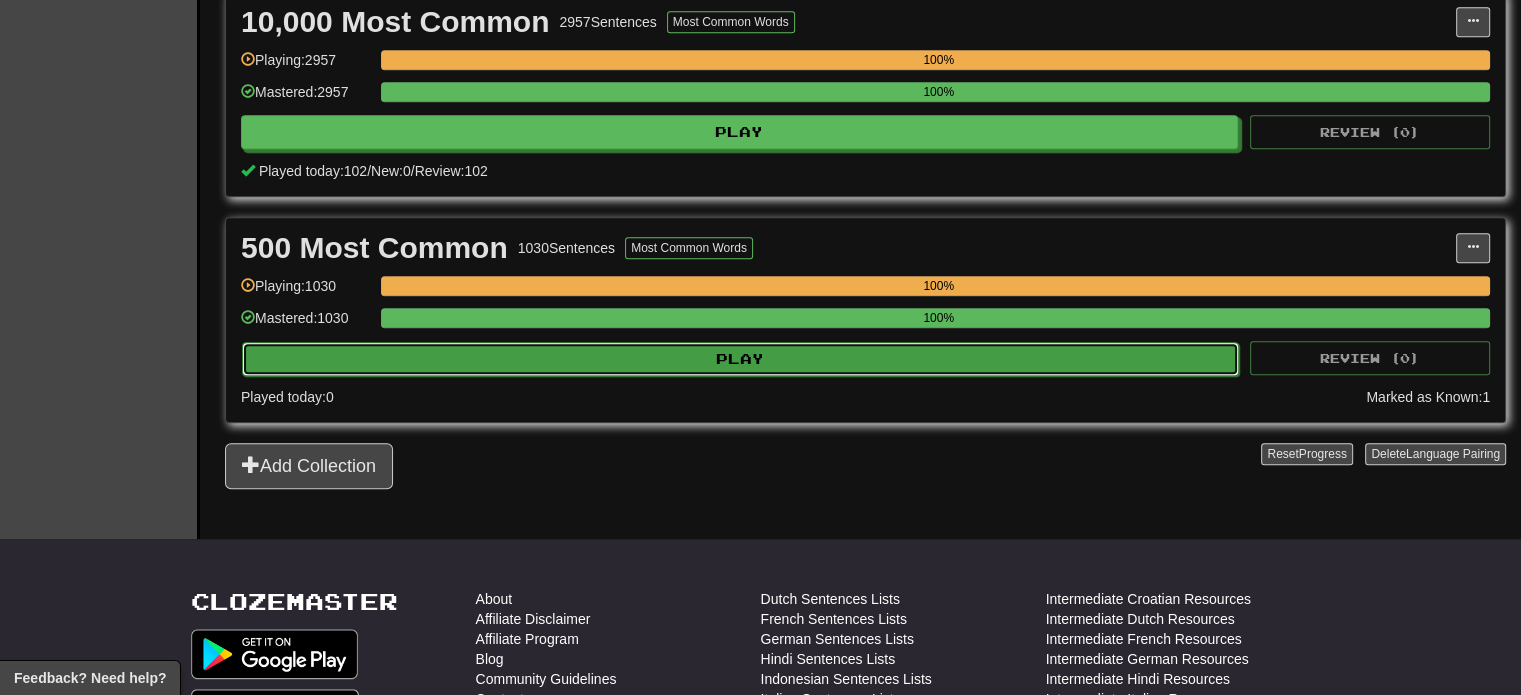 click on "Play" at bounding box center [740, 359] 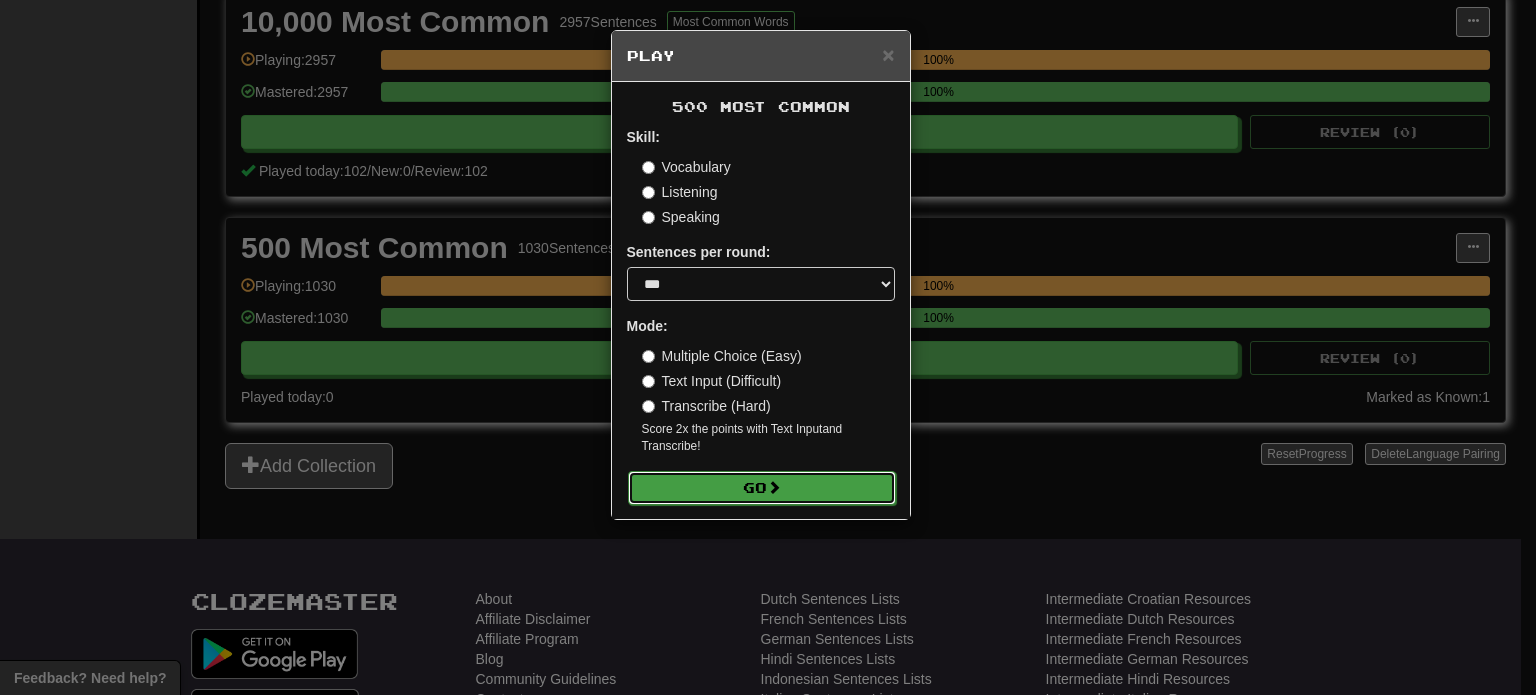 click on "Go" at bounding box center (762, 488) 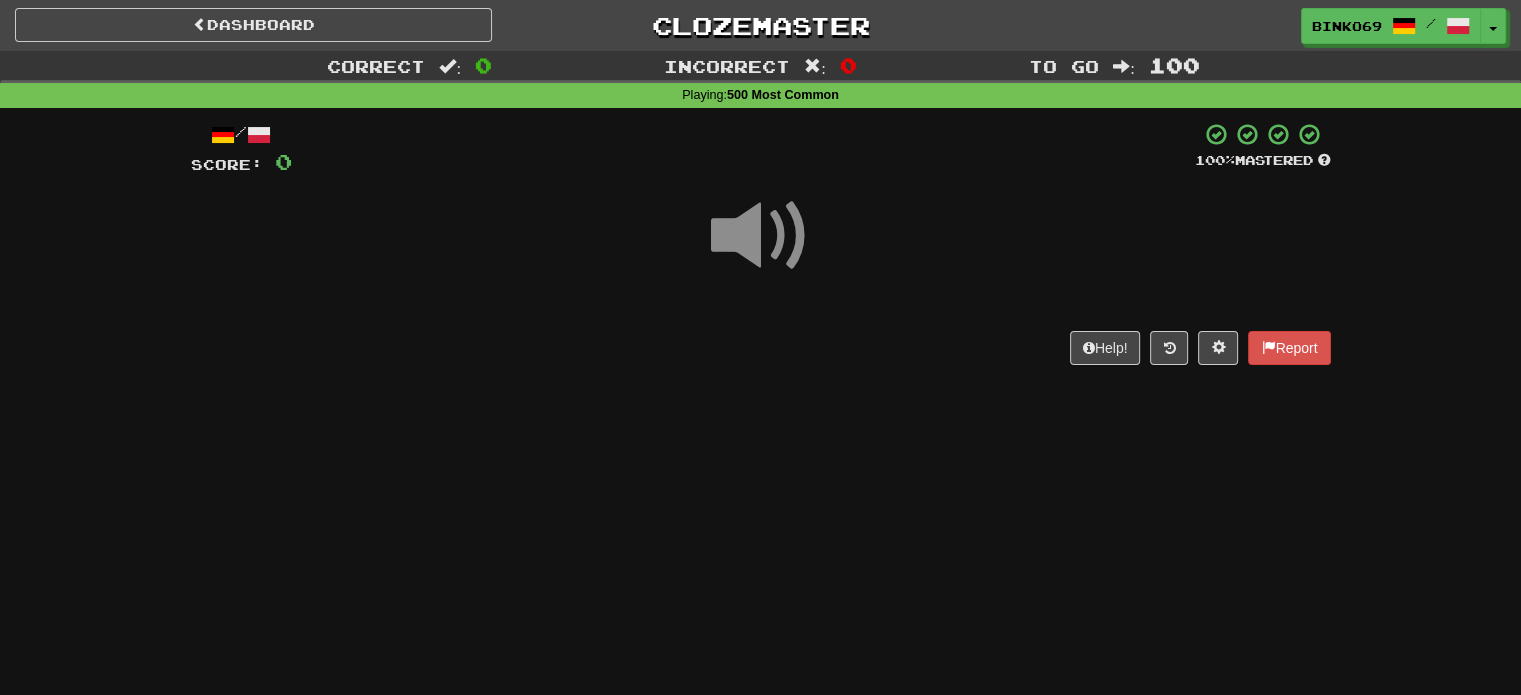 scroll, scrollTop: 100, scrollLeft: 0, axis: vertical 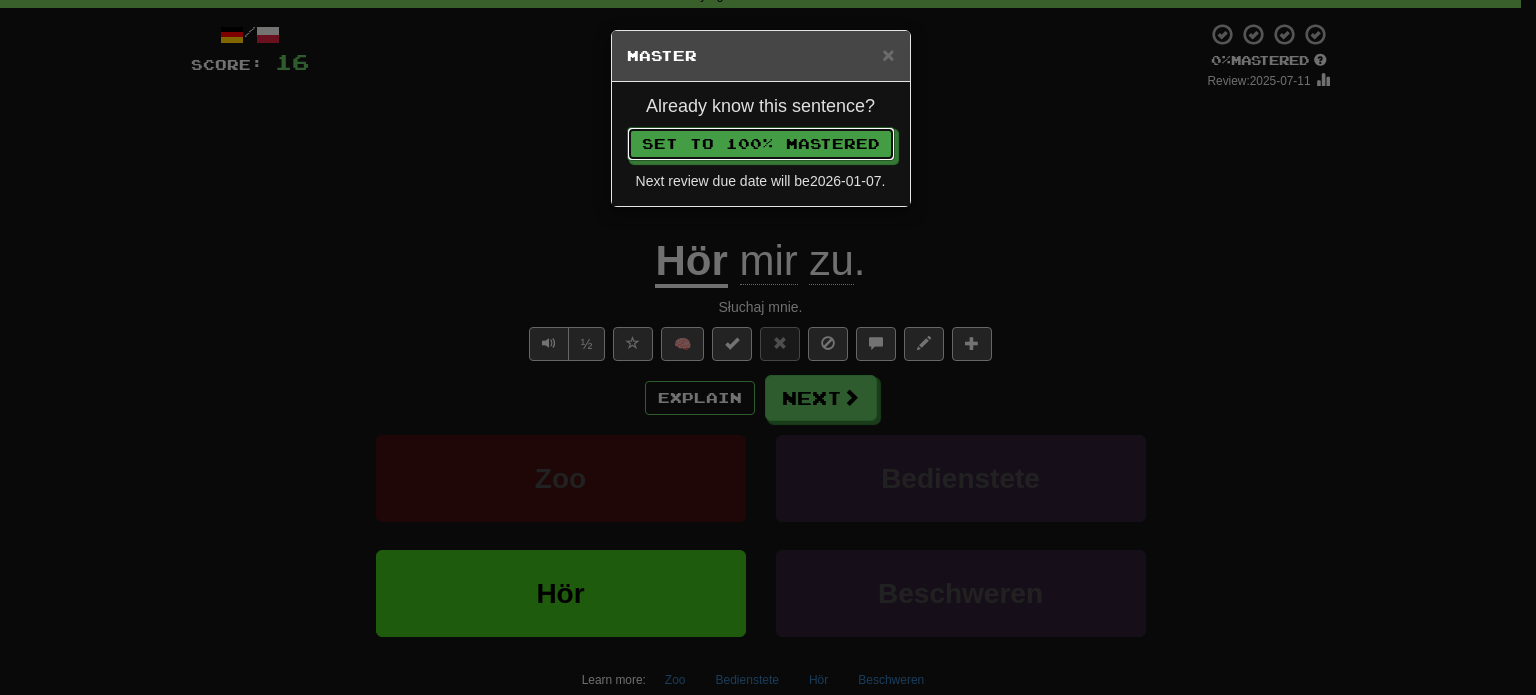 type 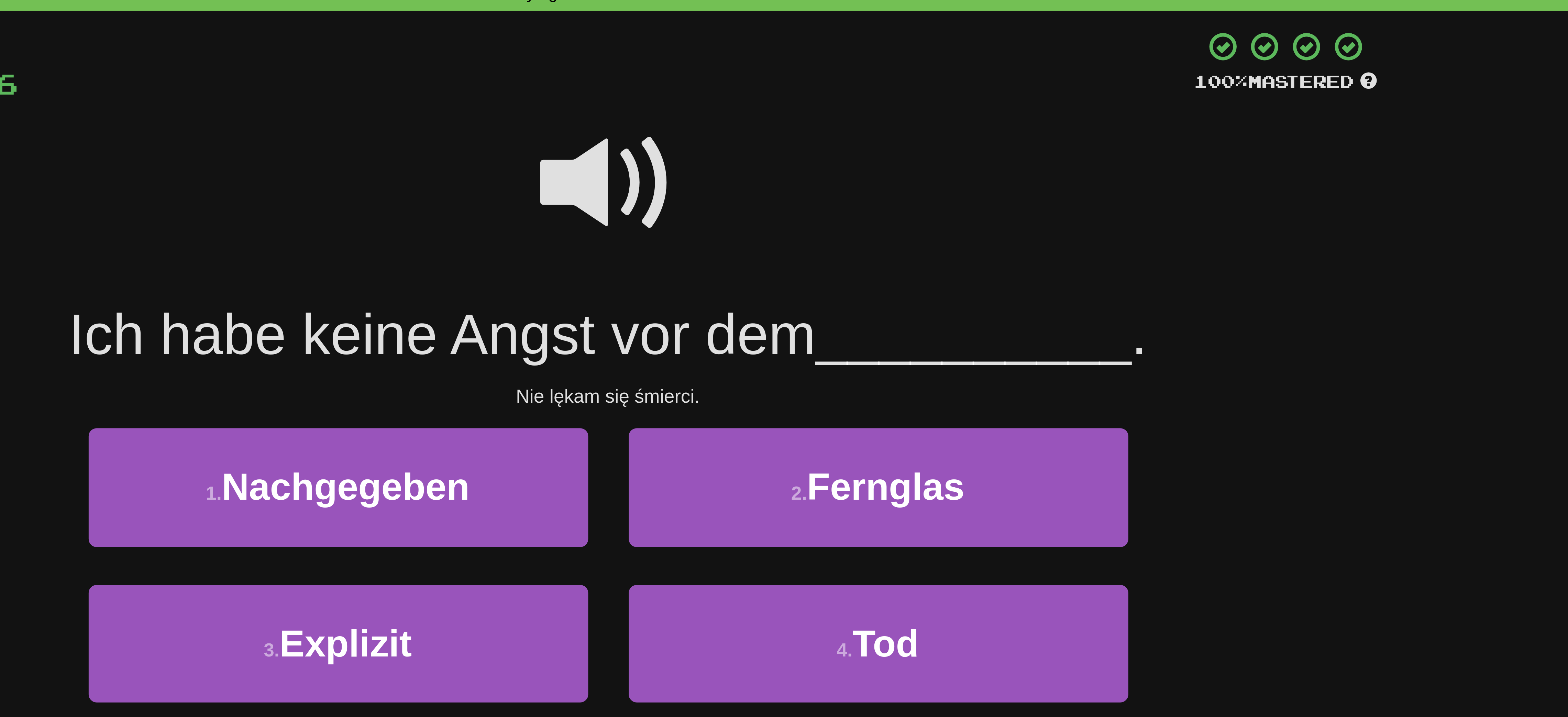 scroll, scrollTop: 34, scrollLeft: 0, axis: vertical 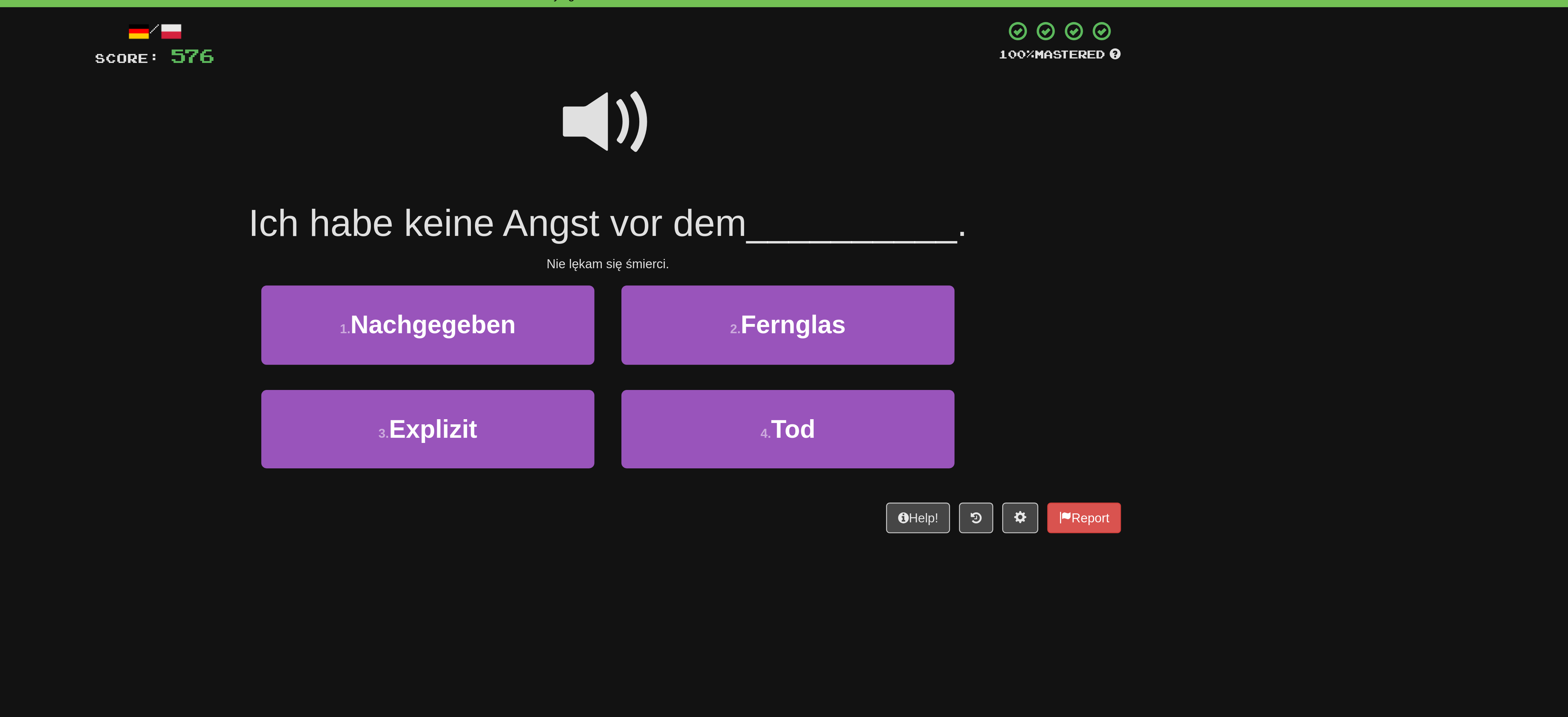 click at bounding box center (784, 51) 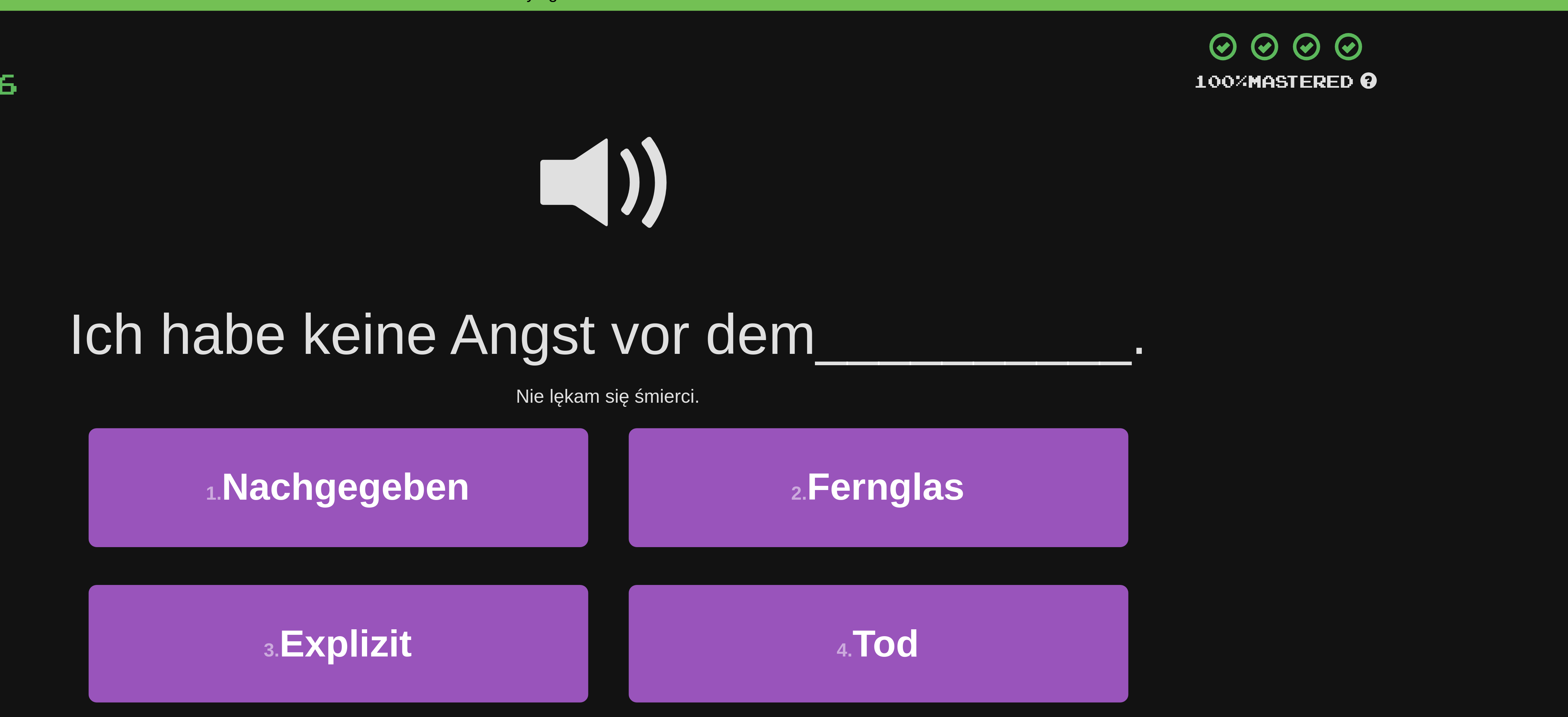 scroll, scrollTop: 34, scrollLeft: 0, axis: vertical 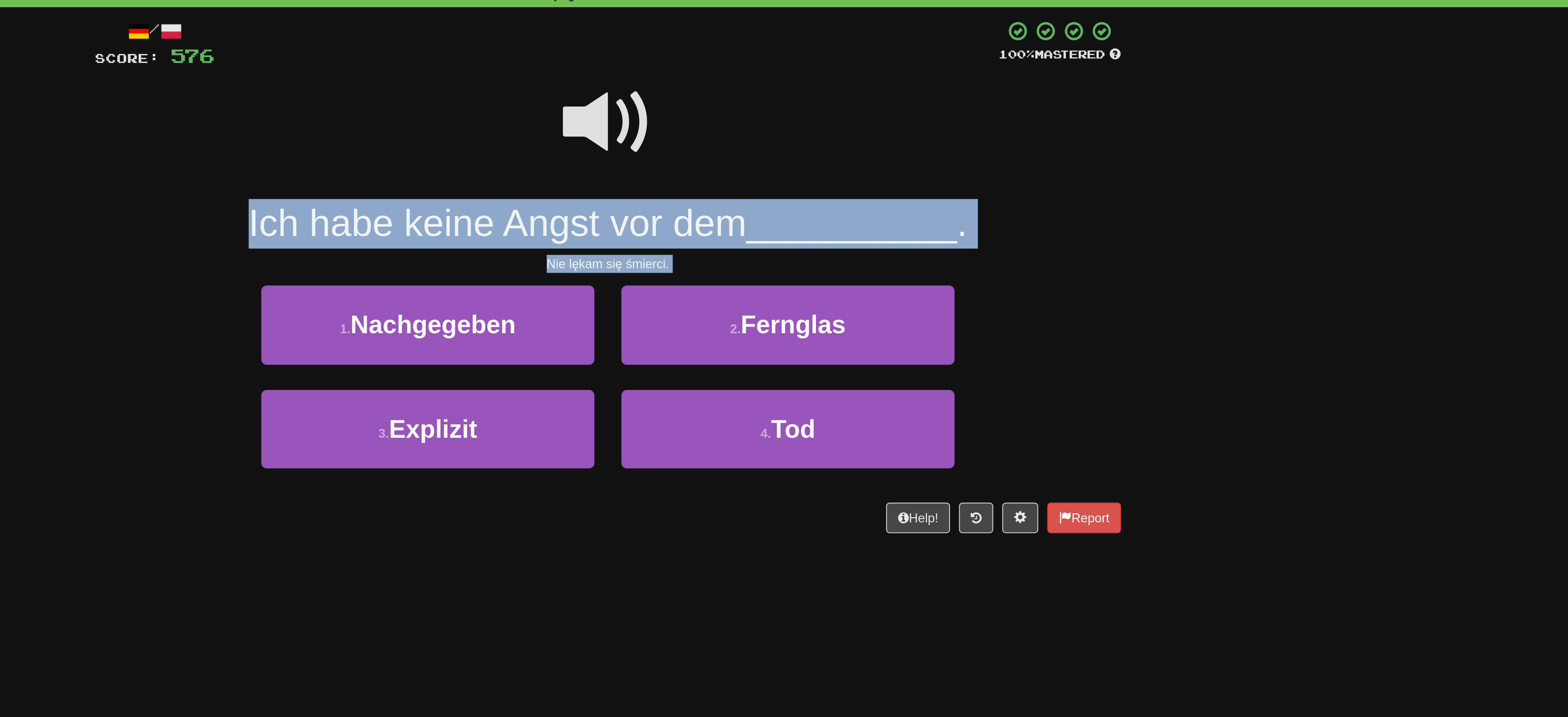drag, startPoint x: 837, startPoint y: 36, endPoint x: 1114, endPoint y: 151, distance: 299.92332 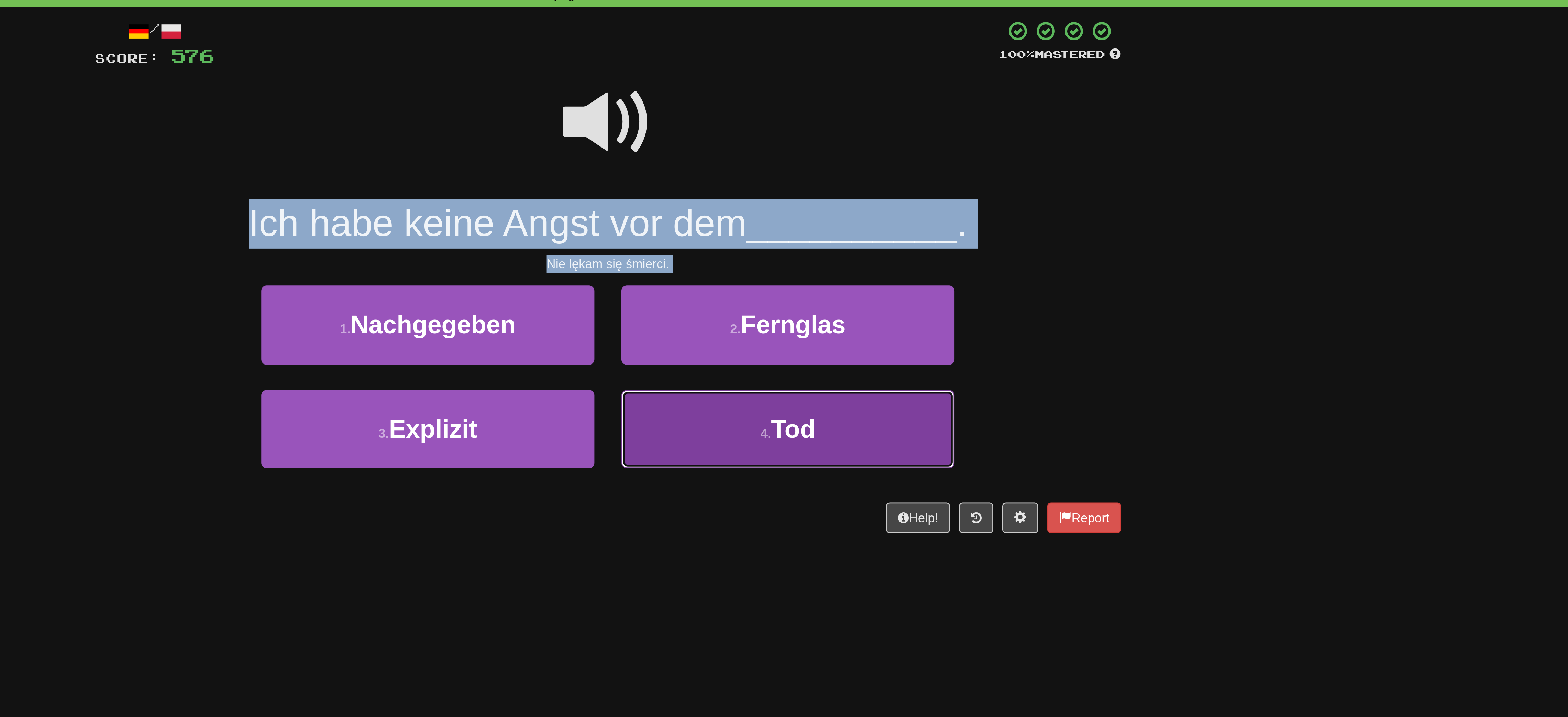 click on "Tod" at bounding box center [854, 164] 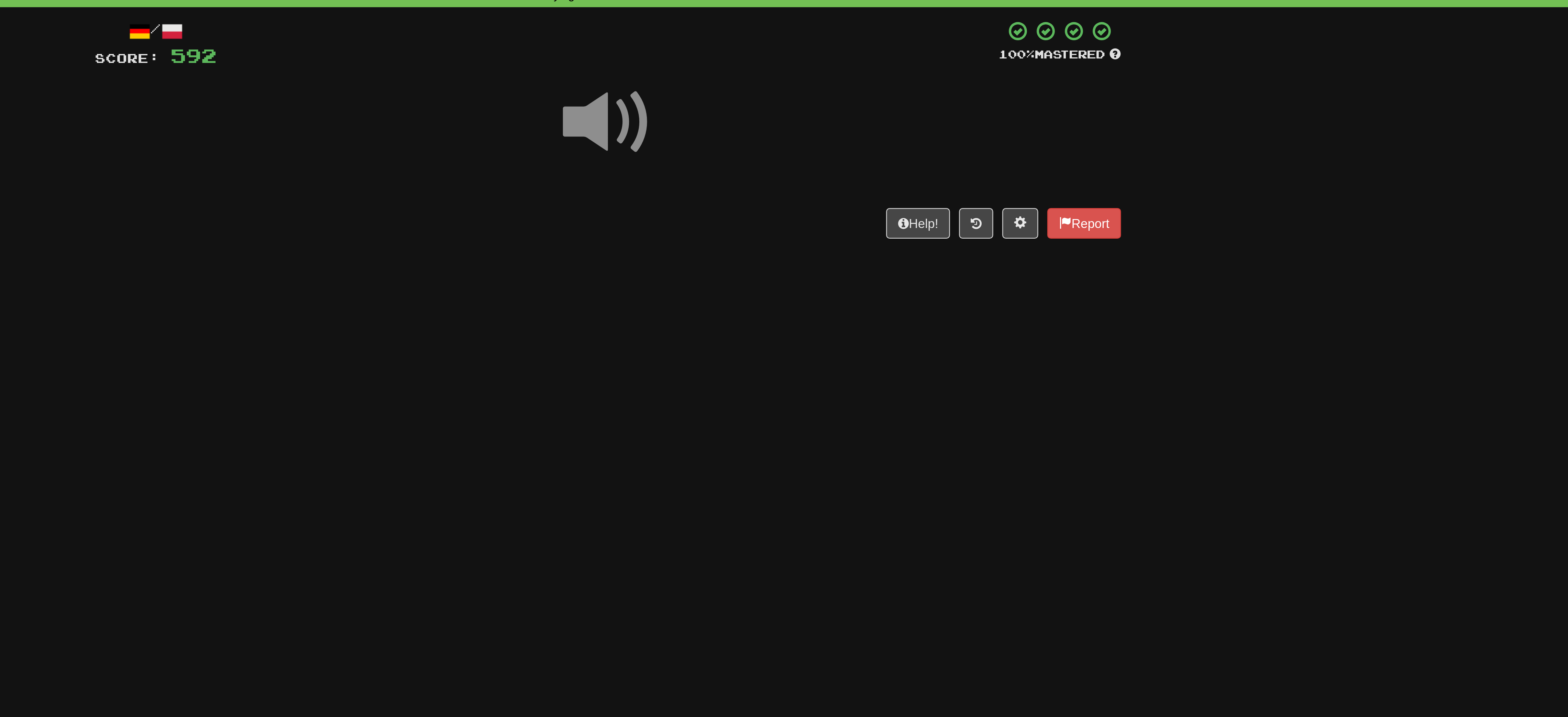 click on "Correct   :   74 Incorrect   :   1 To go   :   26 Playing :  500 Most Common  /  Score:   592 100 %  Mastered  Help!  Report" at bounding box center [784, 42] 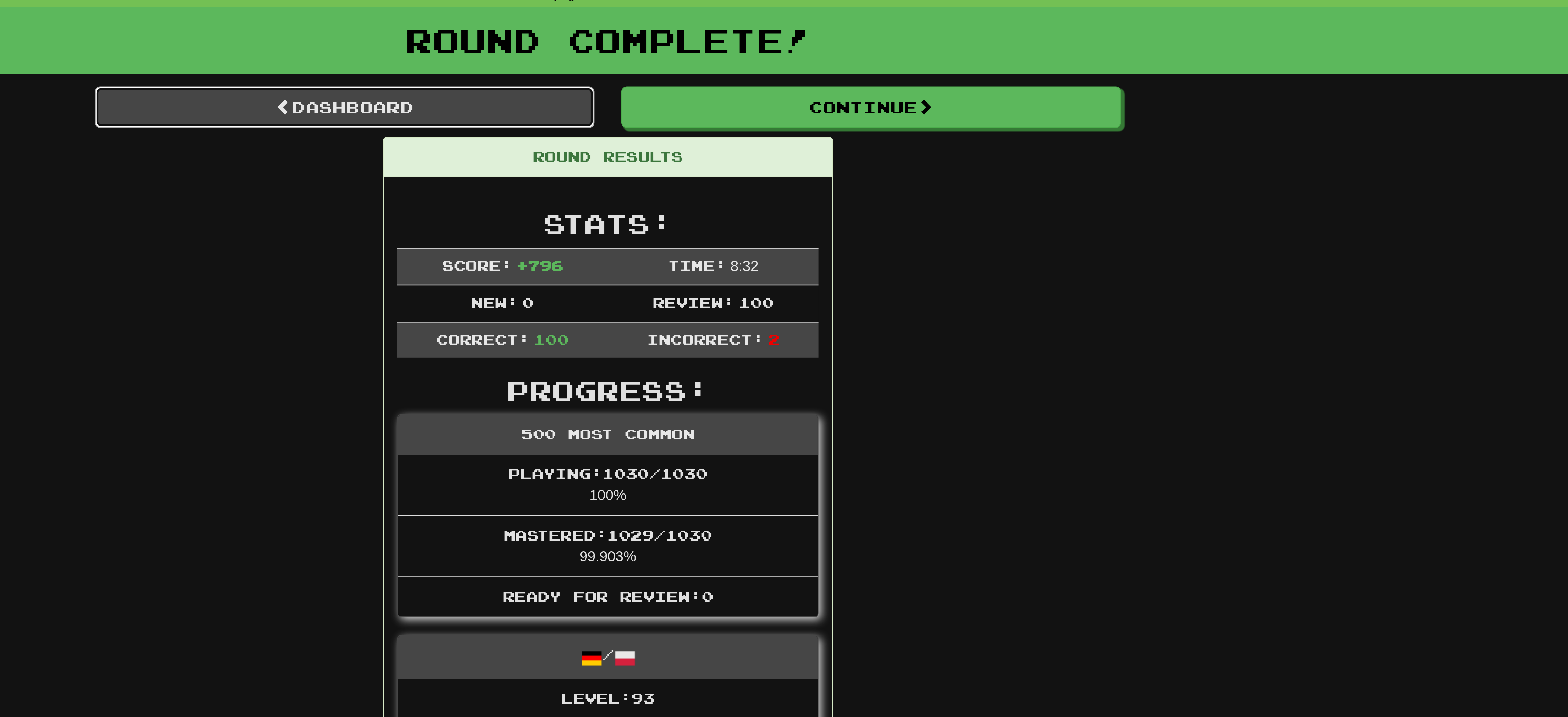 click on "Dashboard" at bounding box center (683, 41) 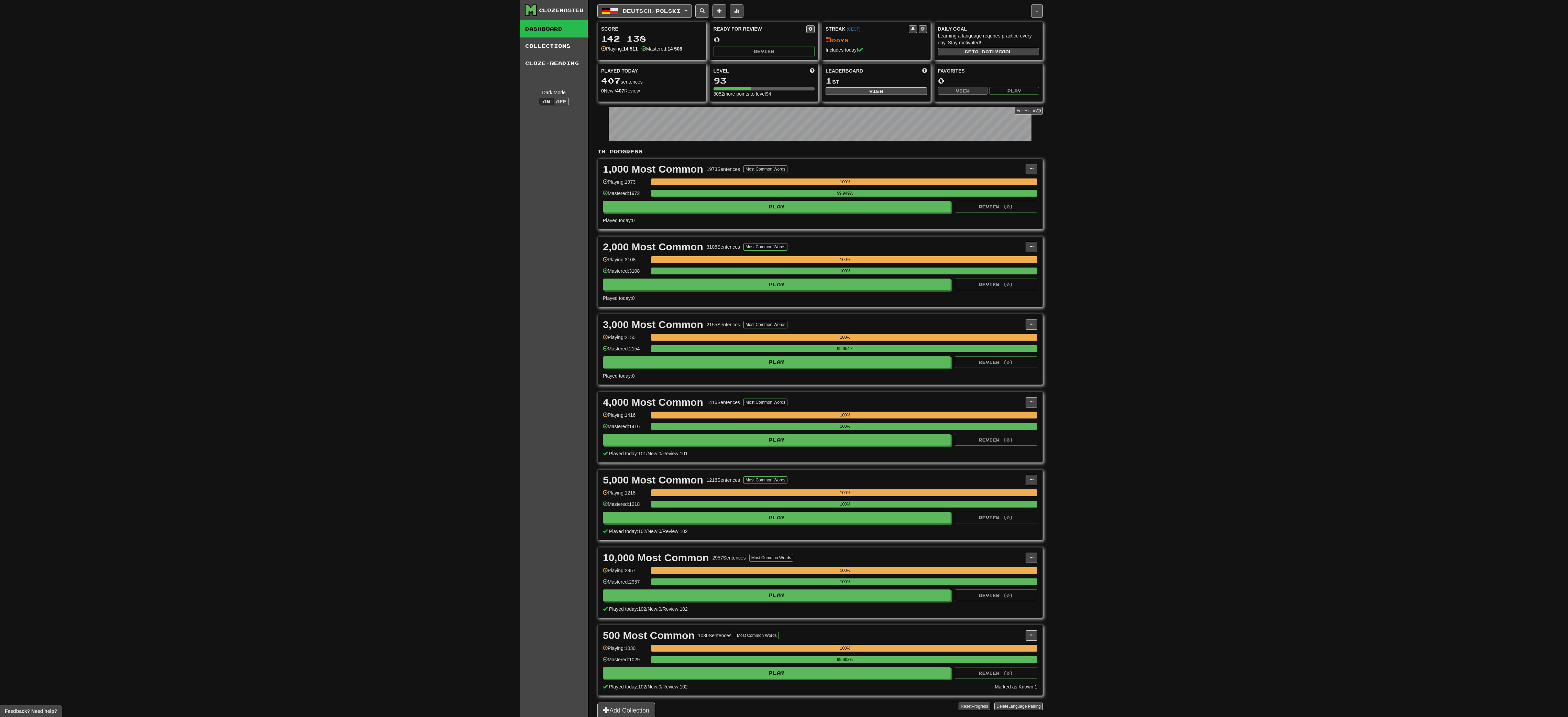 scroll, scrollTop: 0, scrollLeft: 0, axis: both 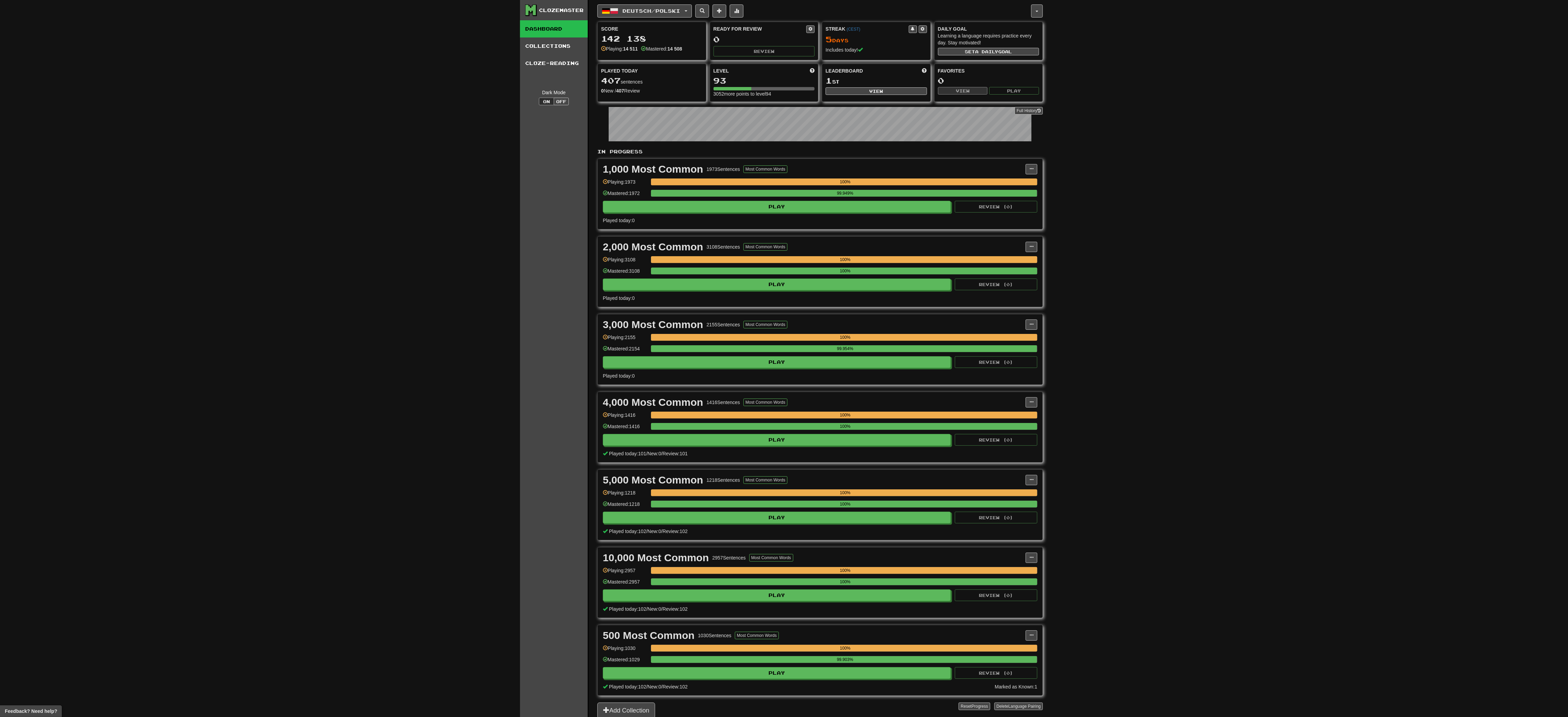 click on "Clozemaster Dashboard Collections Cloze-Reading Dark Mode On Off Dashboard Collections Pro Cloze-Reading Deutsch  /  Polski Deutsch  /  Polski Streak:  5   Review:  0 Points today:  3196 Deutsch  /  English Streak:  0   Review:  0 Points today:  0  Language Pairing Username: [USERNAME] Edit  Account  Notifications  Activity Feed  Profile  Leaderboard  Forum  Logout Score 142 138  Playing:  14 511  Mastered:  14 508 Ready for Review 0   Review Streak   ( [TIMEZONE] ) 5  Day s Includes today!  Daily Goal Learning a language requires practice every day. Stay motivated! Set  a daily  goal Played Today 407  sentences 0  New /  407  Review Full History  Level 93 3052  more points to level  94 Leaderboard 1 st View Favorites 0 View Play Full History  In Progress 1,000 Most Common 1973  Sentences Most Common Words Manage Sentences Unpin from Dashboard  Playing:  1973 100%  Mastered:  1972 99.949% Play Review ( 0 ) Played today:  0 2,000 Most Common 3108  Sentences Most Common Words Manage Sentences Unpin from Dashboard 0 )" at bounding box center (784, 359) 